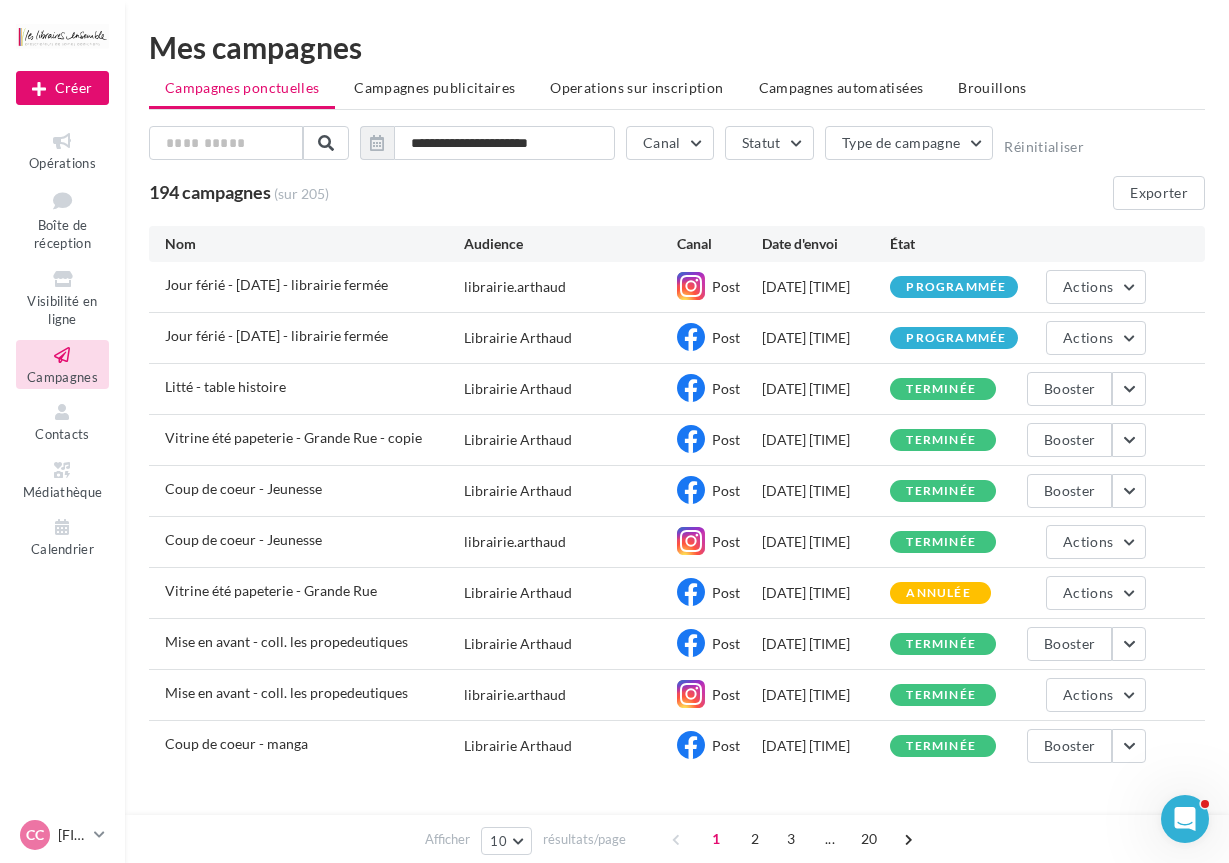 scroll, scrollTop: 0, scrollLeft: 0, axis: both 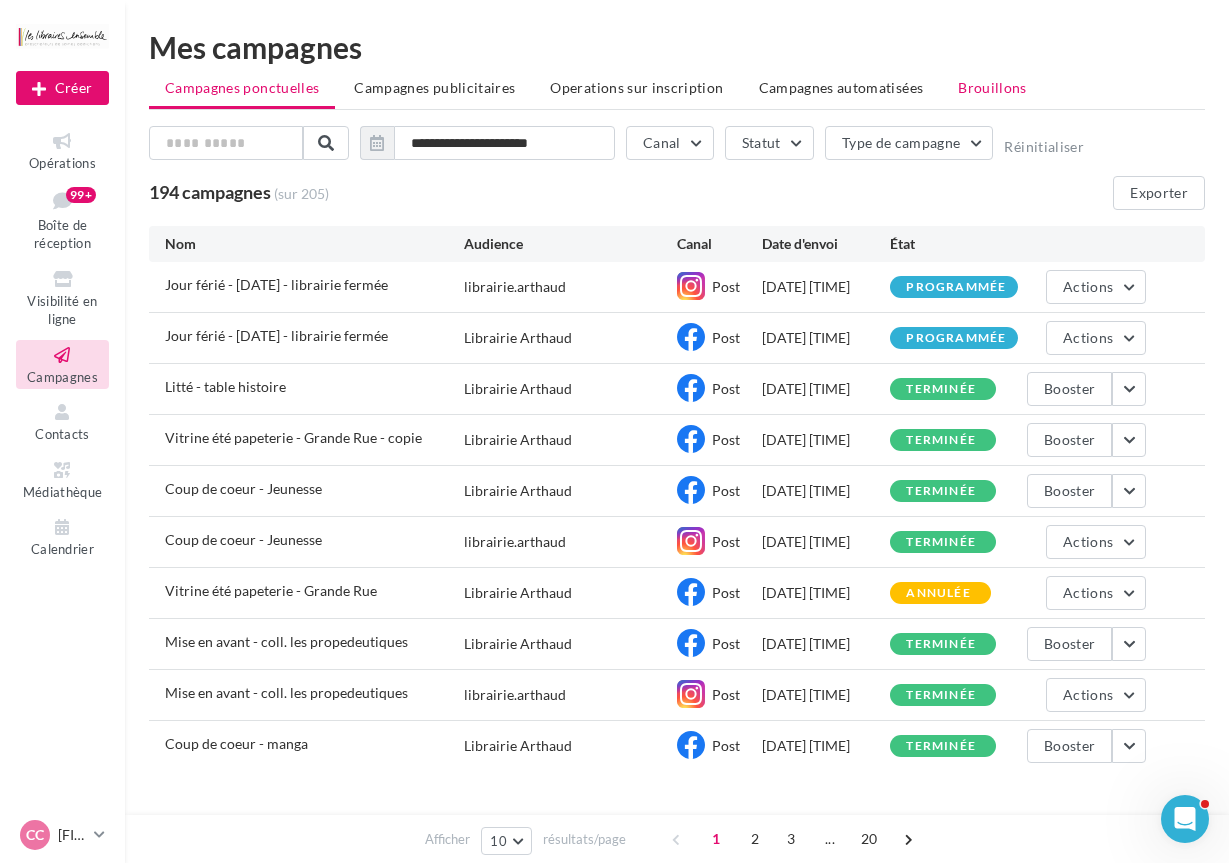 click on "Brouillons" at bounding box center (992, 88) 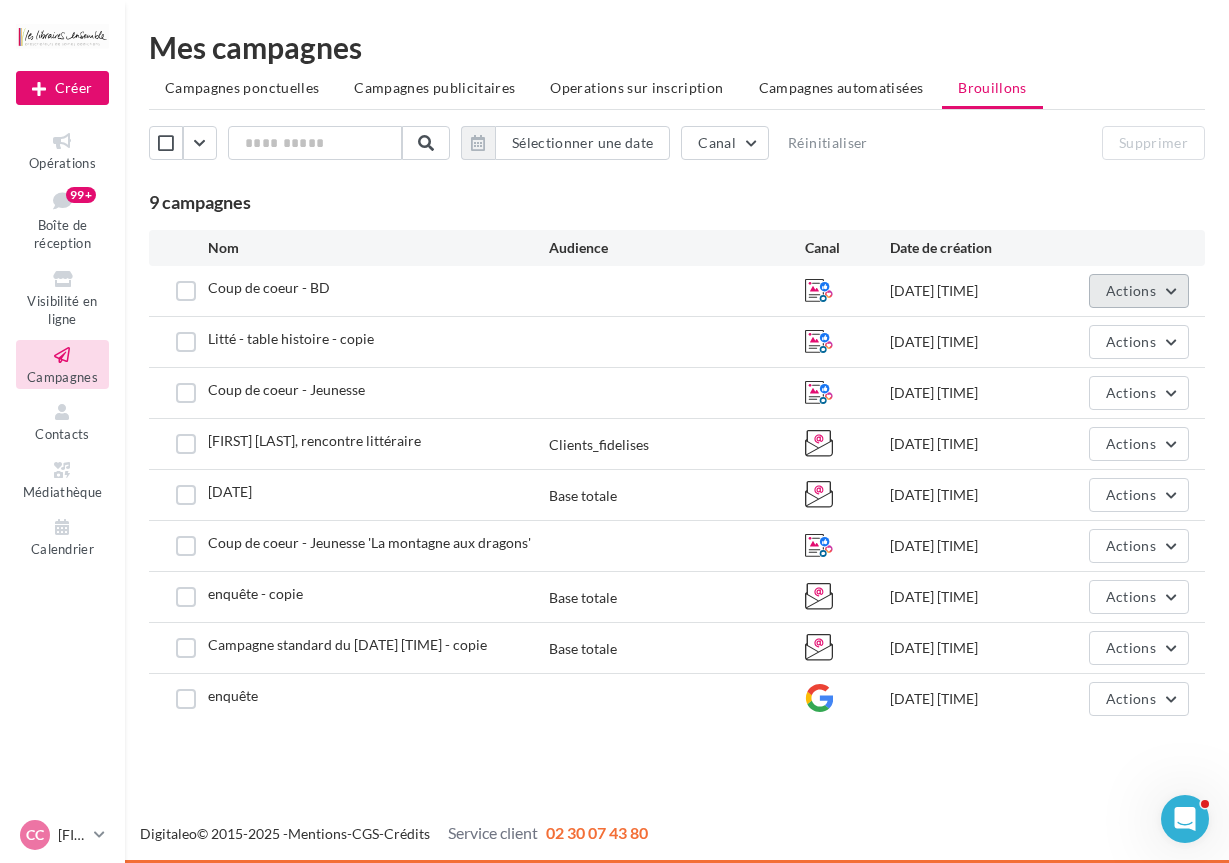 click on "Actions" at bounding box center (1131, 290) 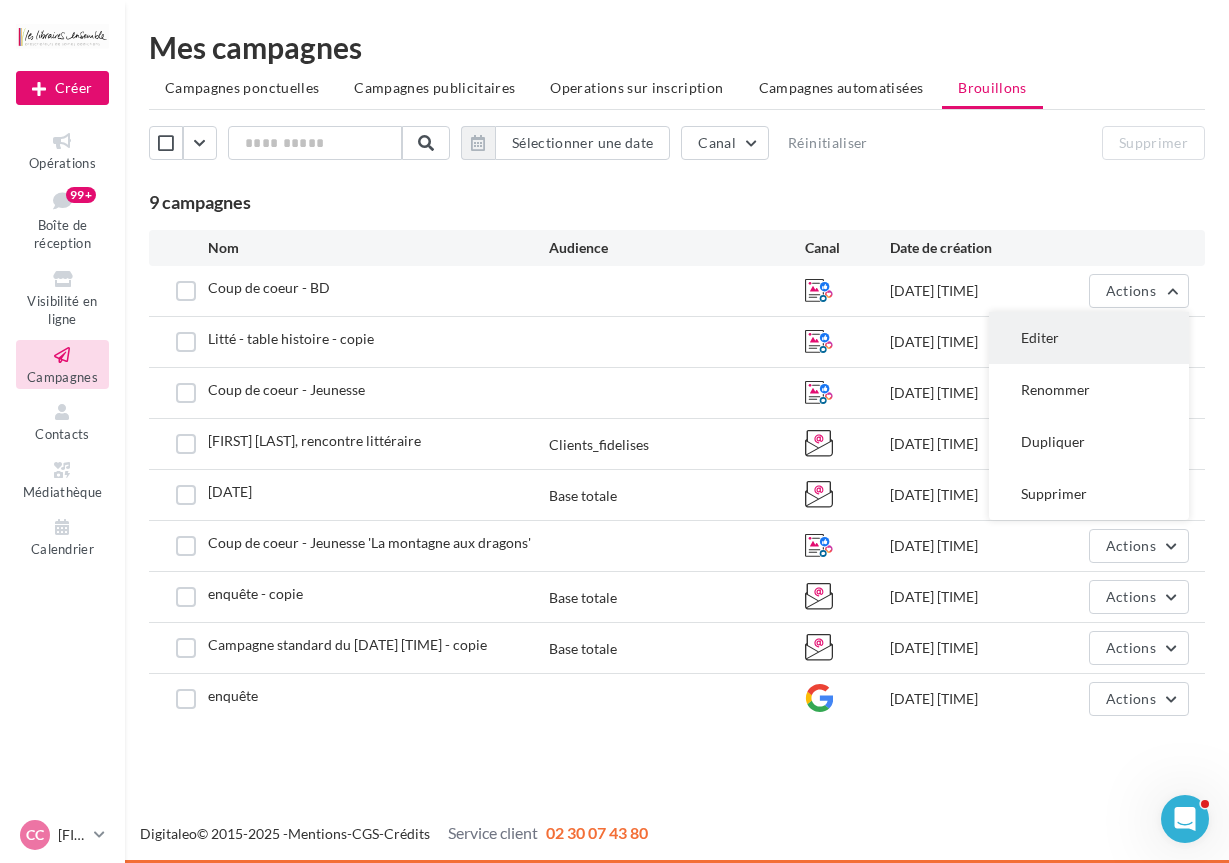 click on "Editer" at bounding box center (1089, 338) 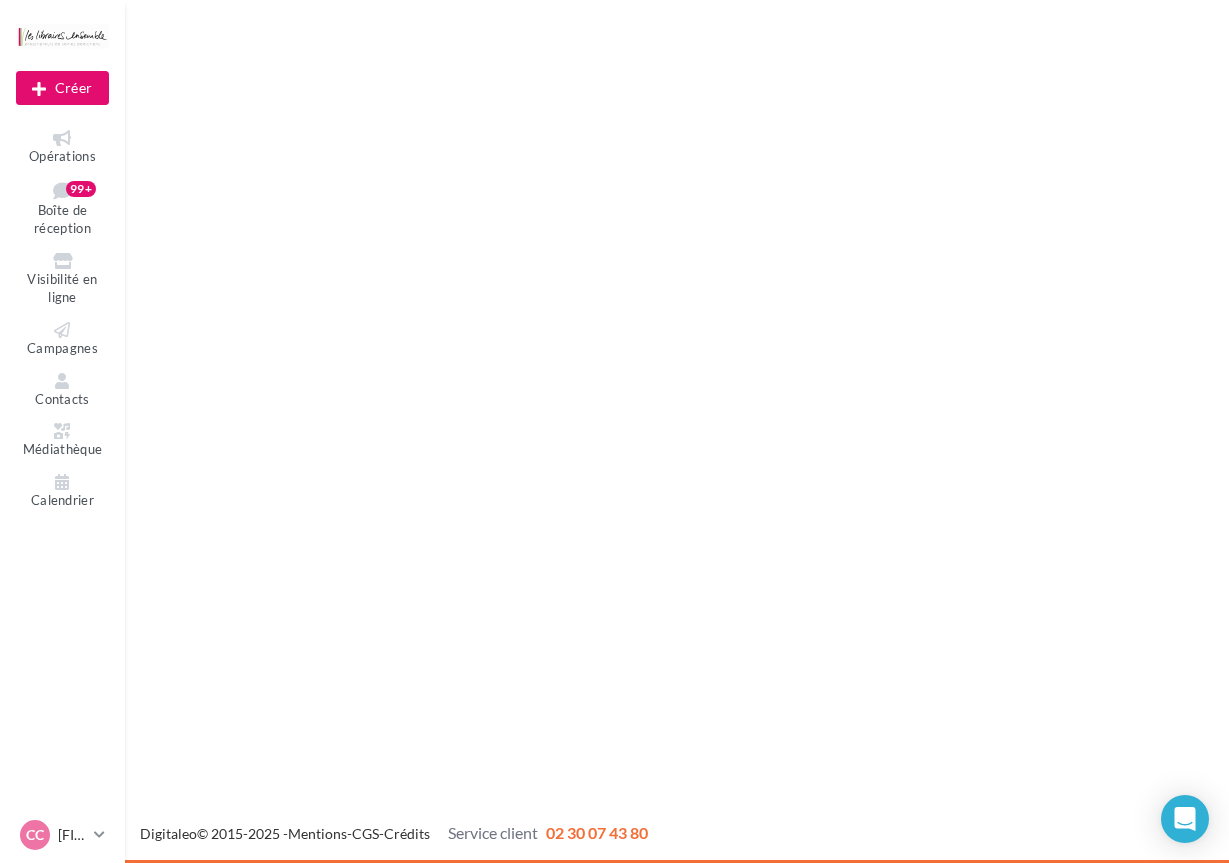 scroll, scrollTop: 0, scrollLeft: 0, axis: both 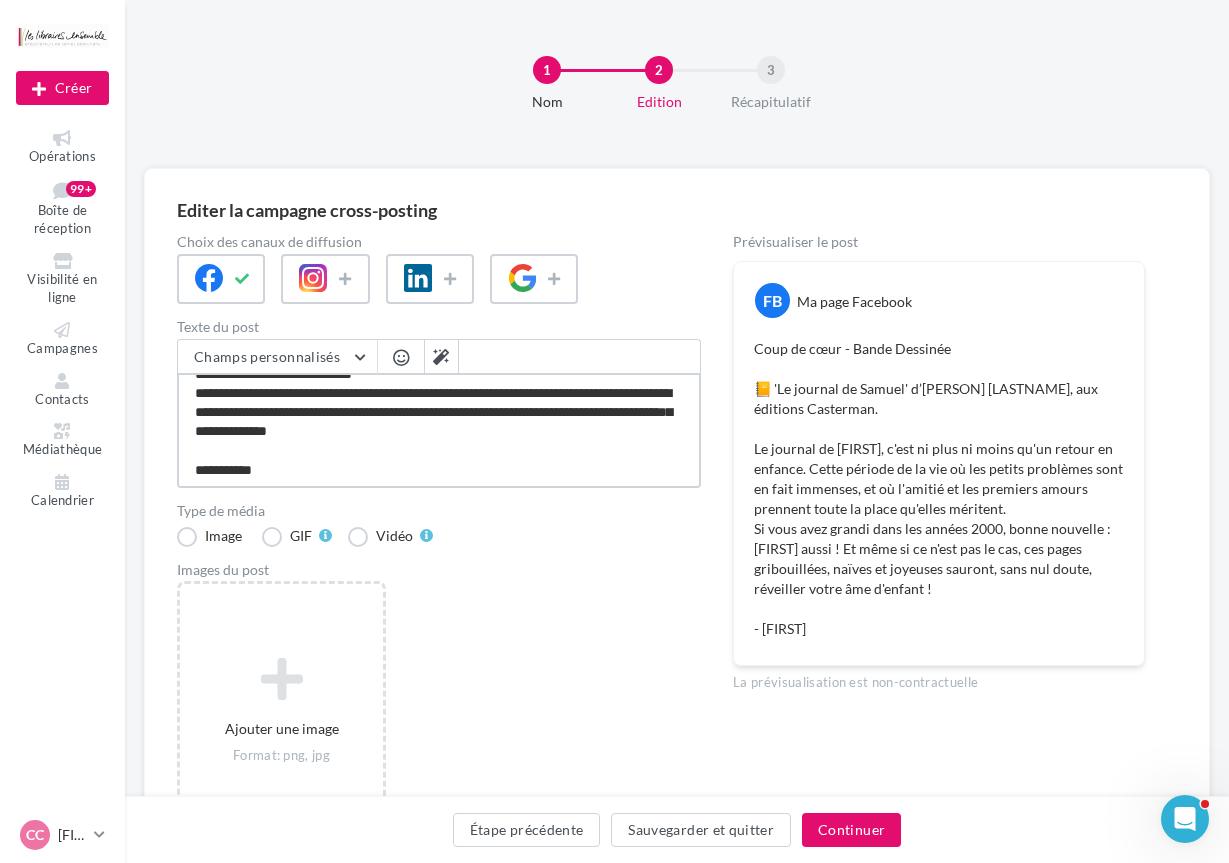 click on "**********" at bounding box center [439, 430] 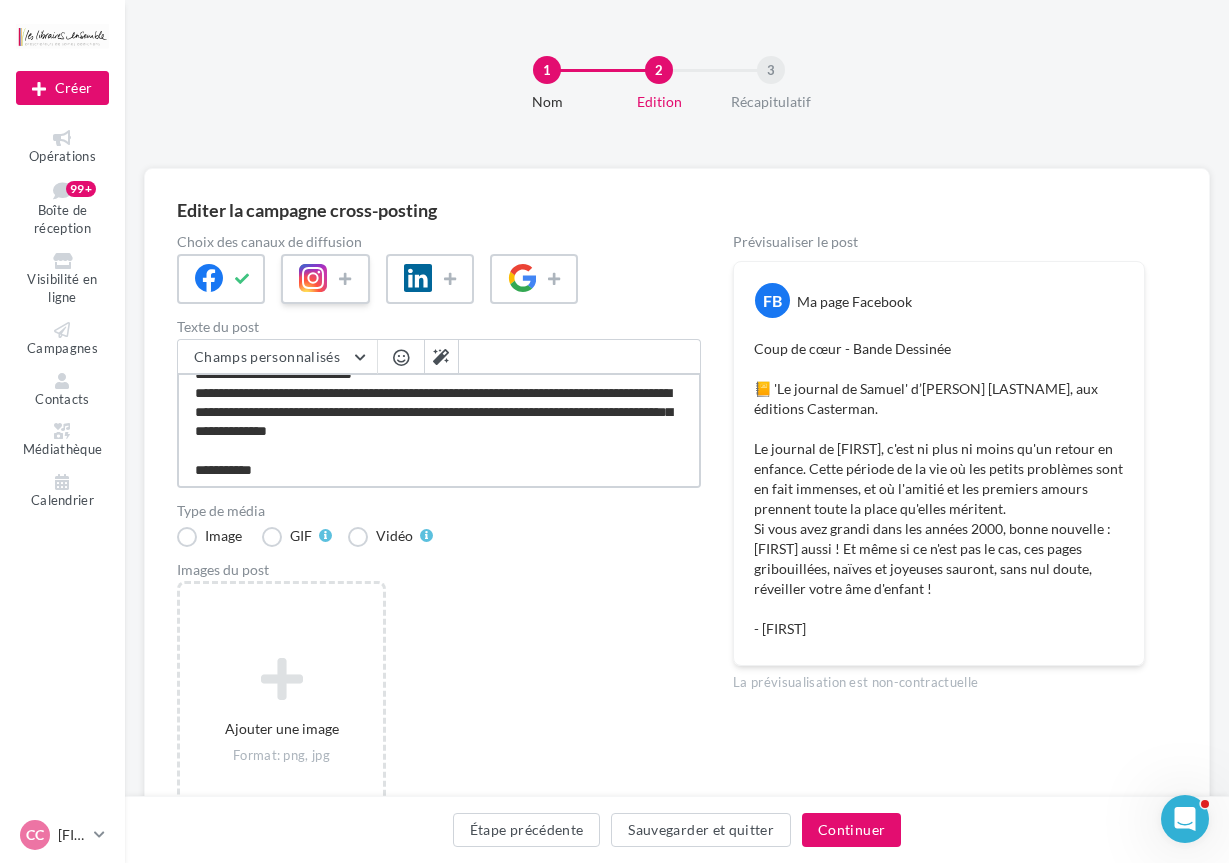 type on "**********" 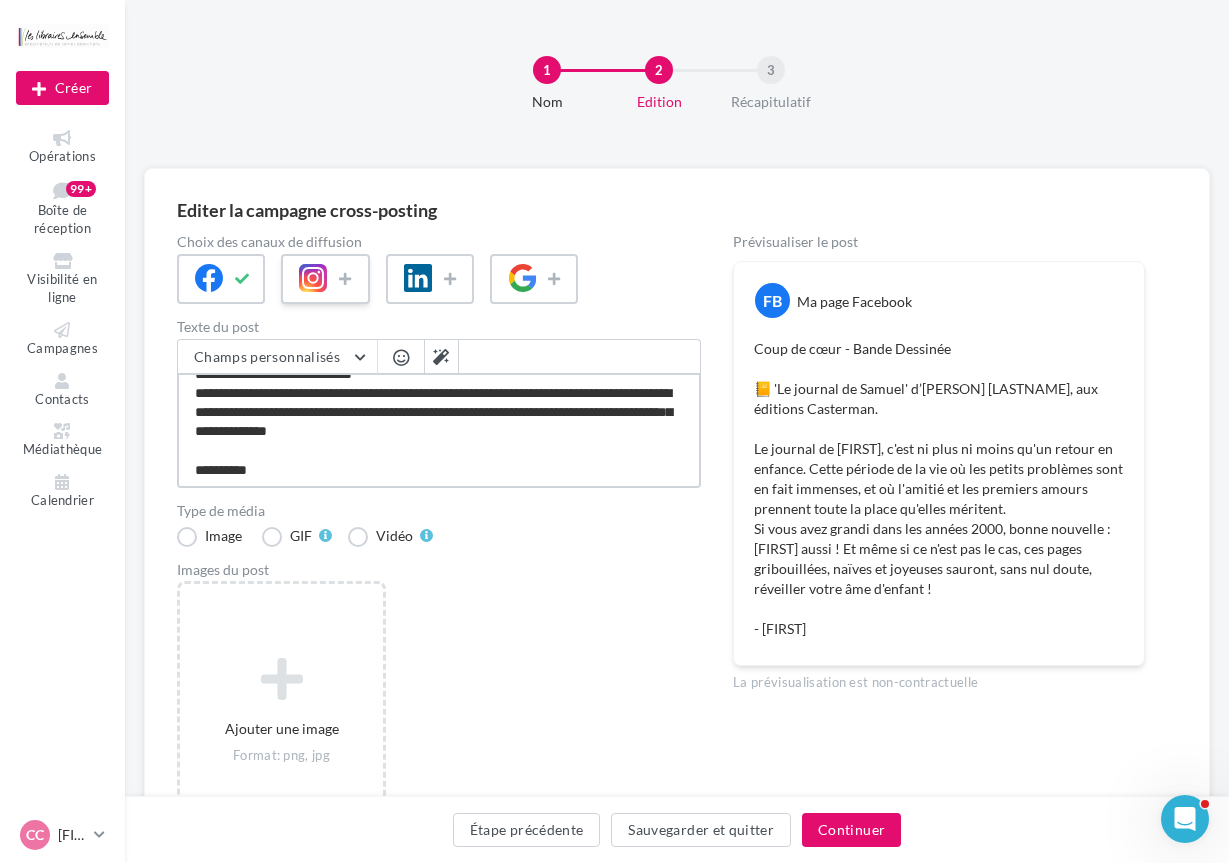 type on "**********" 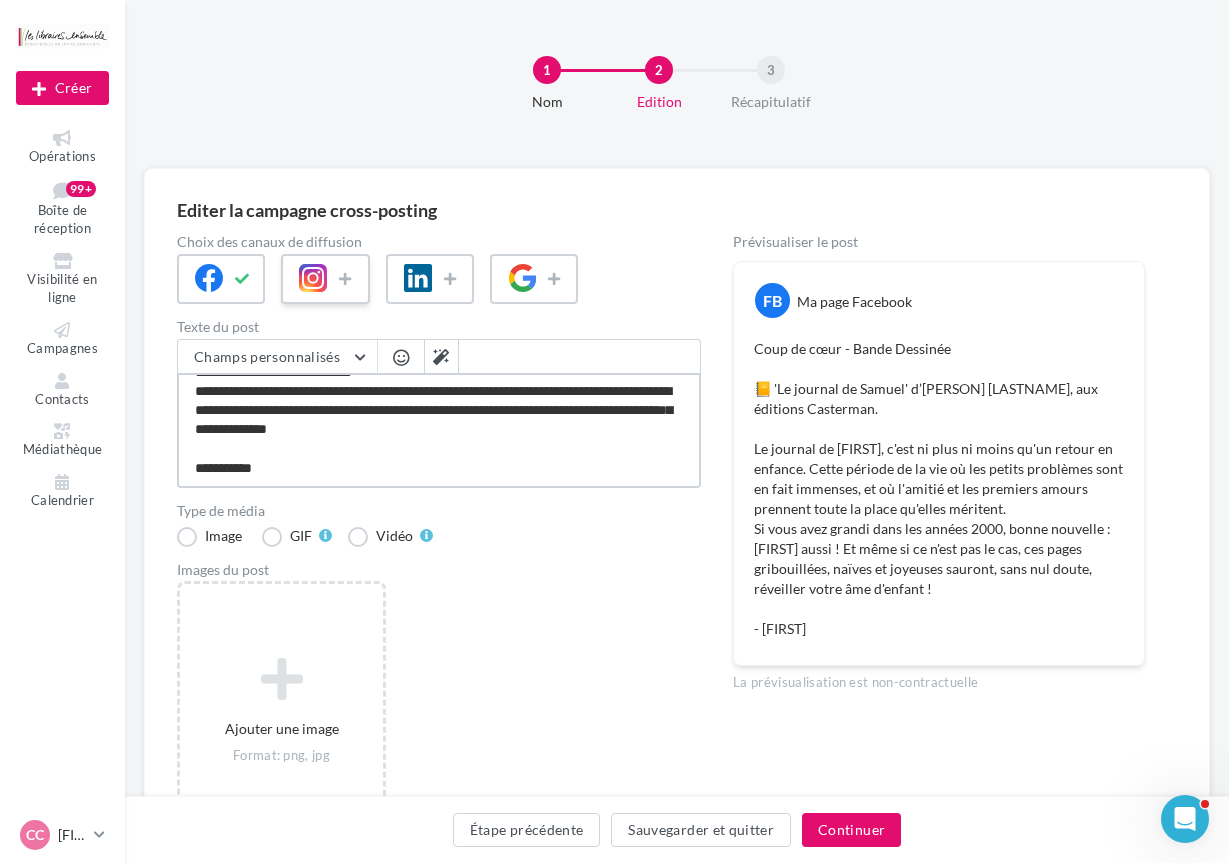 type on "**********" 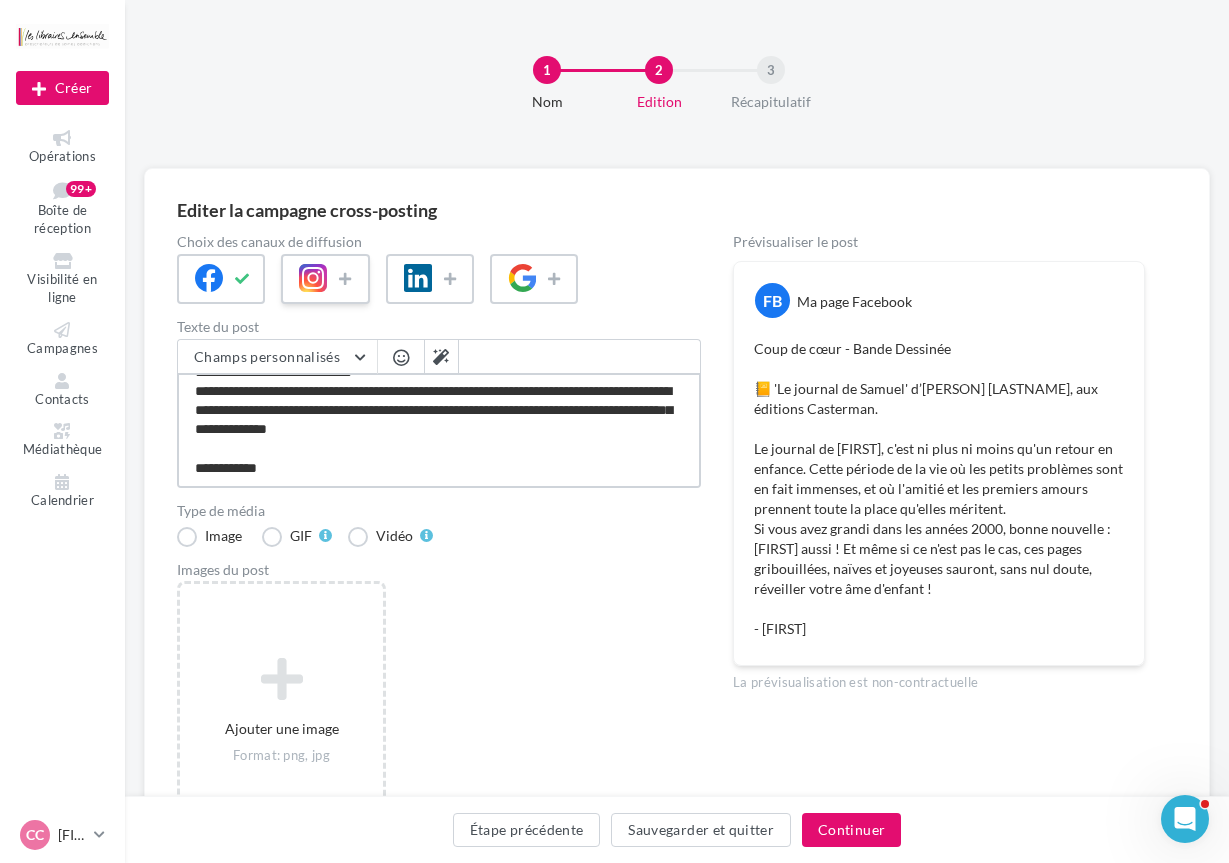 scroll, scrollTop: 167, scrollLeft: 0, axis: vertical 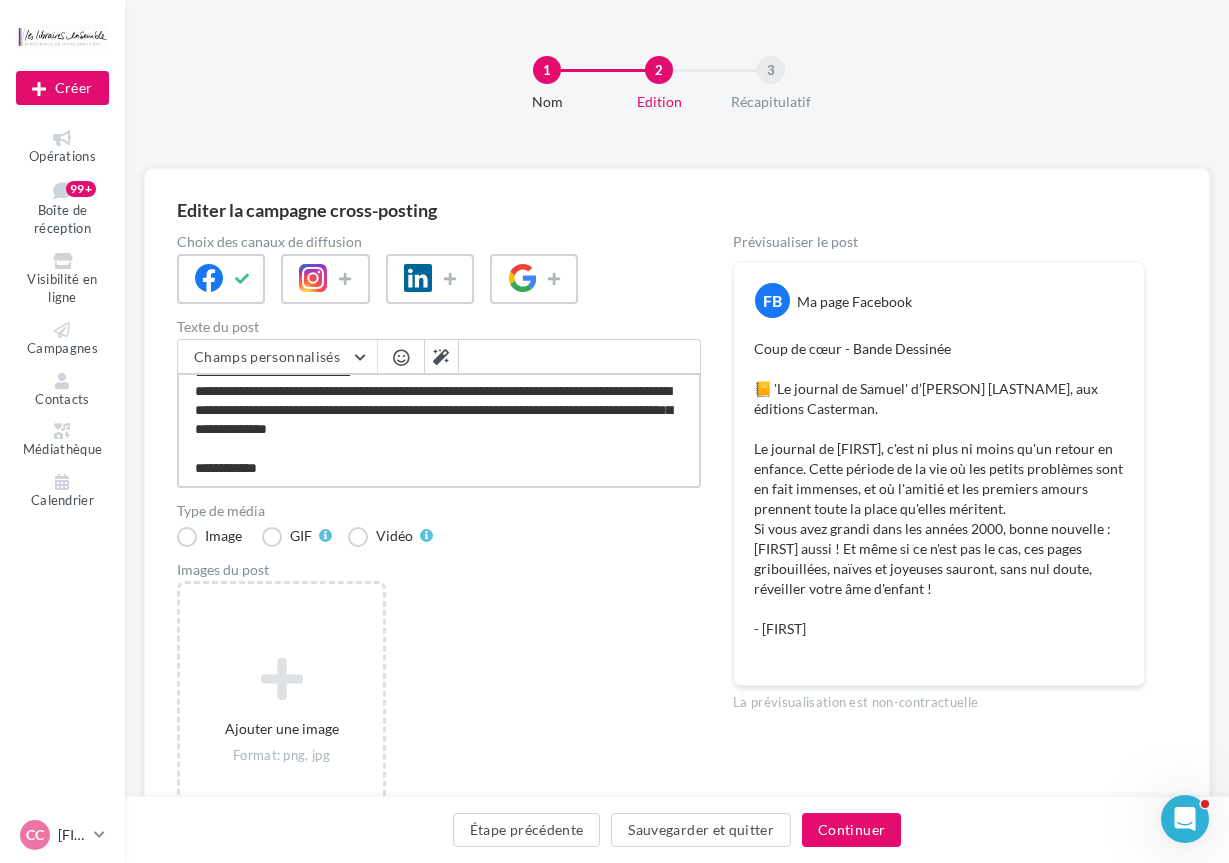 type on "**********" 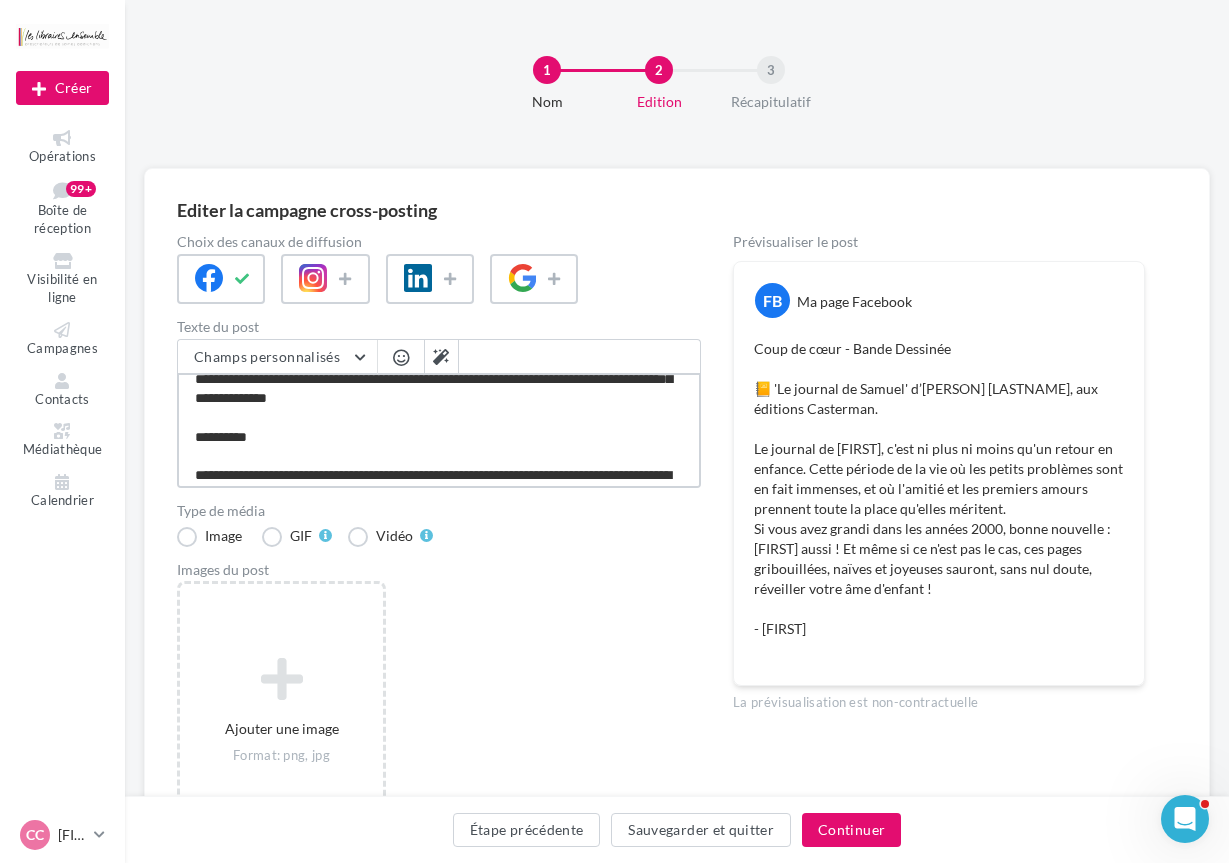 scroll, scrollTop: 204, scrollLeft: 0, axis: vertical 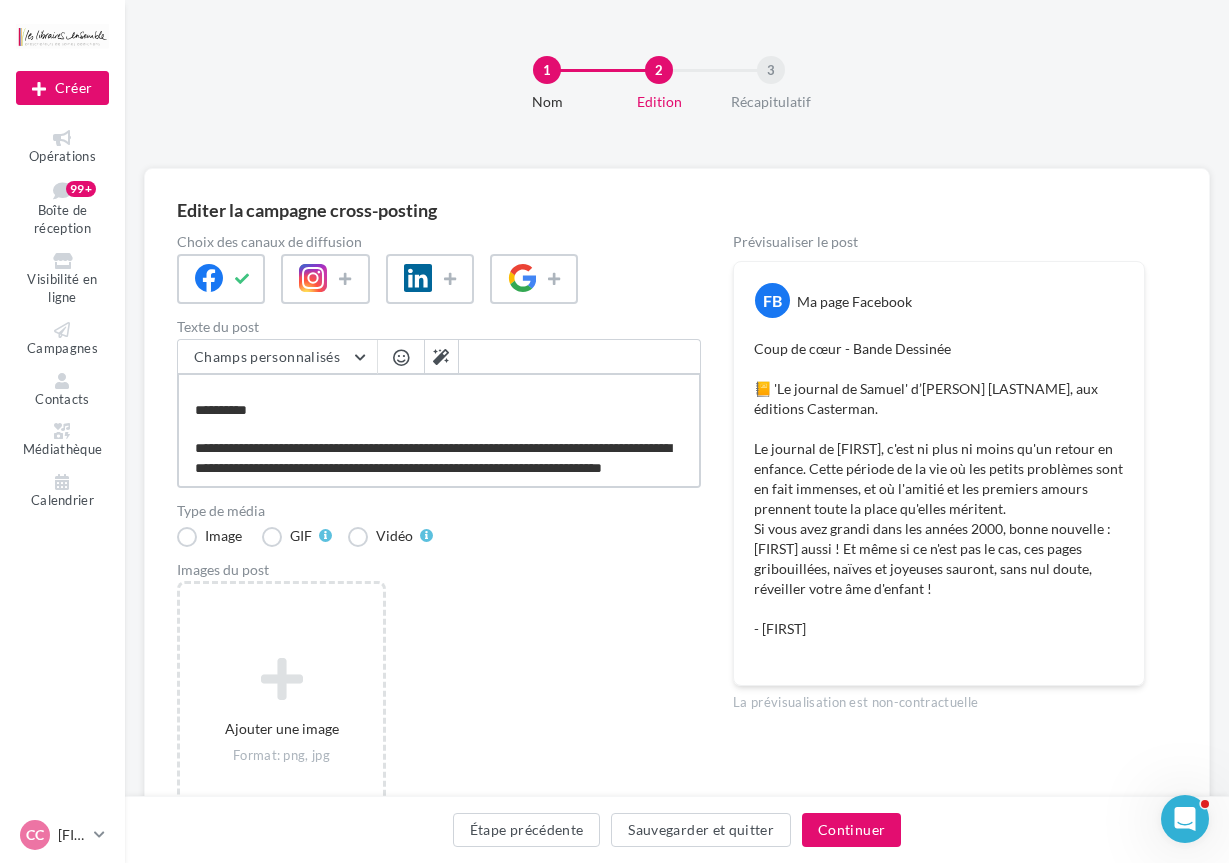 click on "**********" at bounding box center (439, 430) 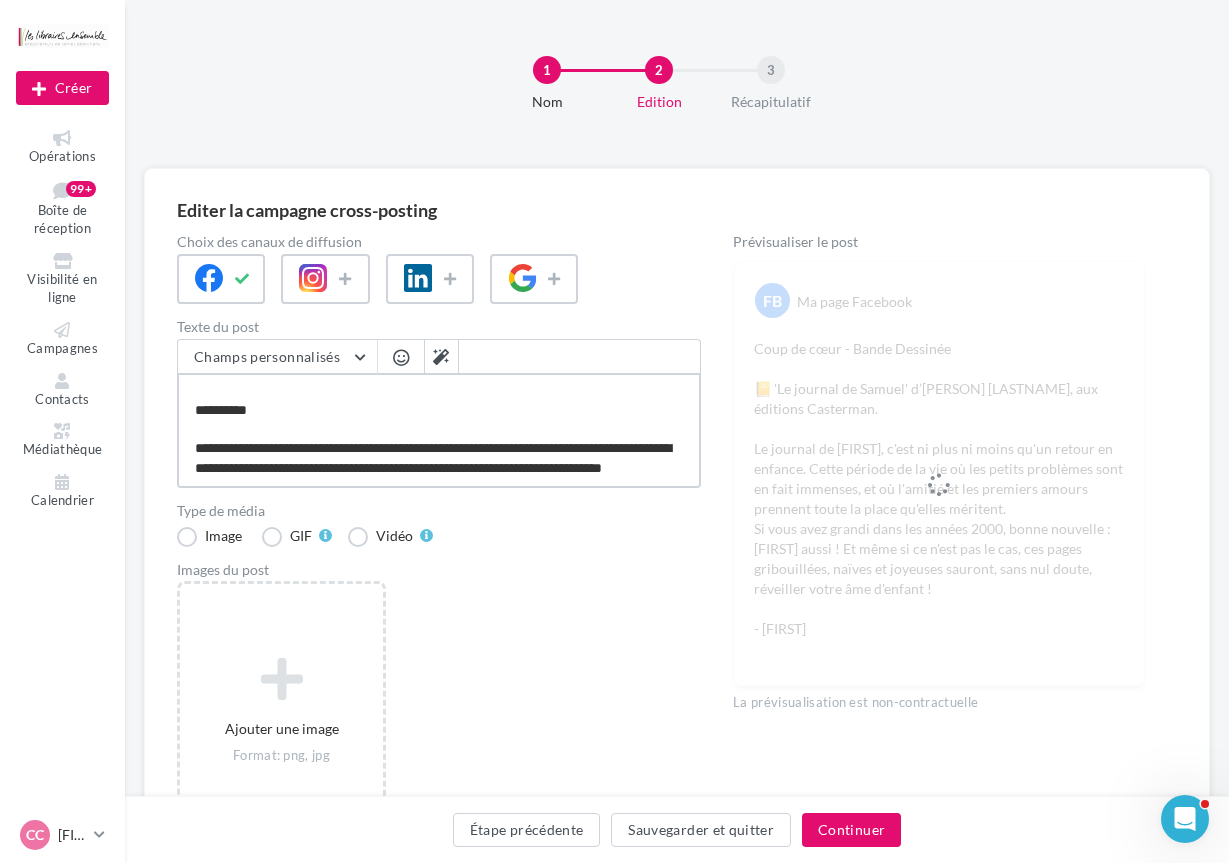 type on "**********" 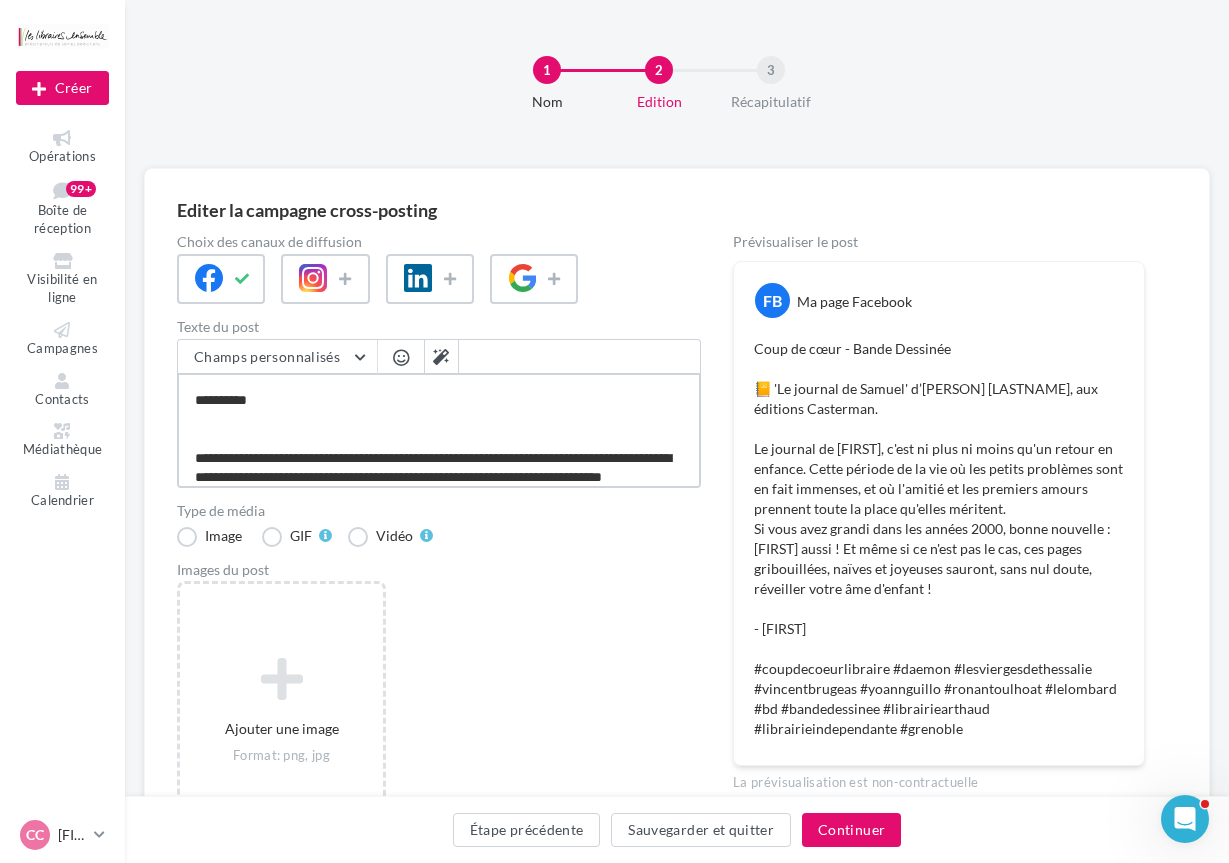 type on "**********" 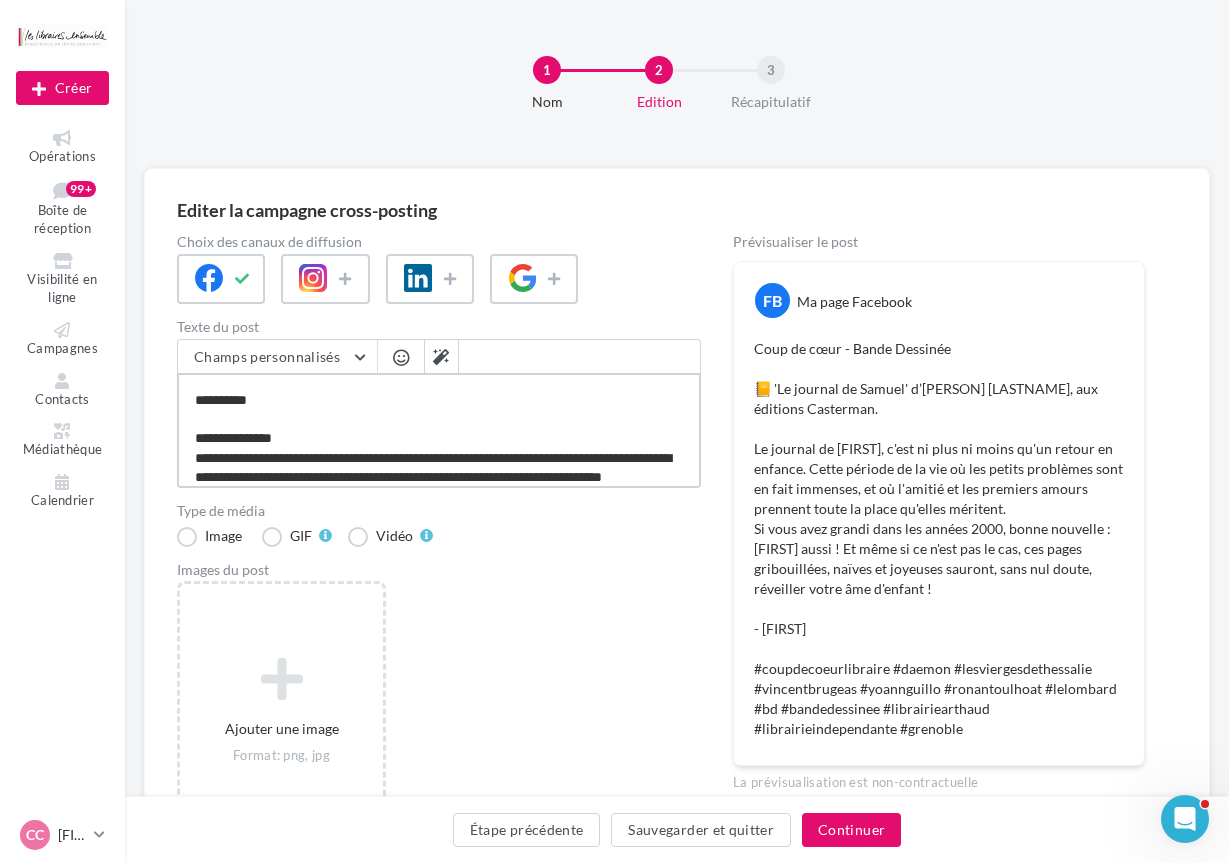 type on "**********" 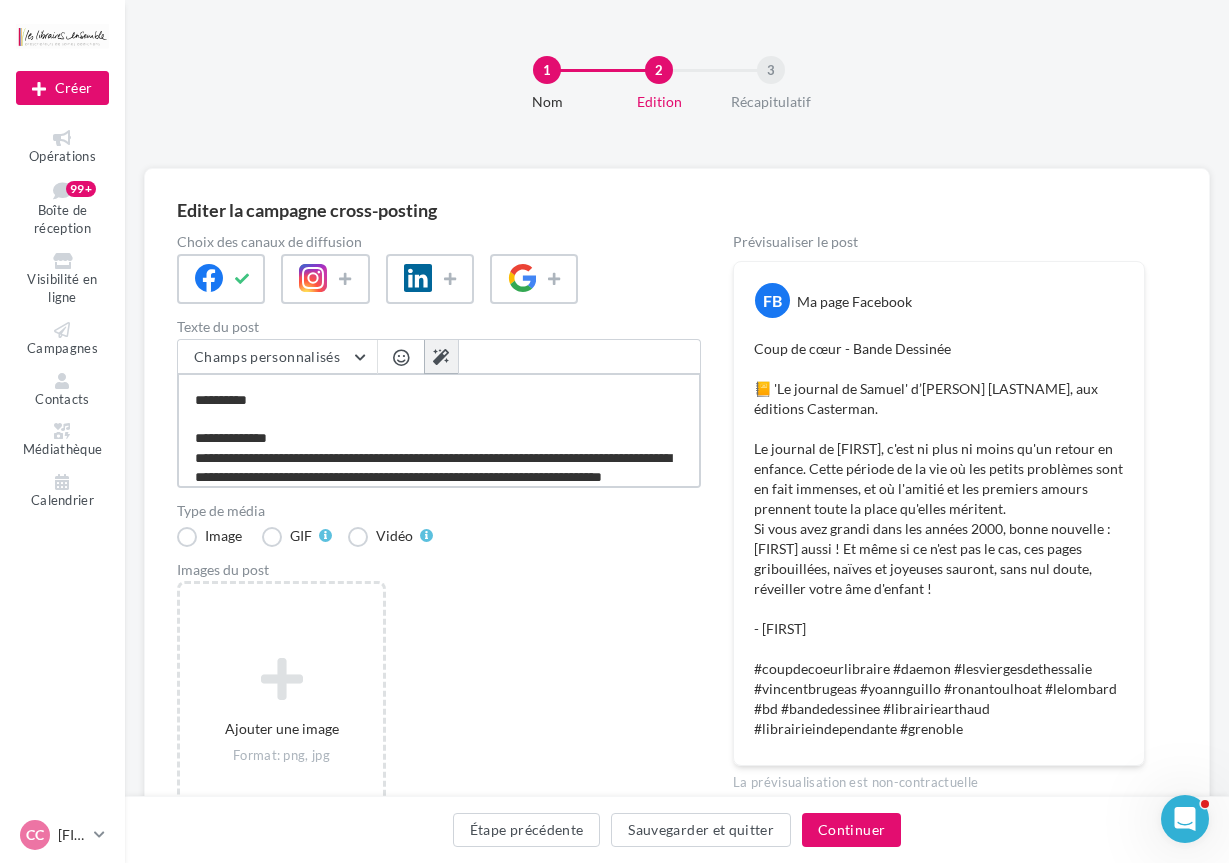 type on "**********" 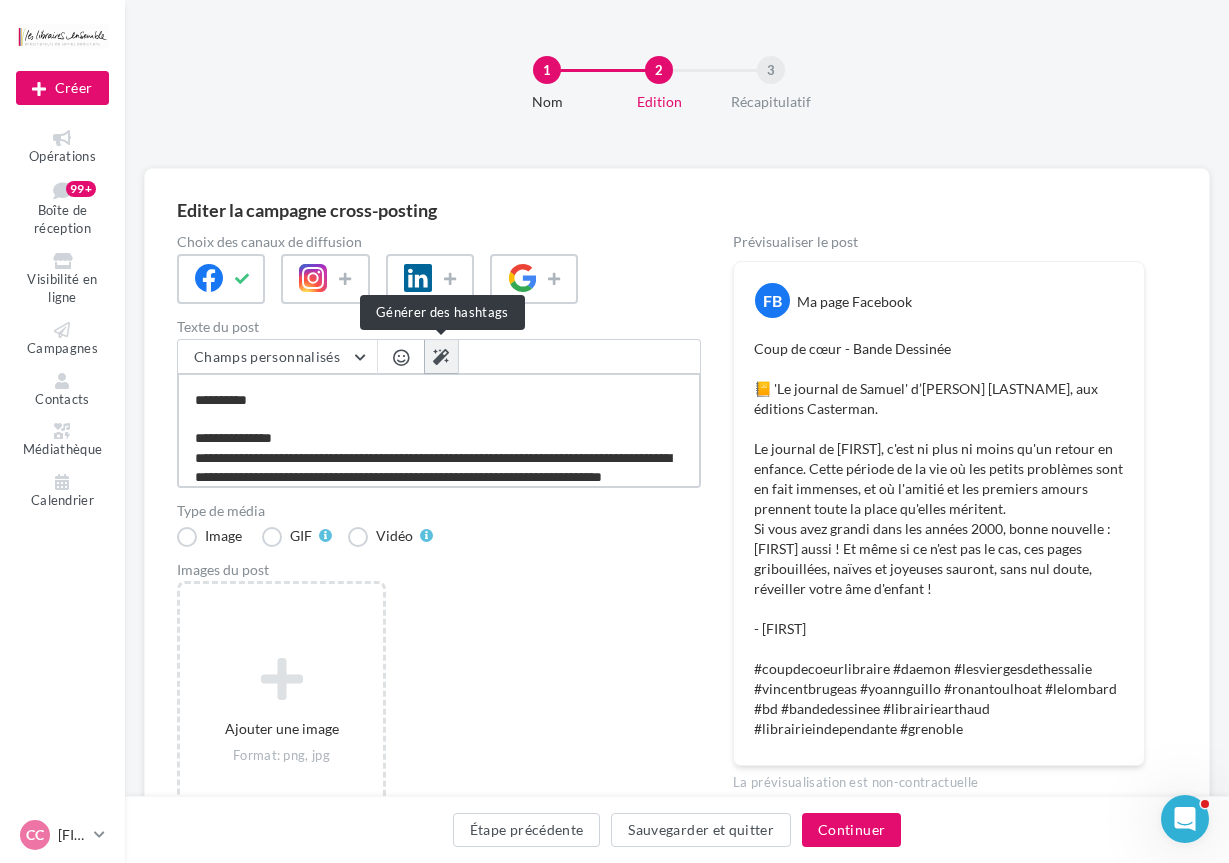 type on "**********" 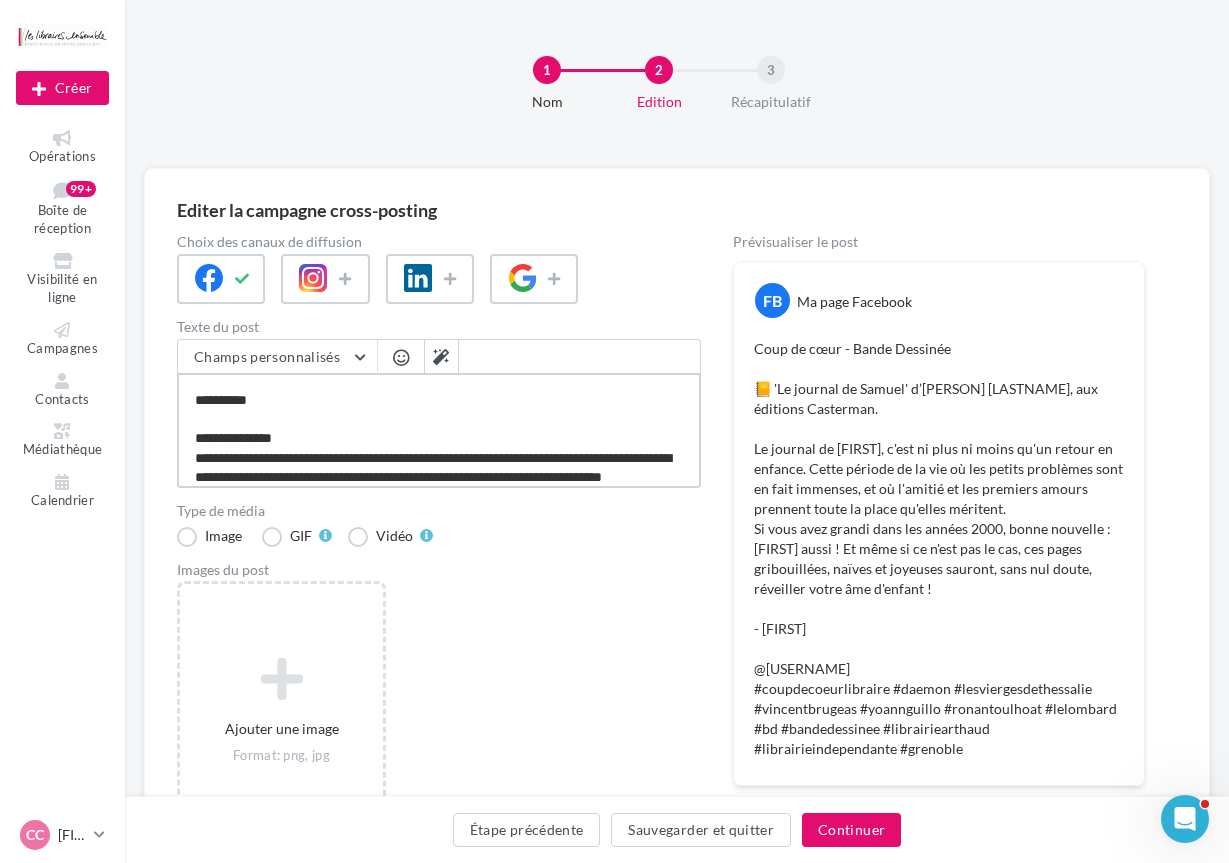 type on "**********" 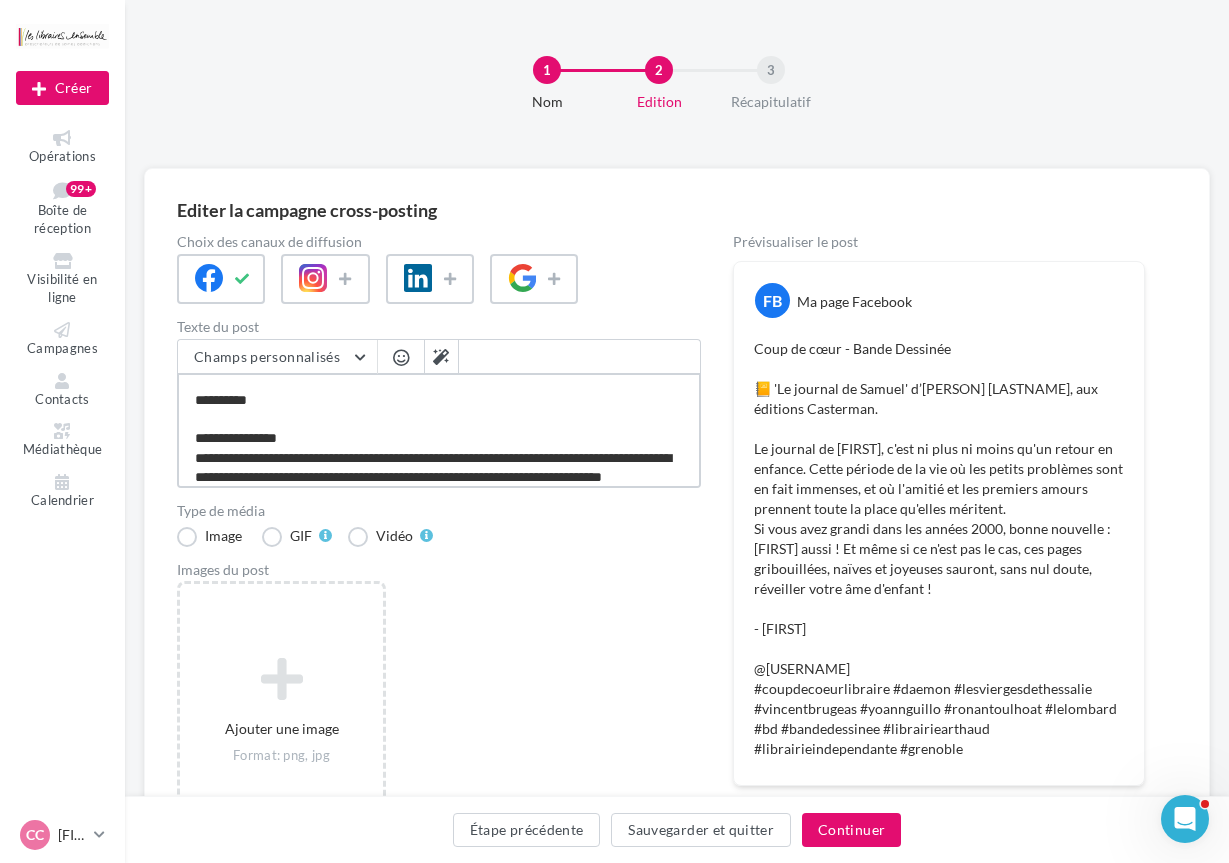 type on "**********" 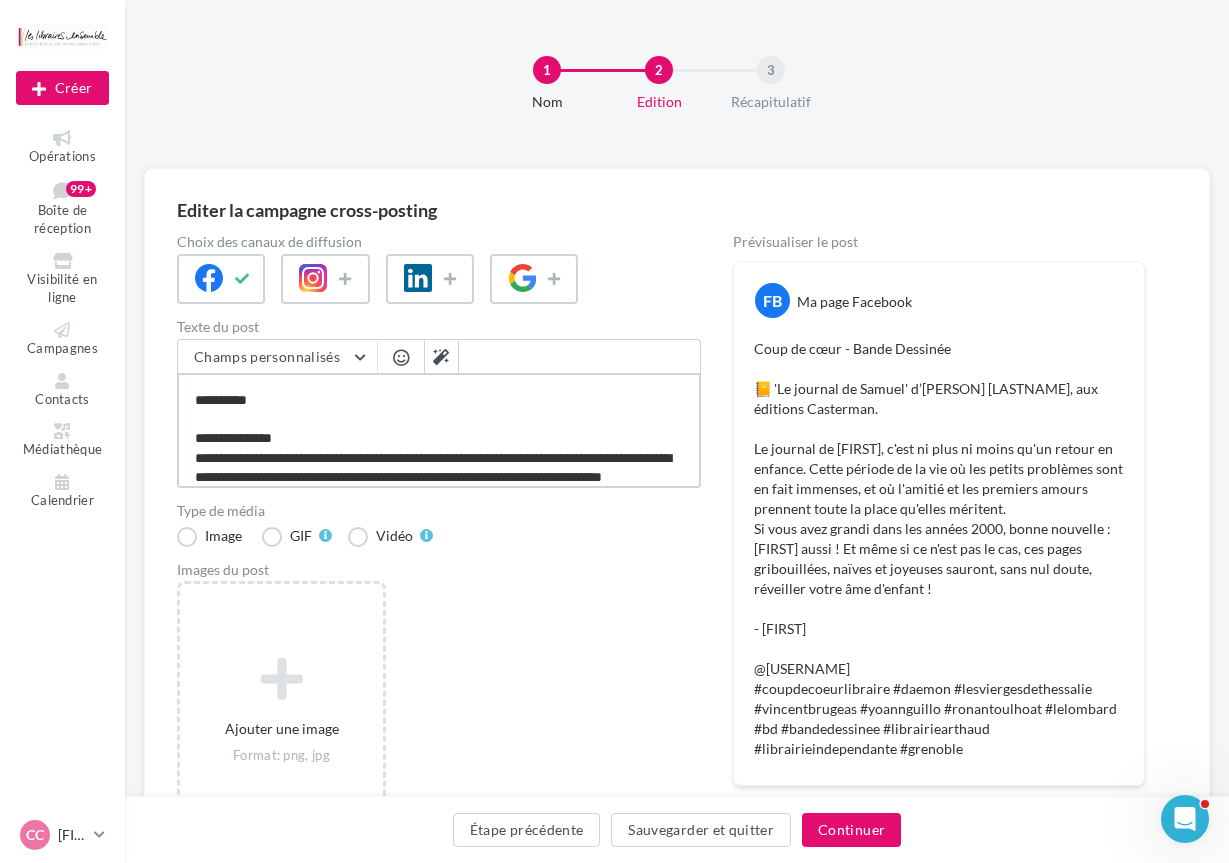 paste on "**********" 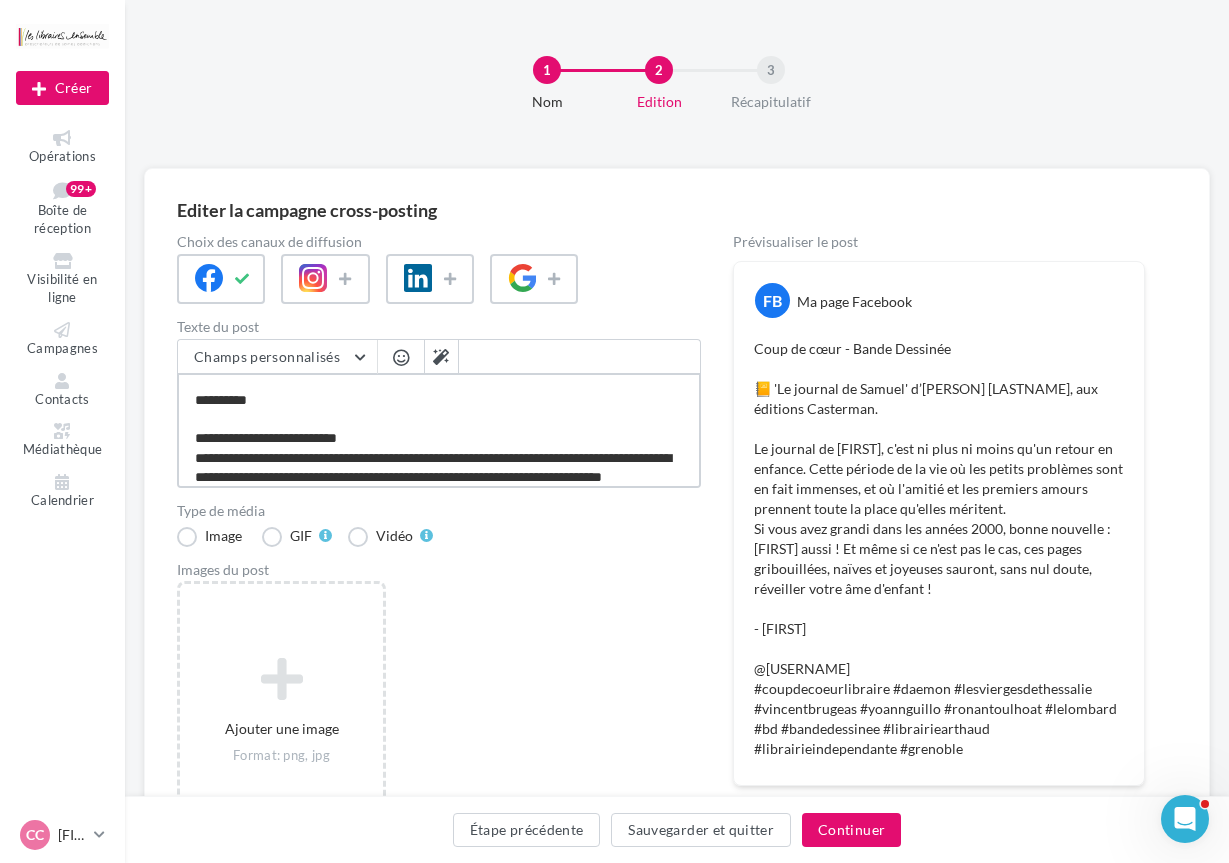 type on "**********" 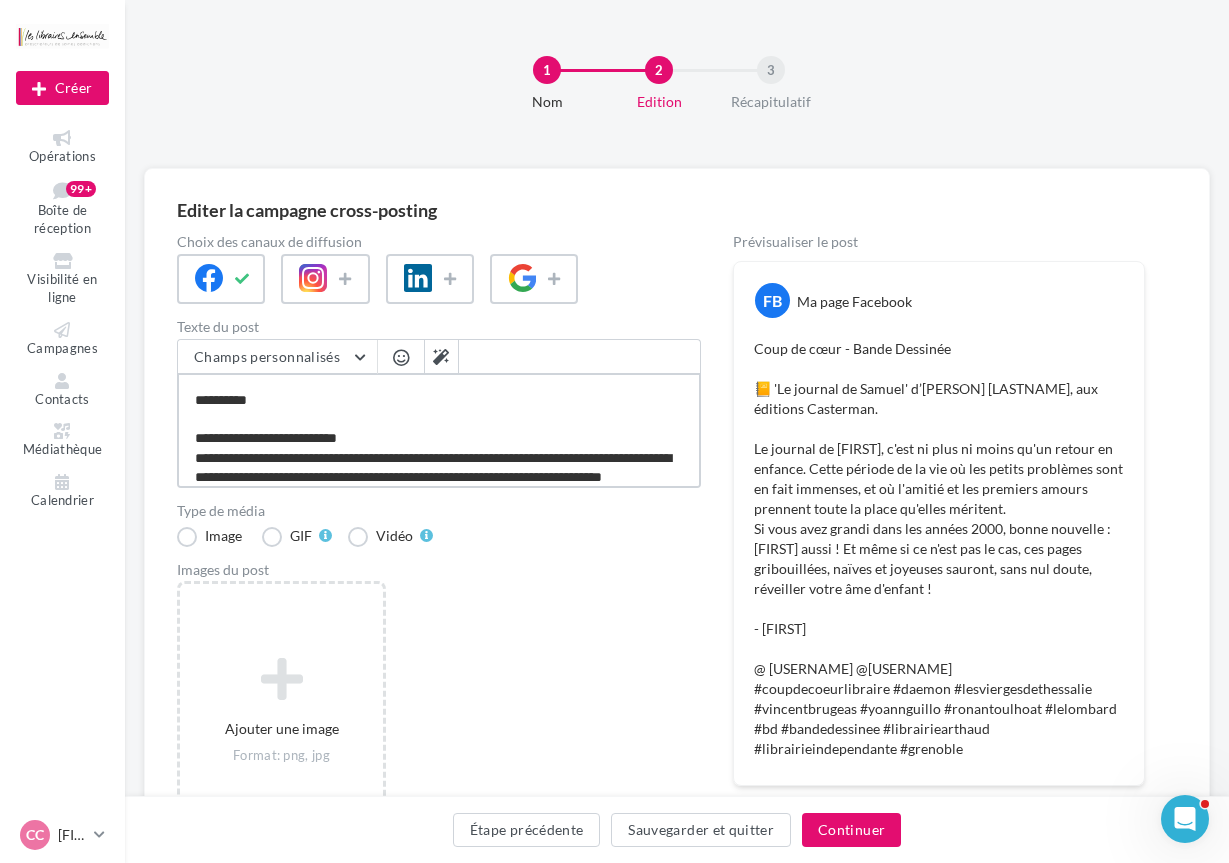 type on "**********" 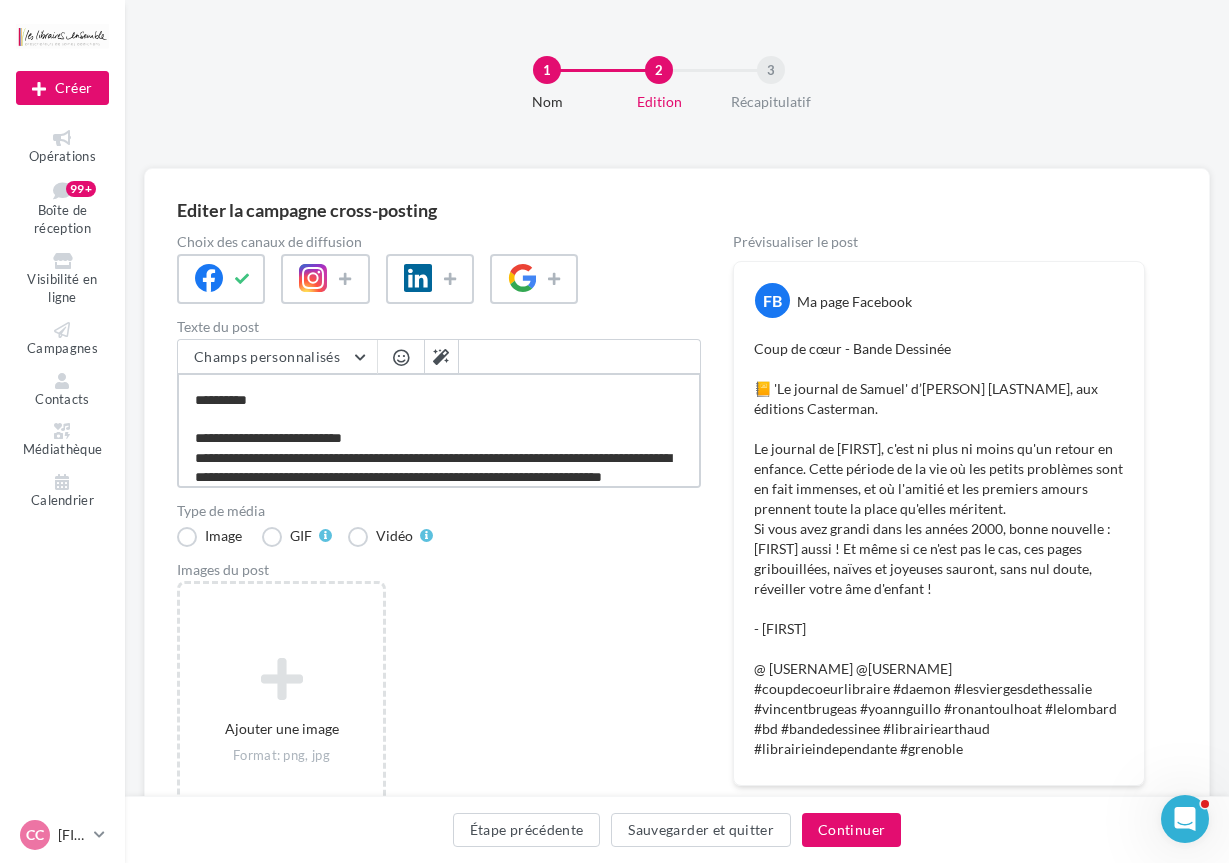 paste on "********" 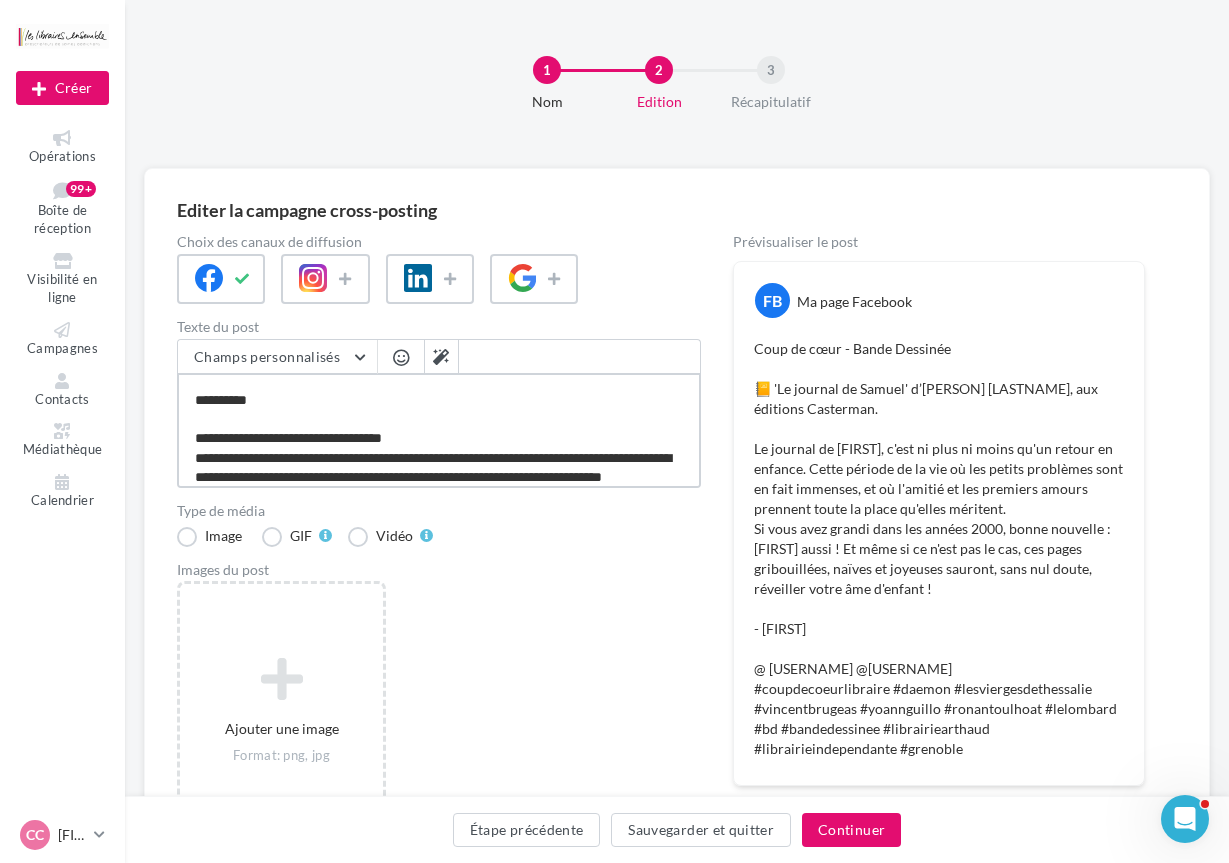 type on "**********" 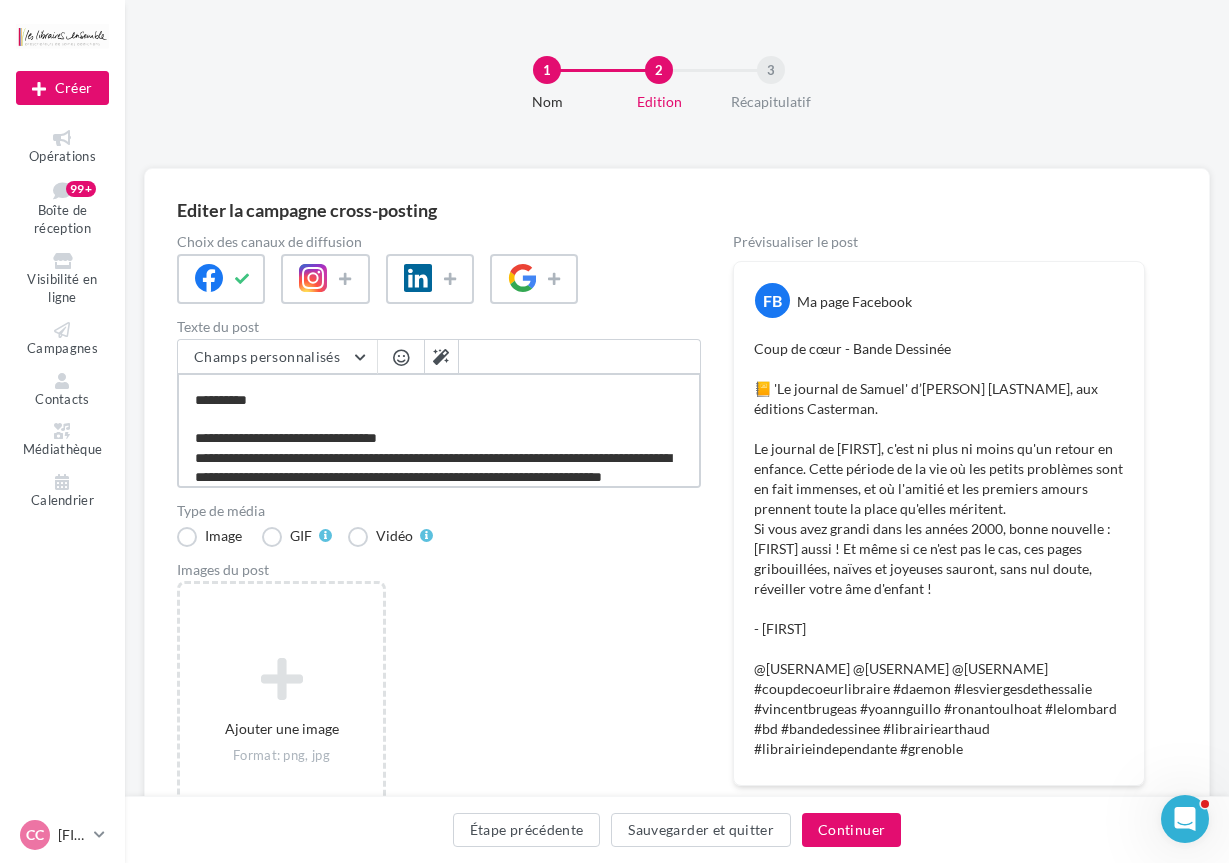 click on "**********" at bounding box center [439, 430] 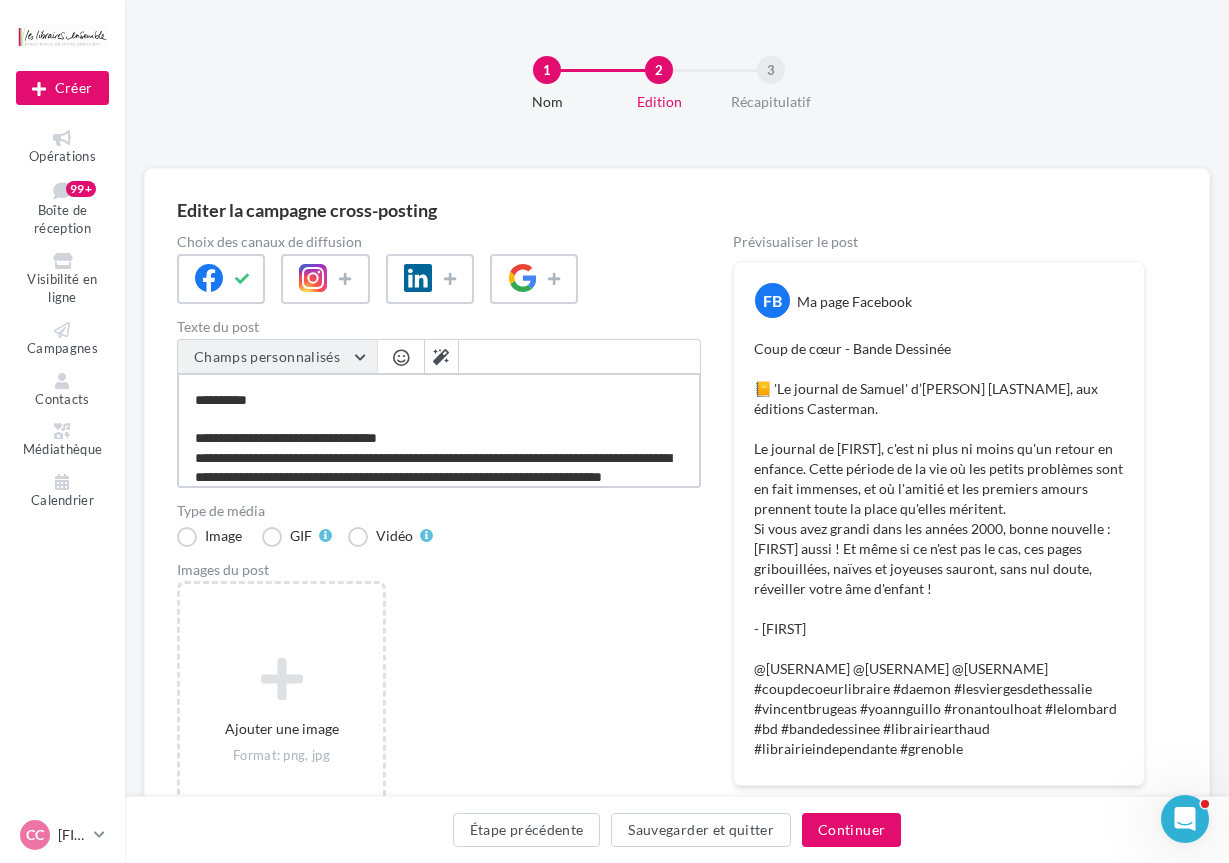 type on "**********" 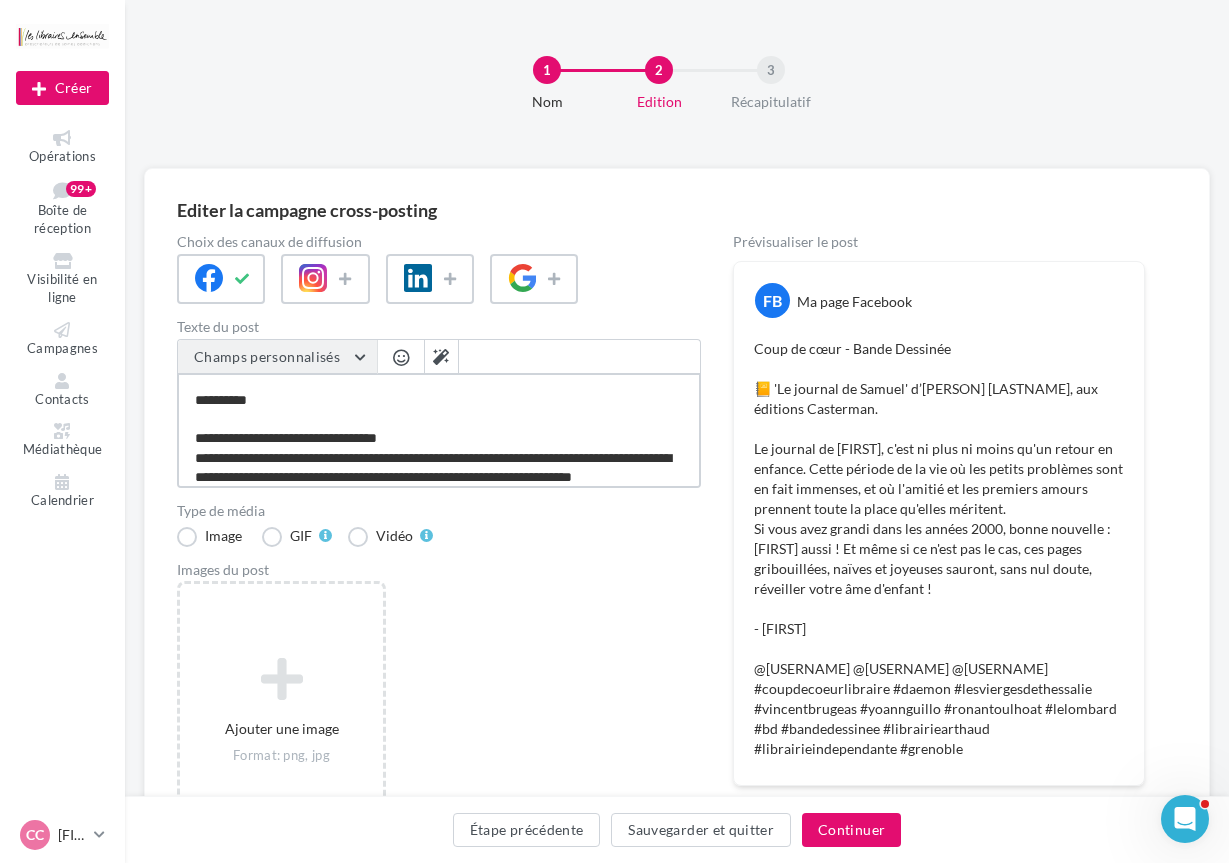 type on "**********" 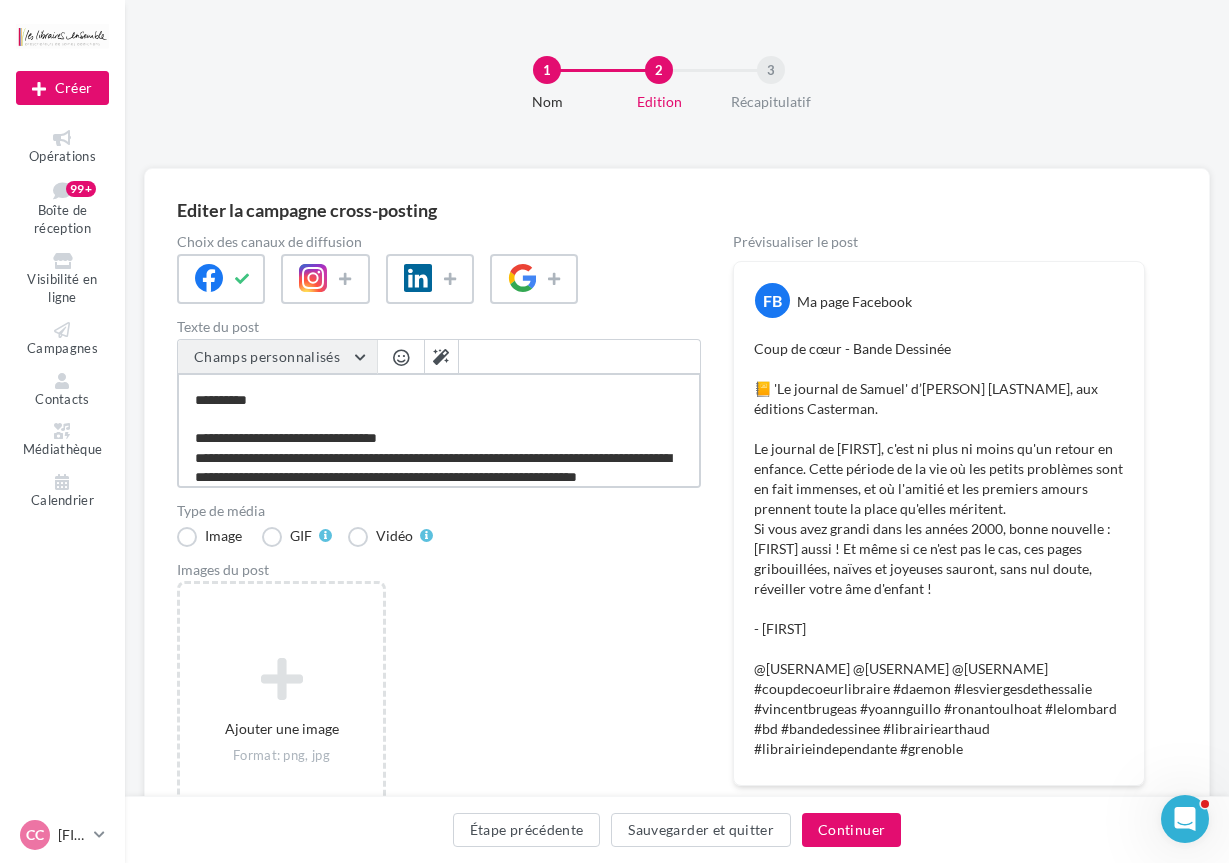 type on "**********" 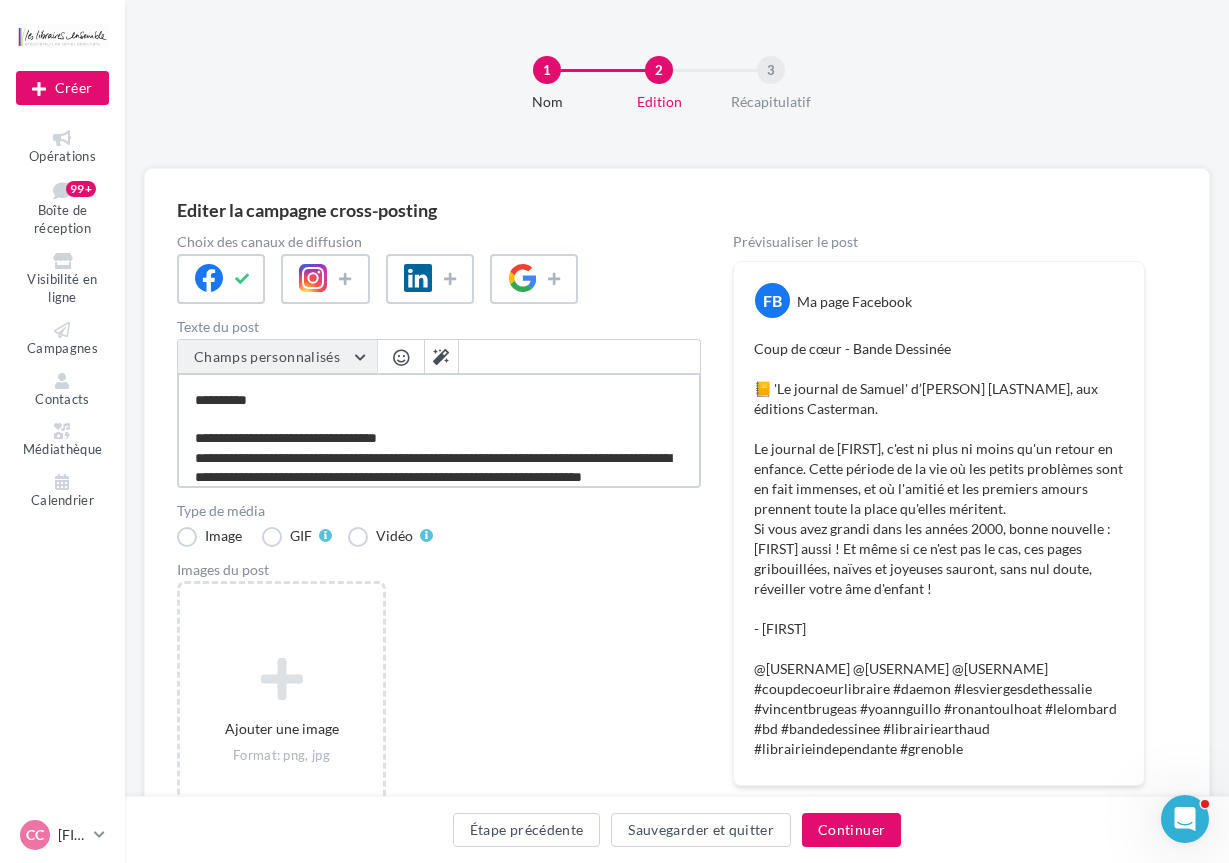 type on "**********" 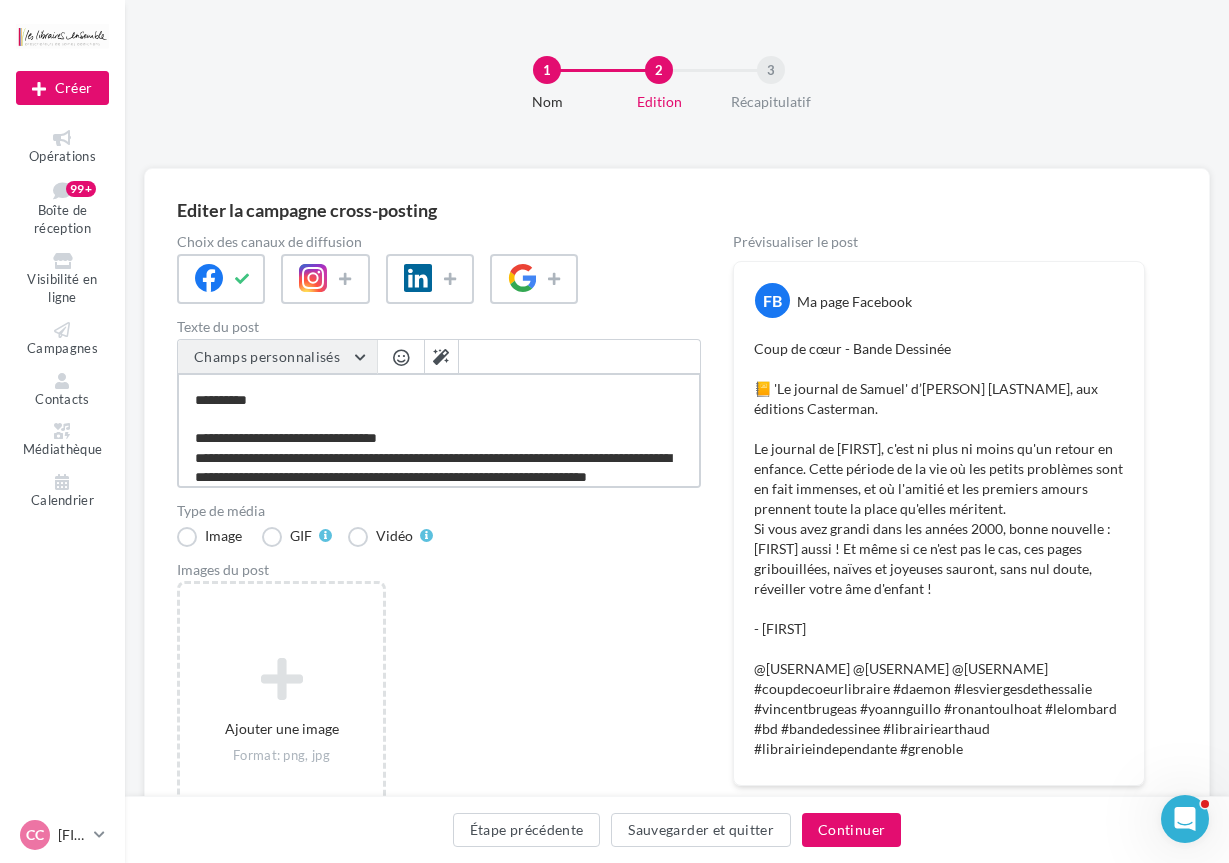 type on "**********" 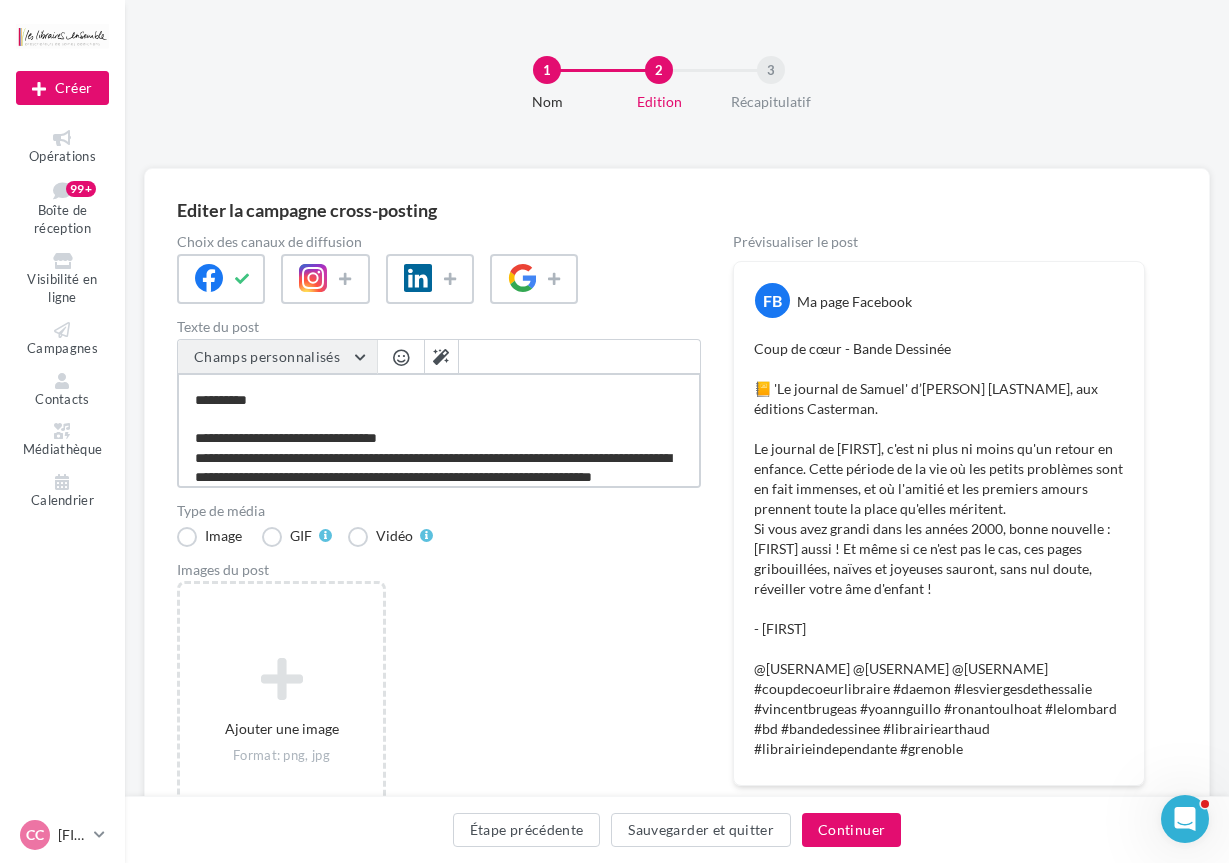 type on "**********" 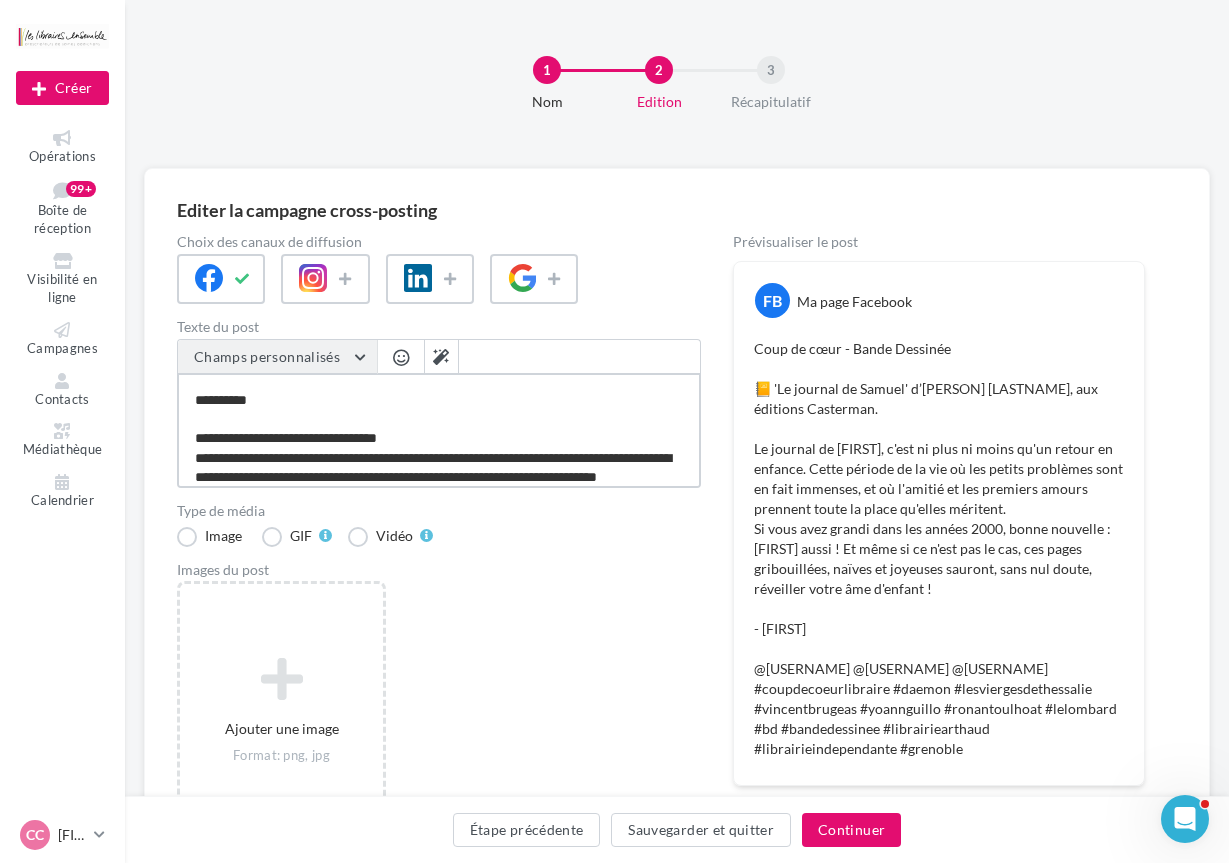 type on "**********" 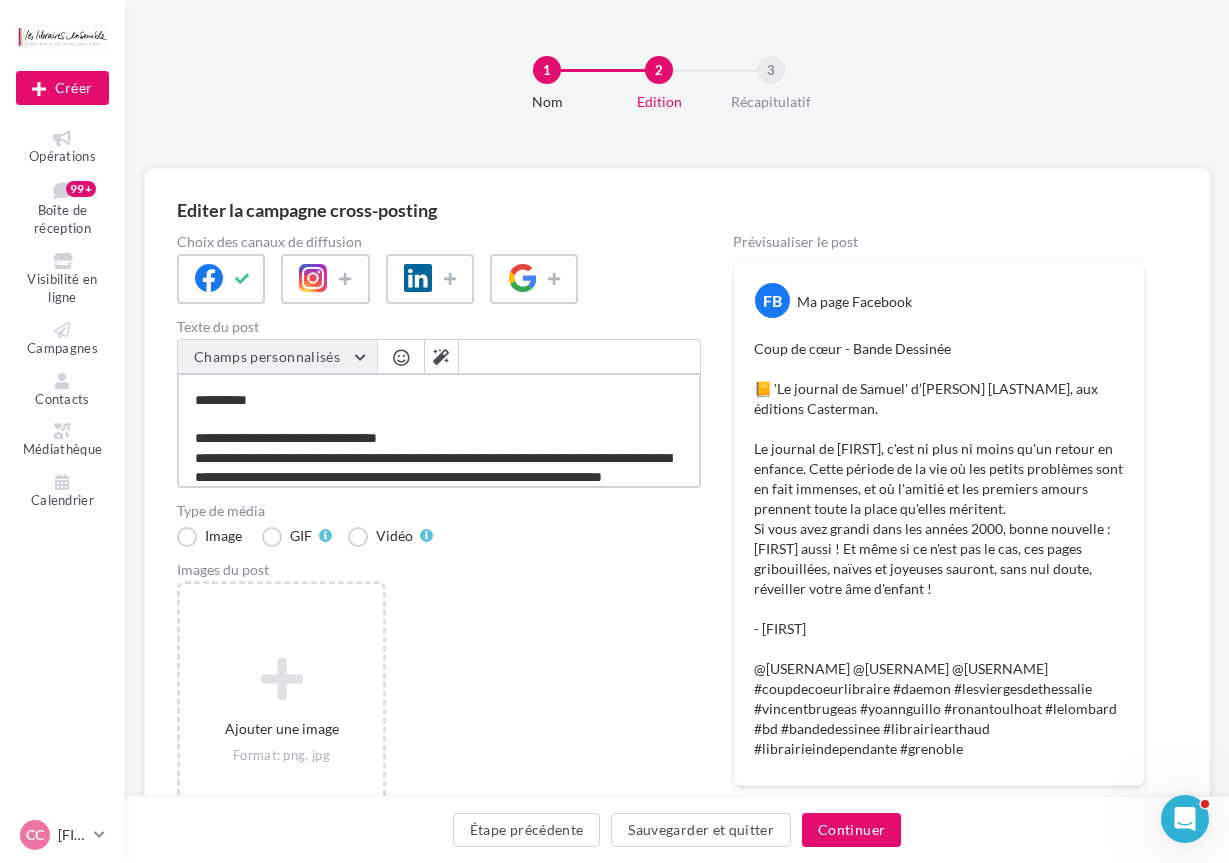 type on "**********" 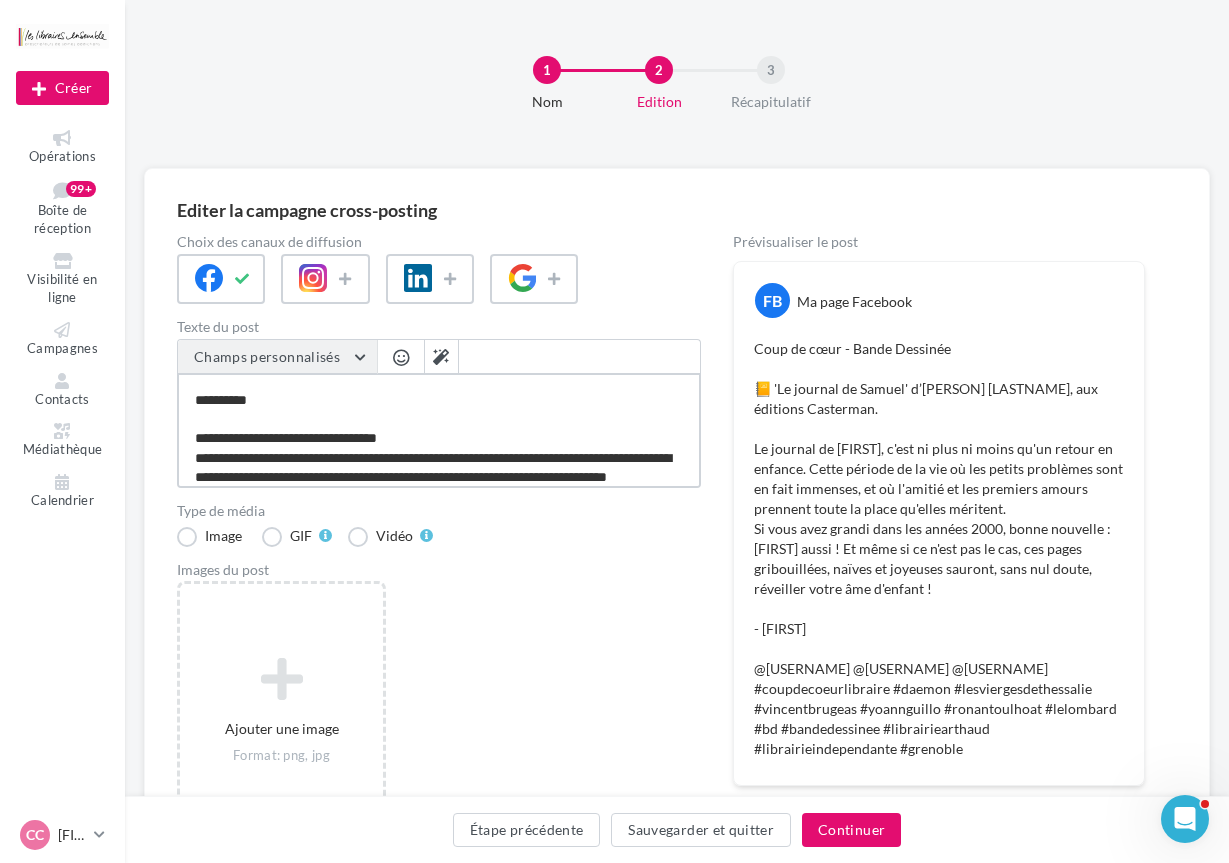 type on "**********" 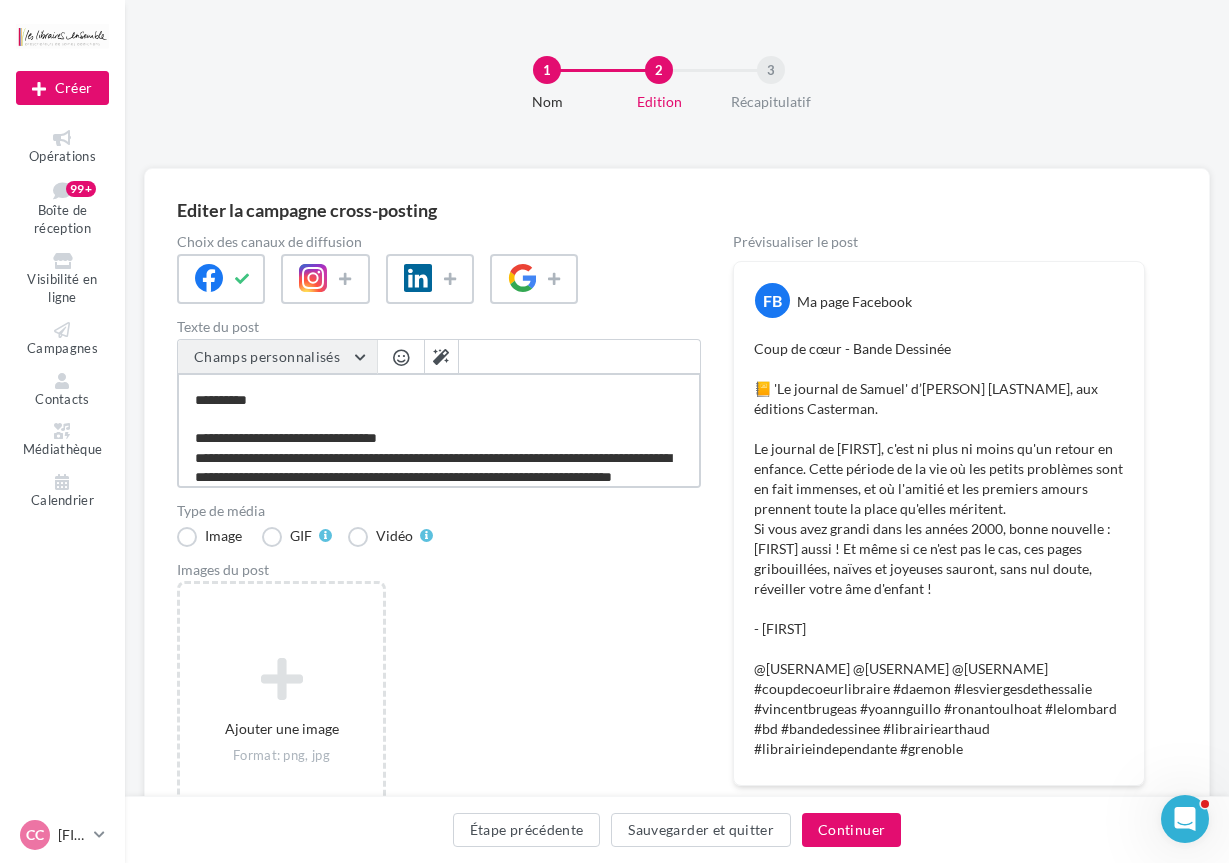 type on "**********" 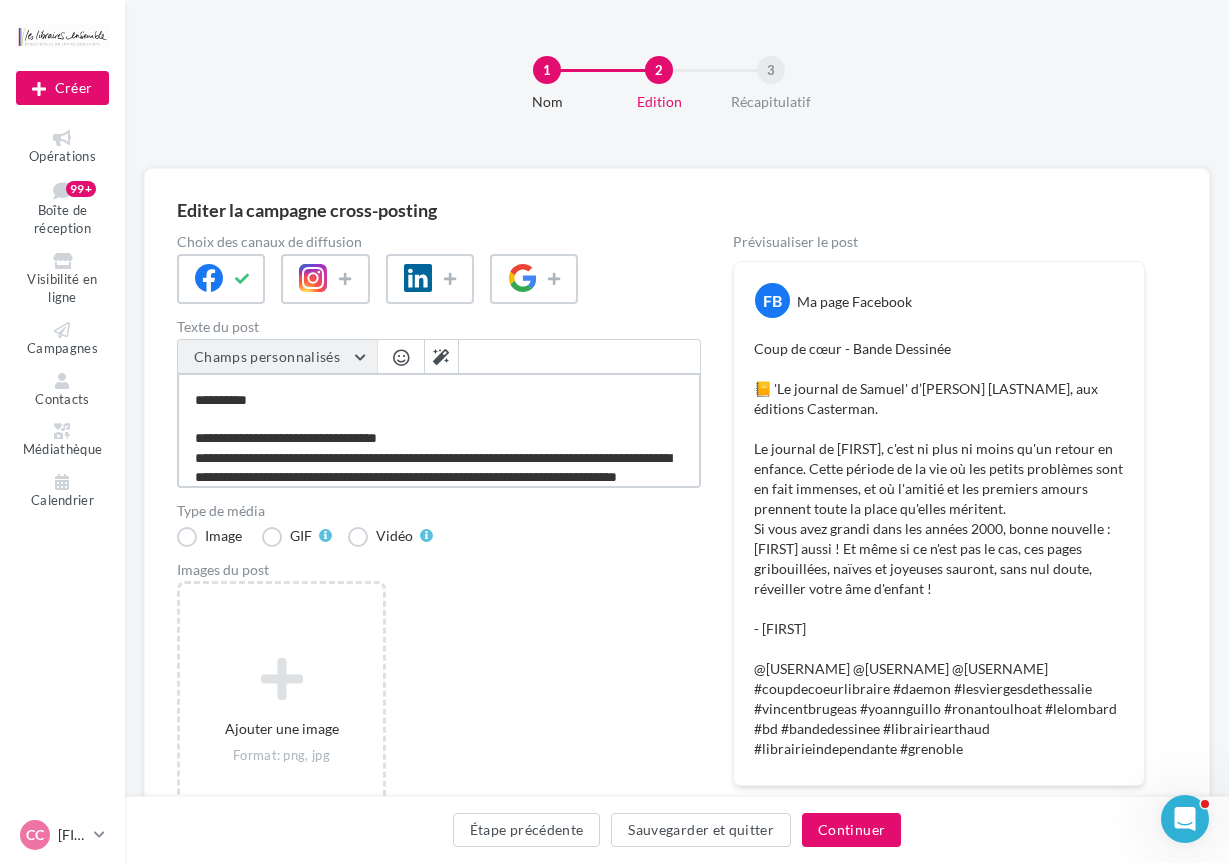 type on "**********" 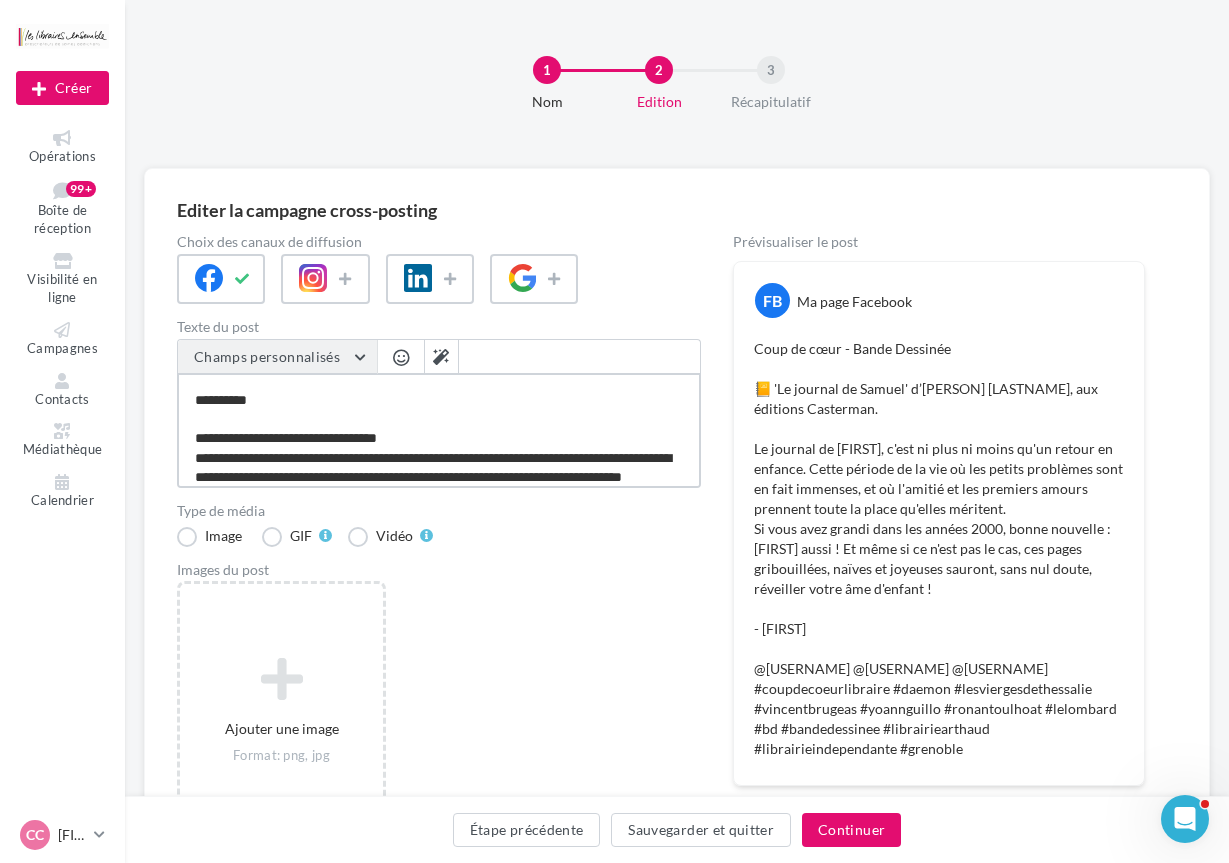 type on "**********" 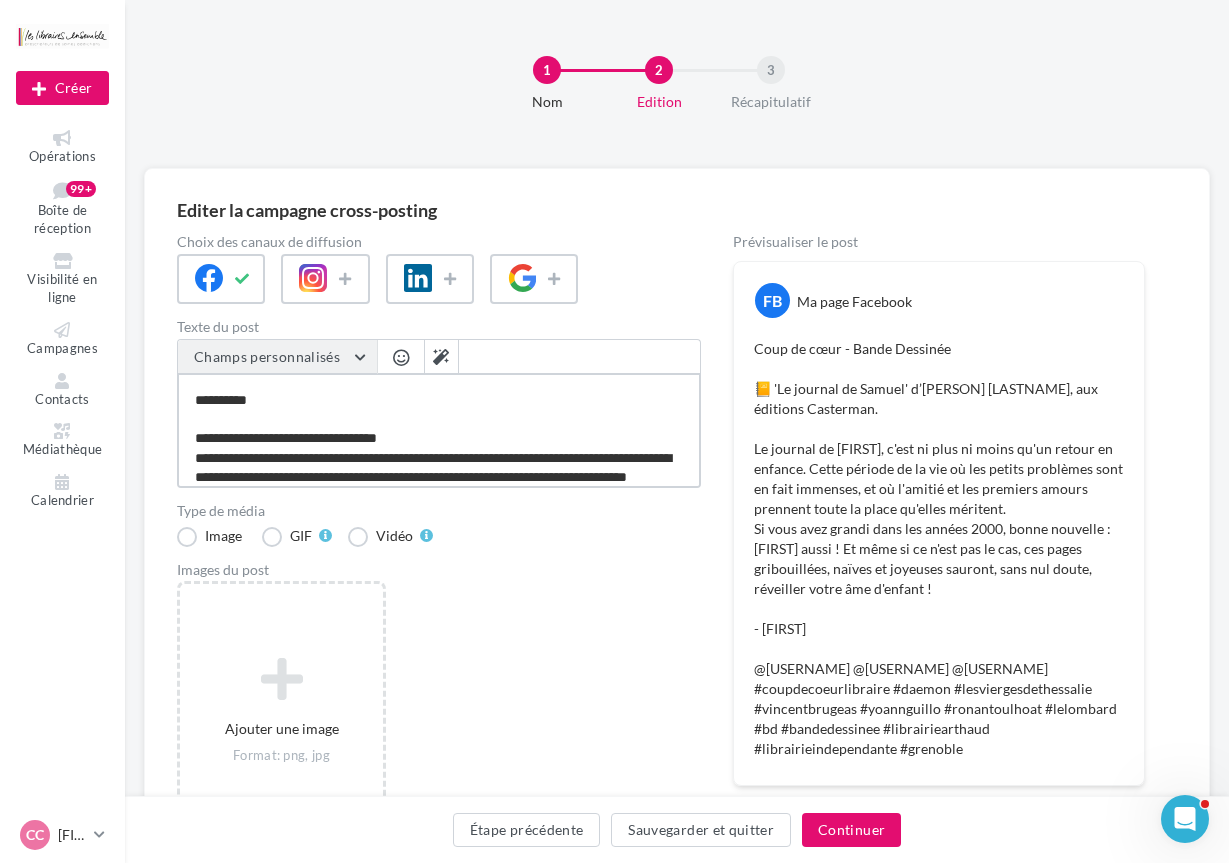 type on "**********" 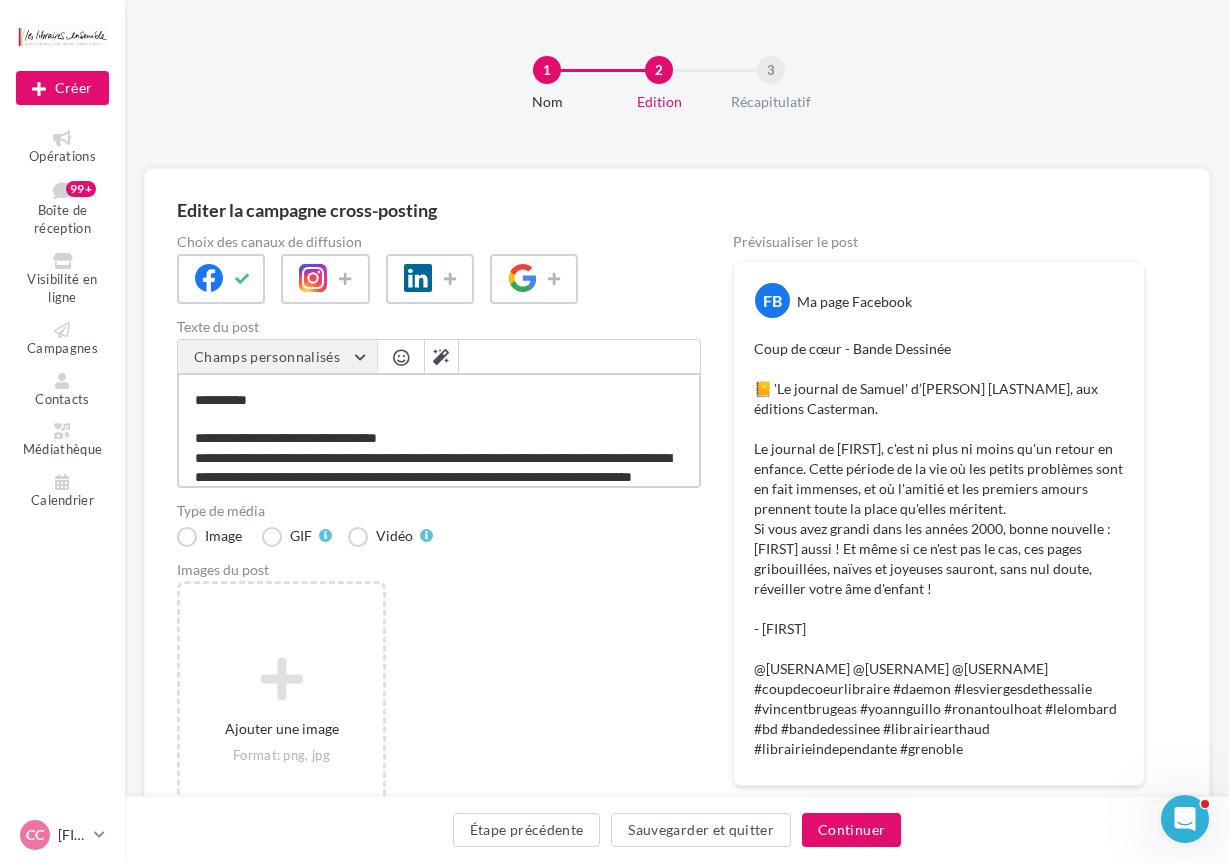 type on "**********" 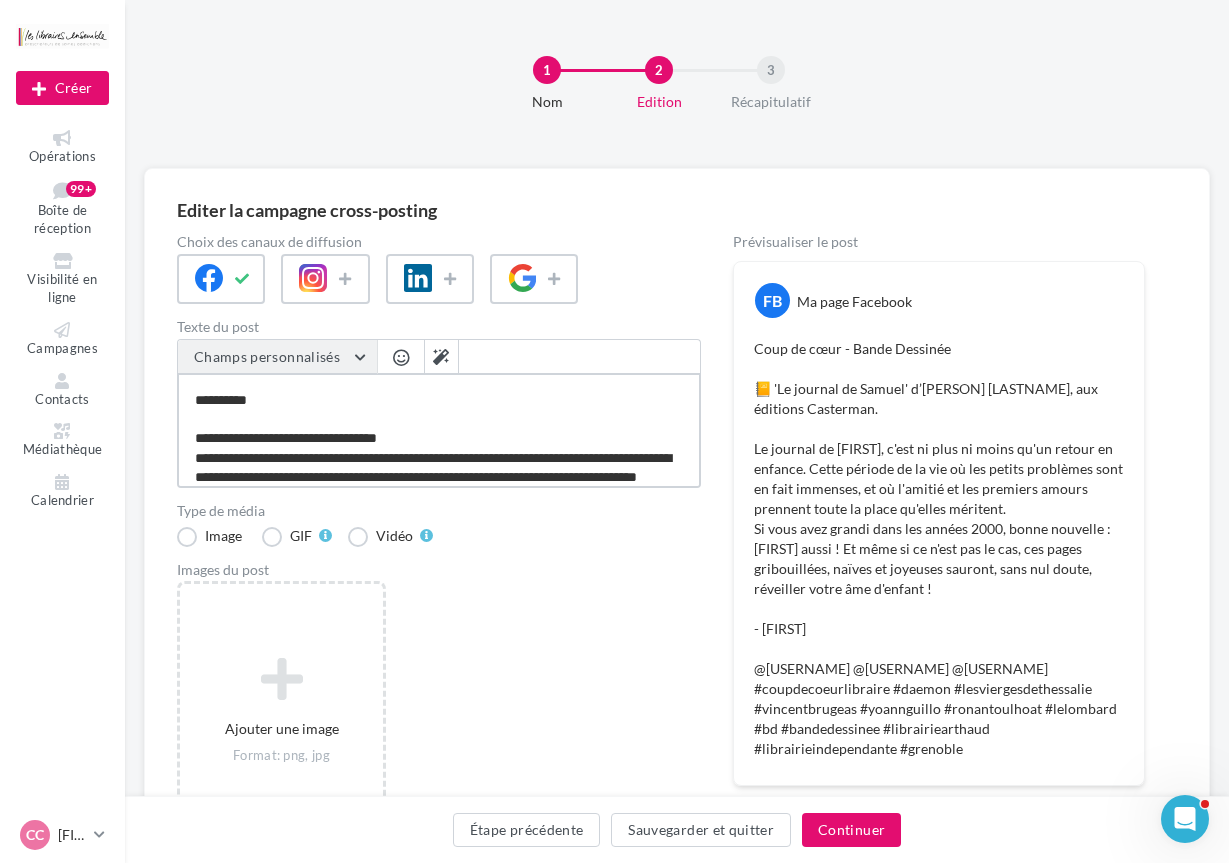 type on "**********" 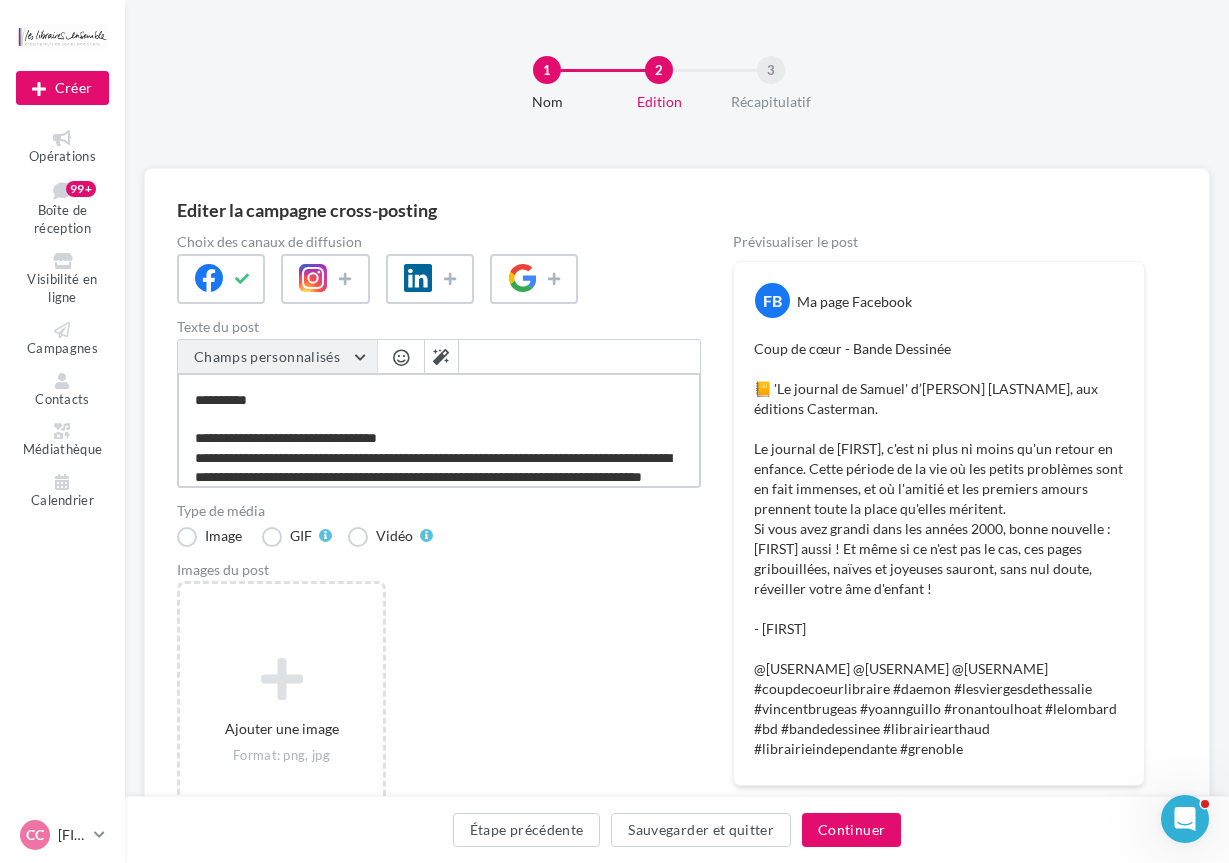 type on "**********" 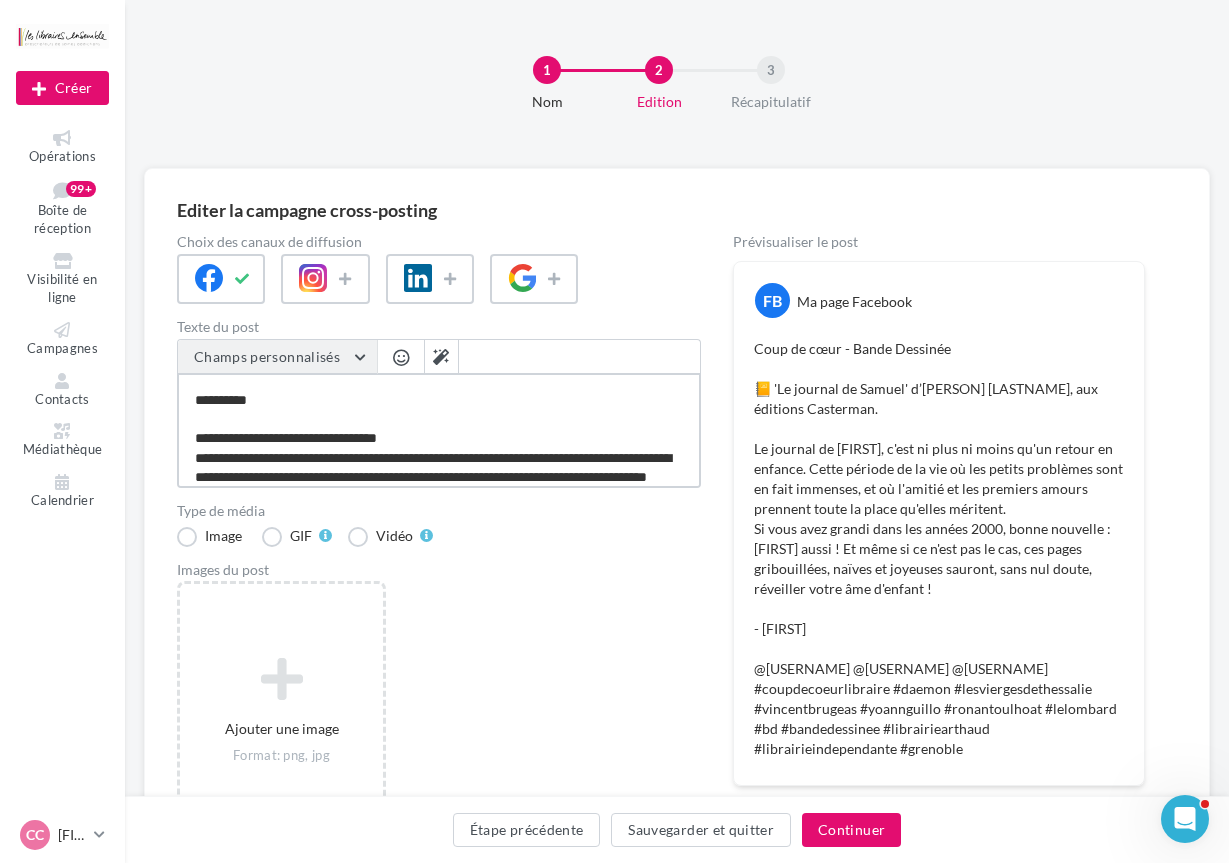type on "**********" 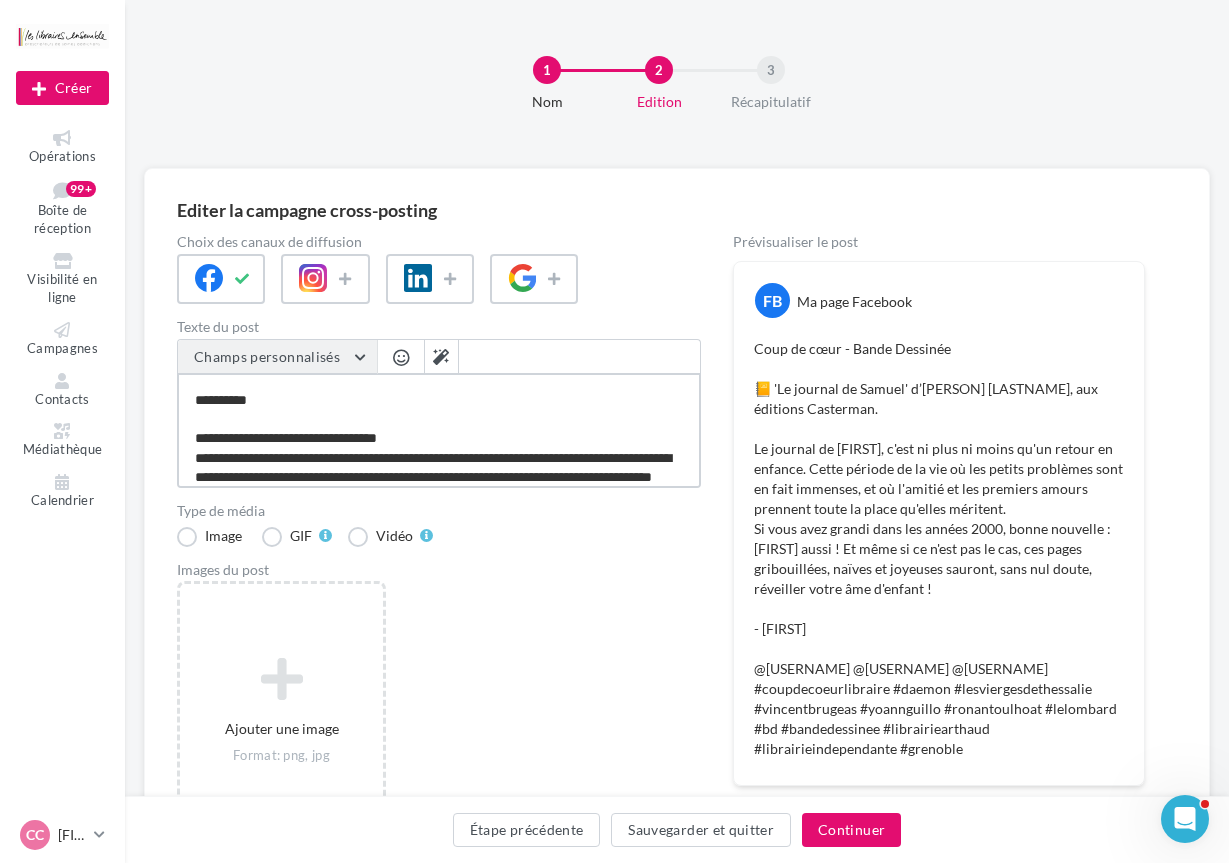 type on "**********" 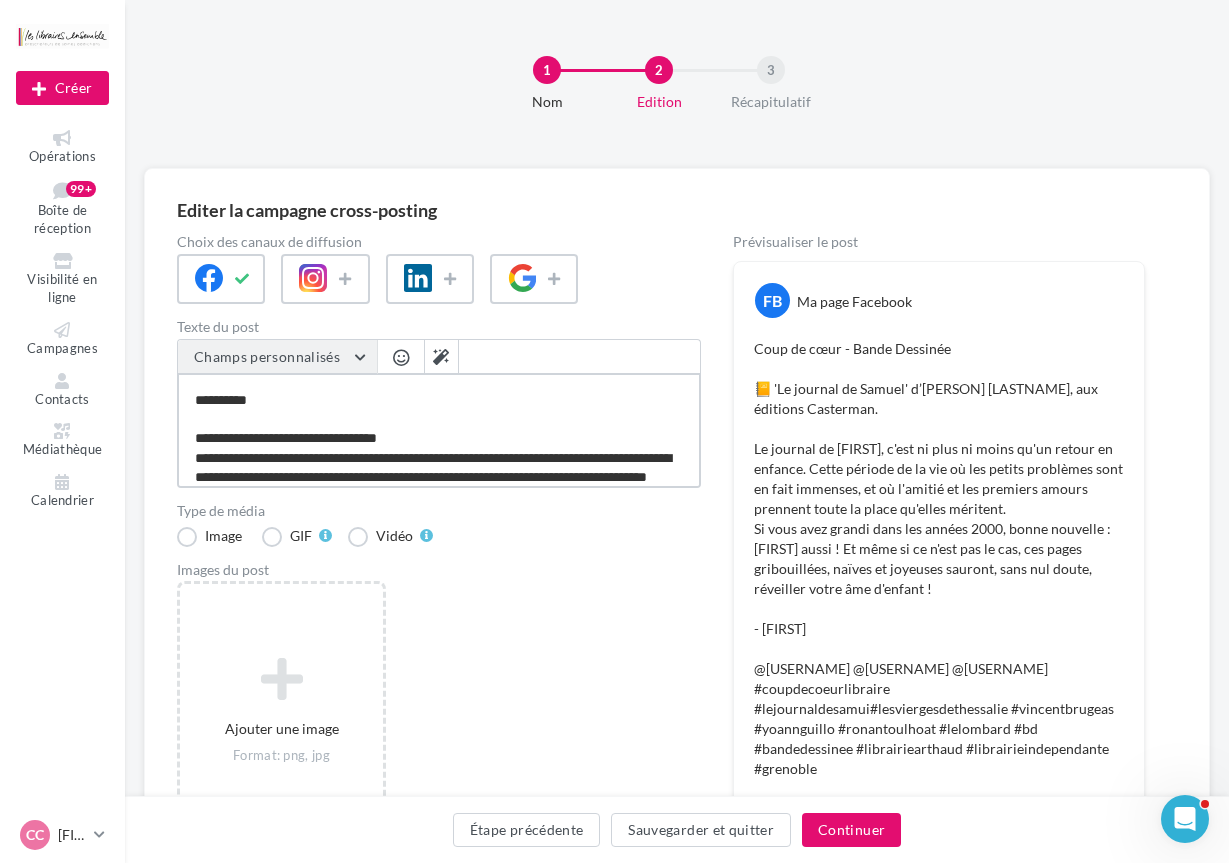 type on "**********" 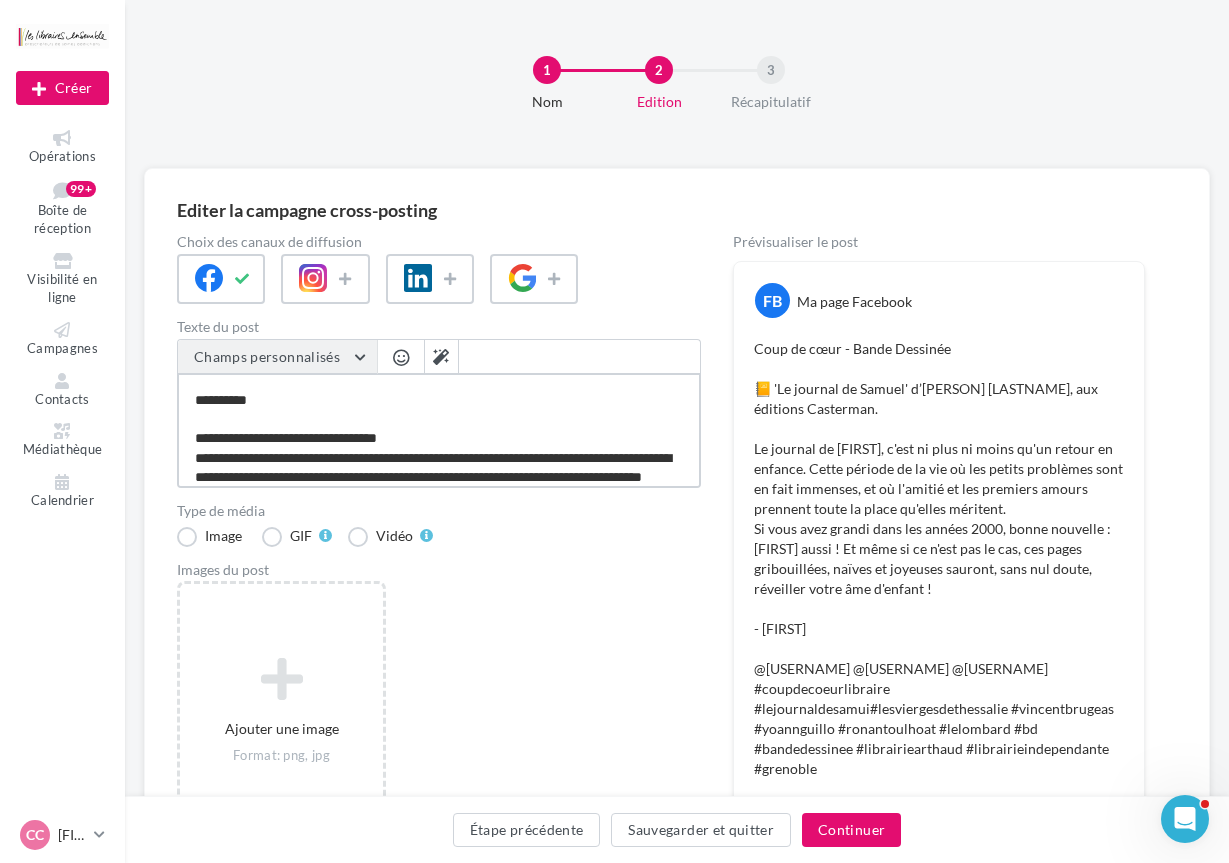 type on "**********" 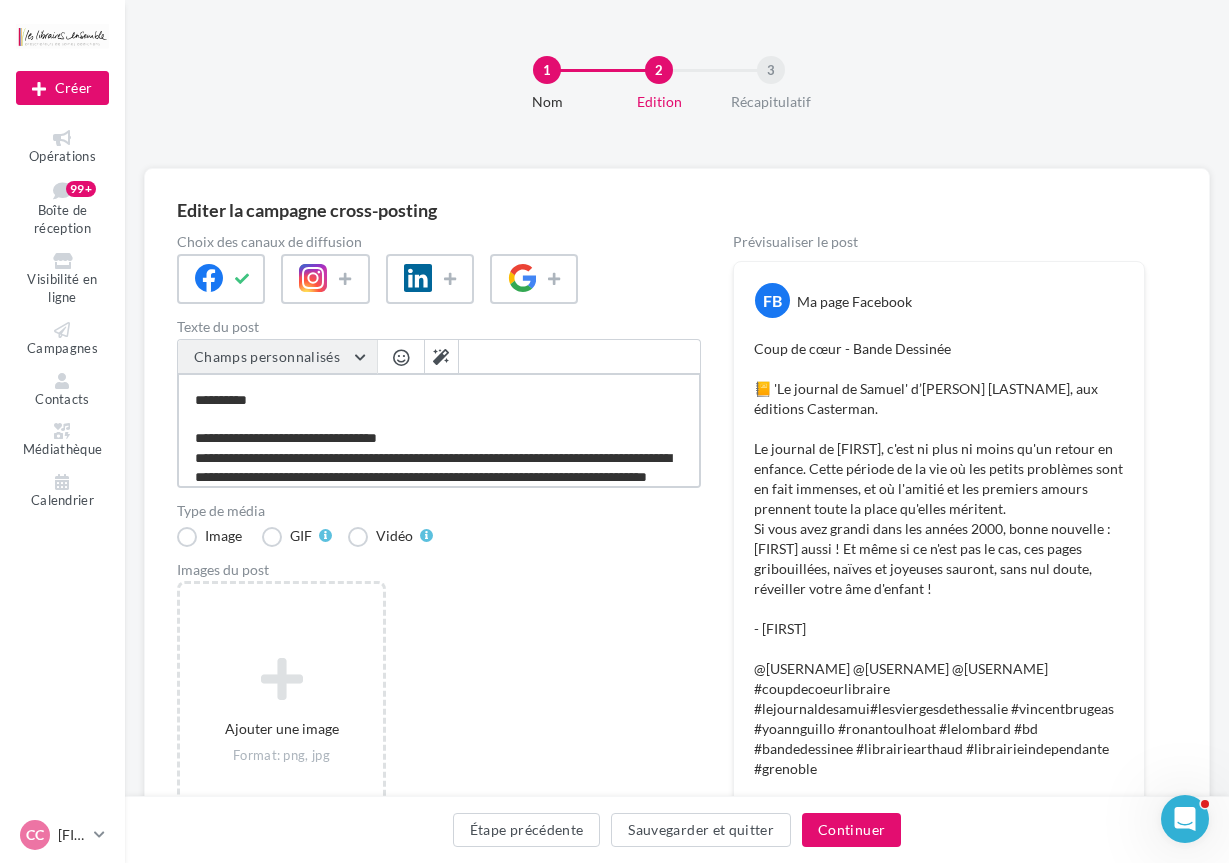 type on "**********" 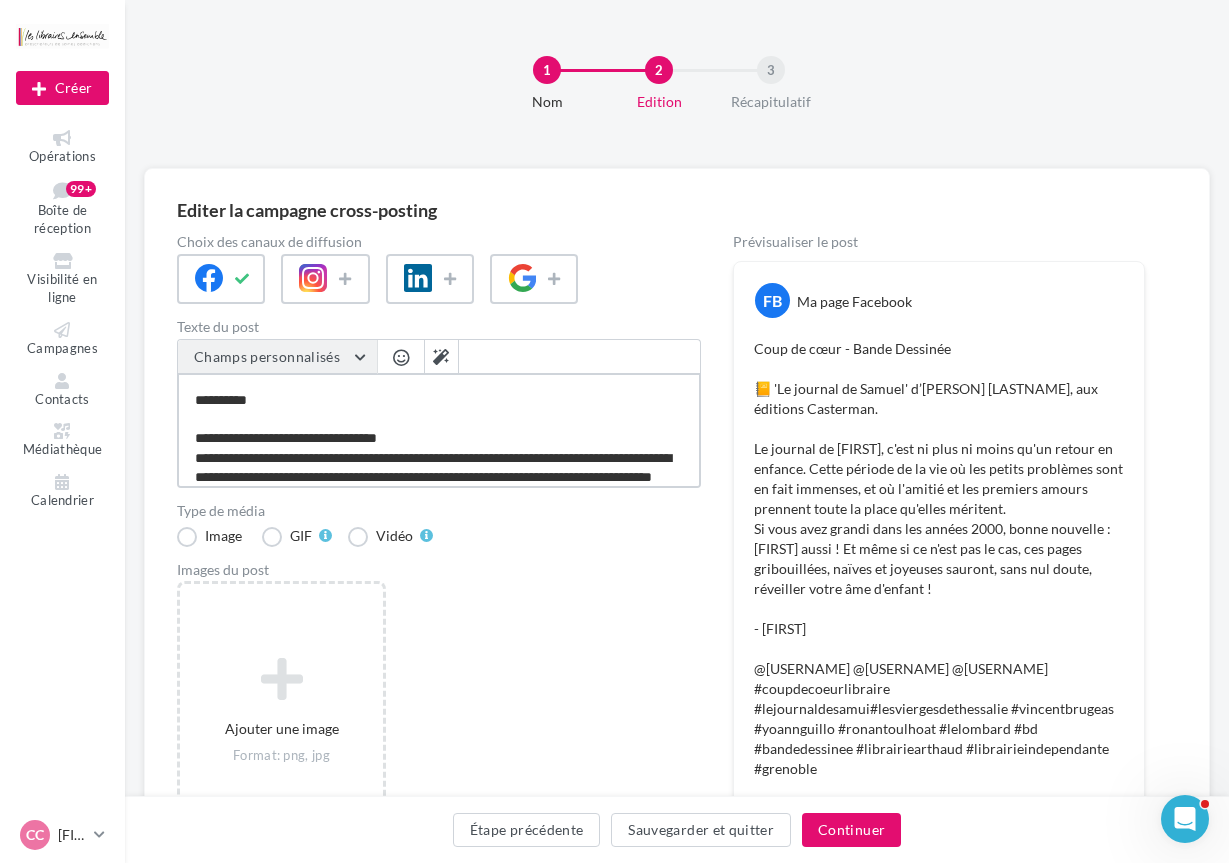 type on "**********" 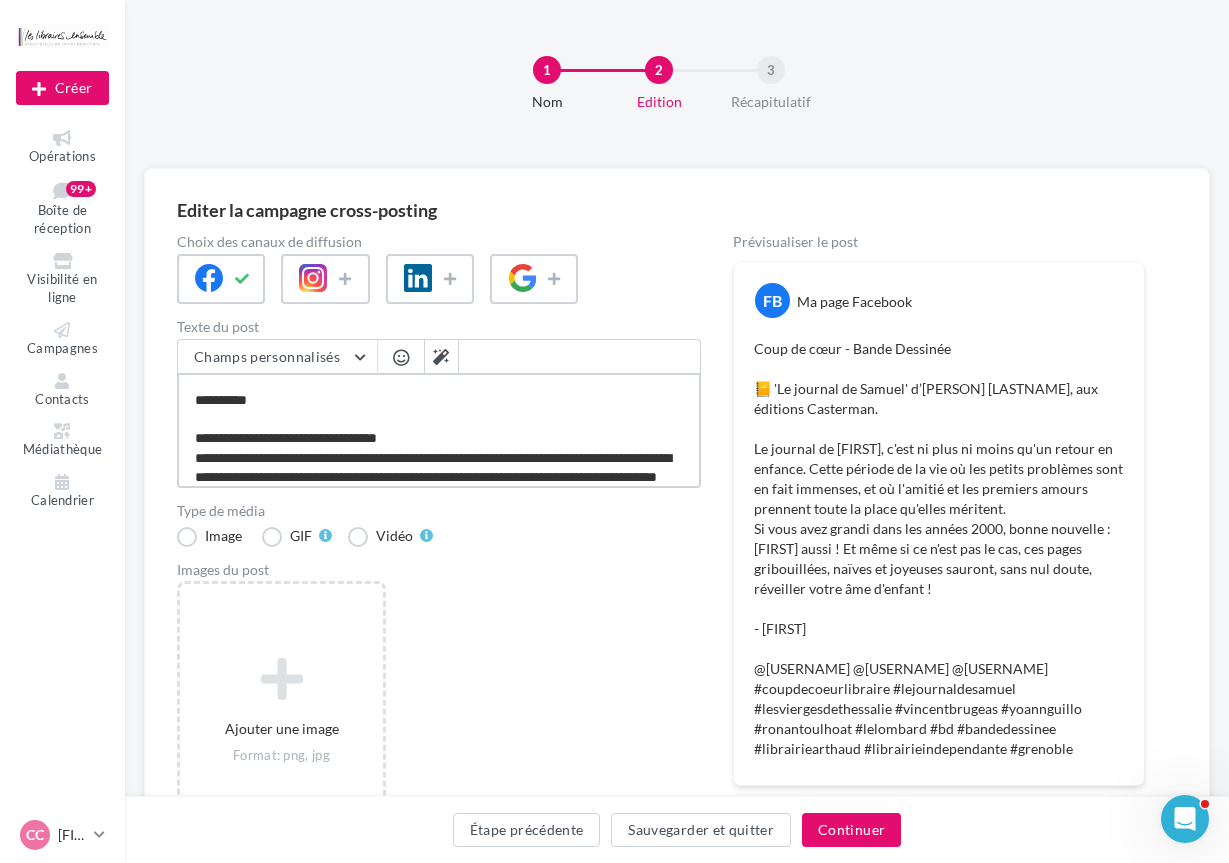 type on "**********" 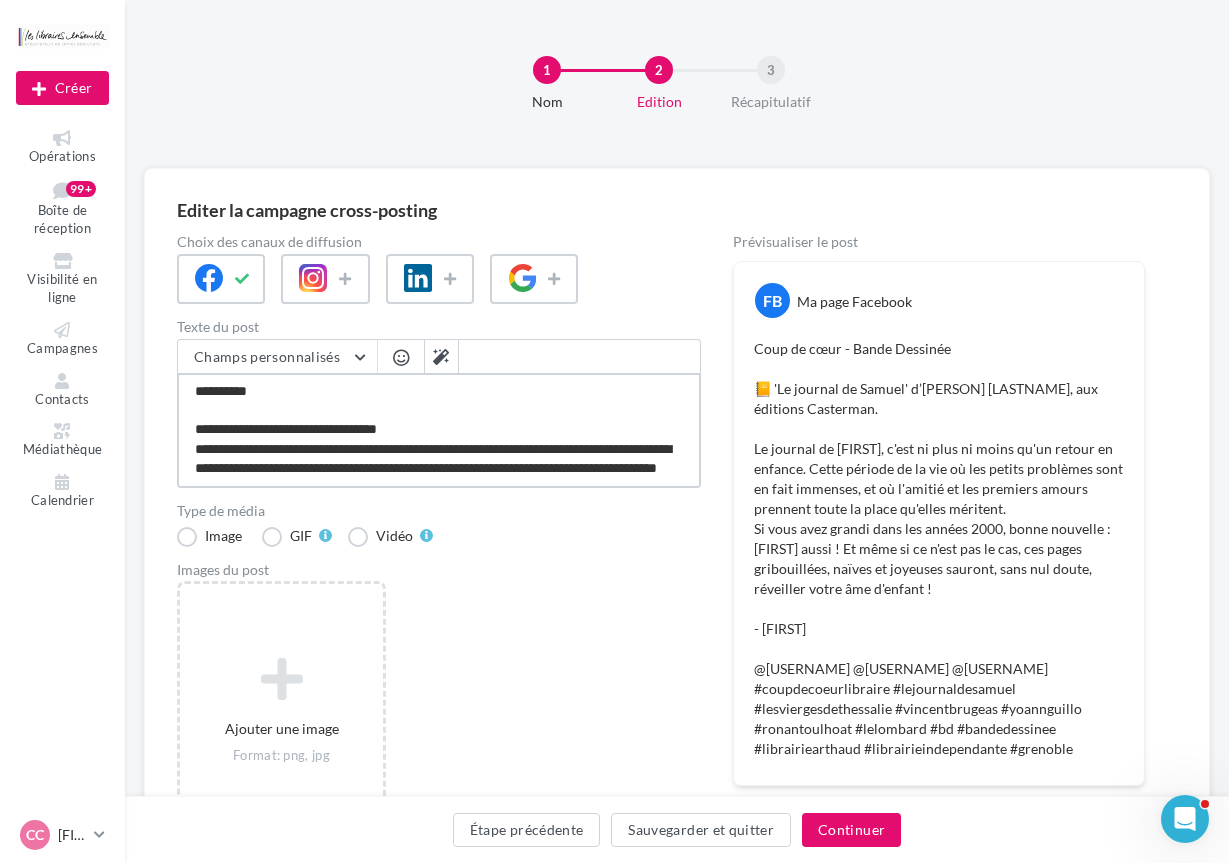 scroll, scrollTop: 232, scrollLeft: 0, axis: vertical 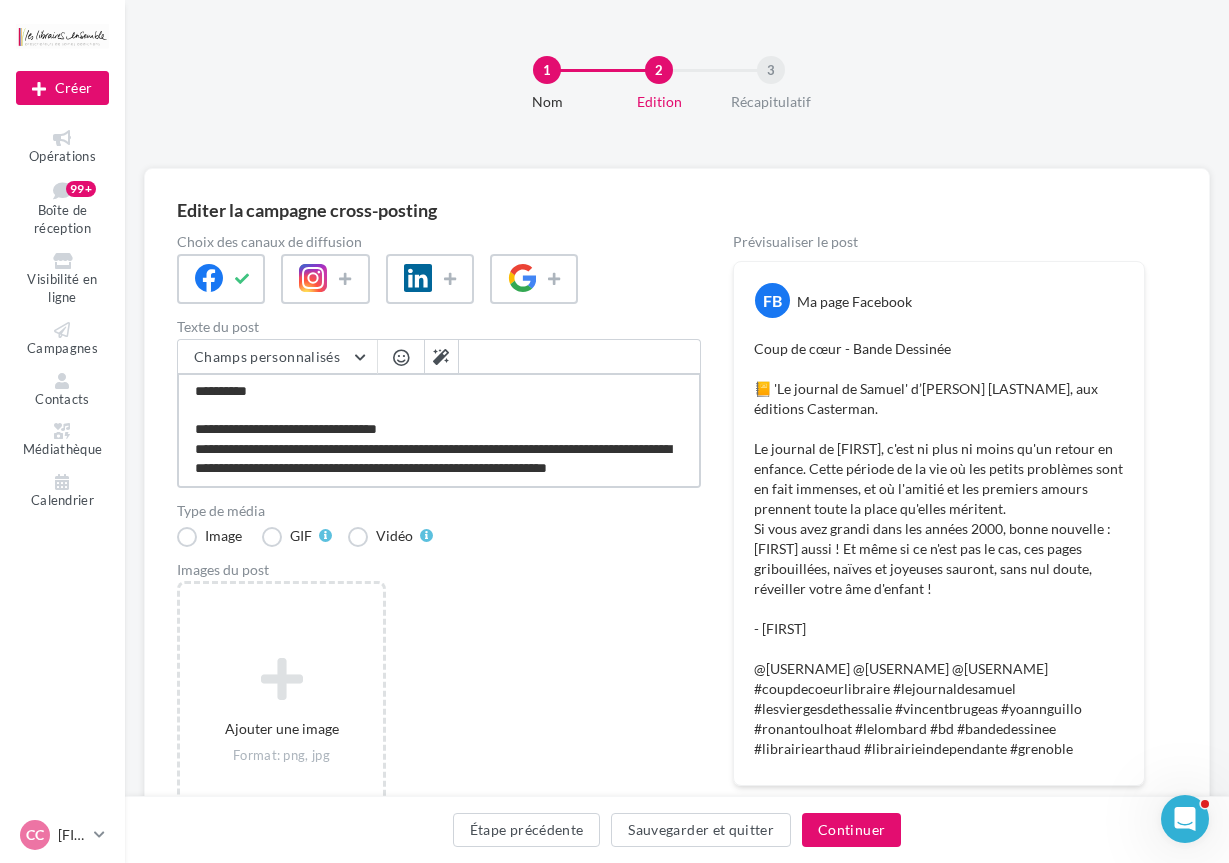type on "**********" 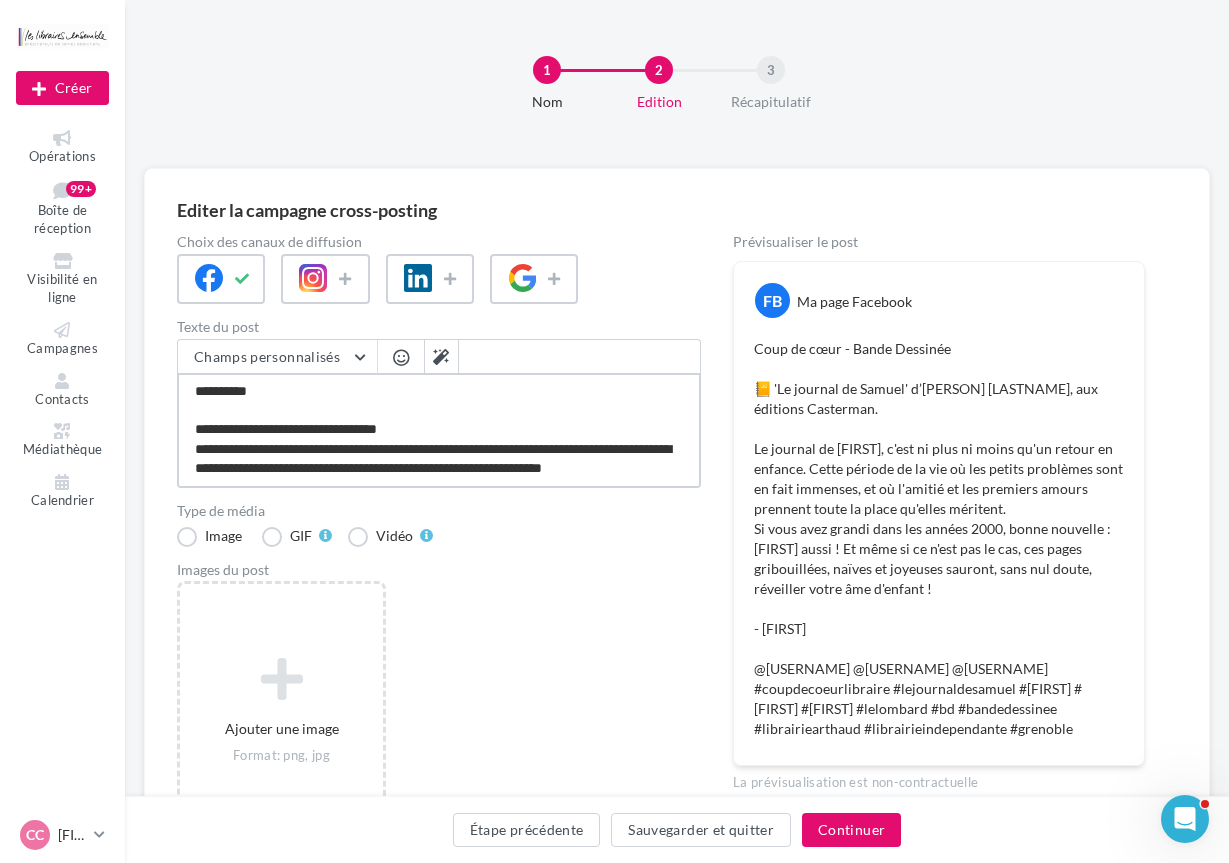 click on "**********" at bounding box center [439, 430] 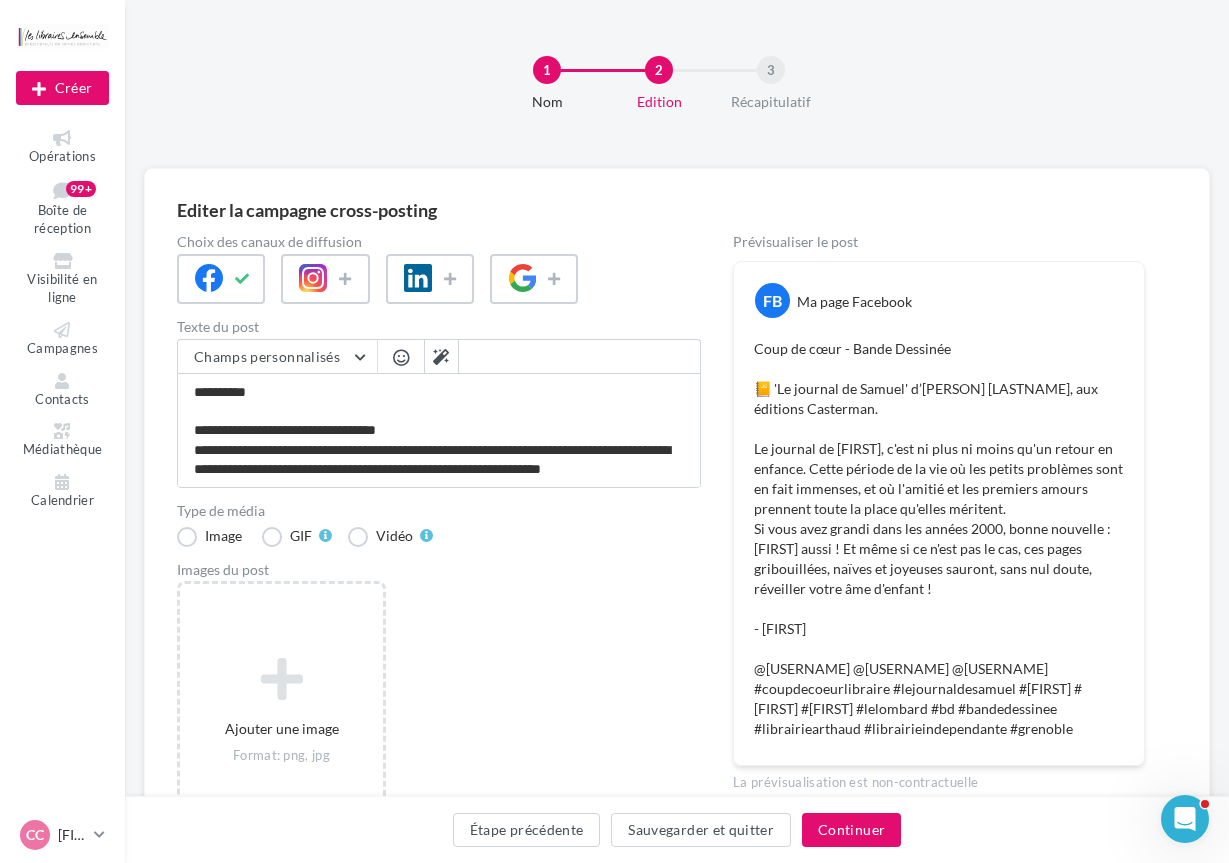 scroll, scrollTop: 230, scrollLeft: 0, axis: vertical 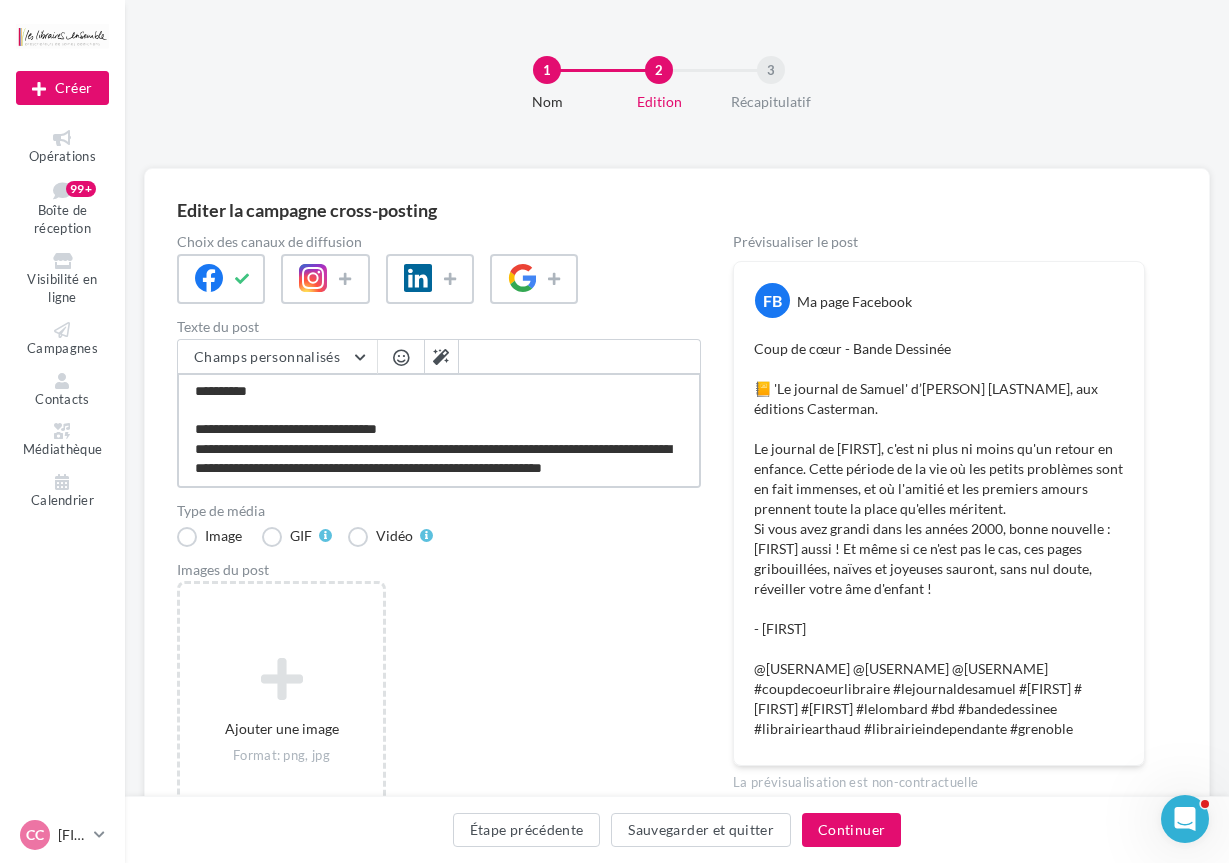 type on "**********" 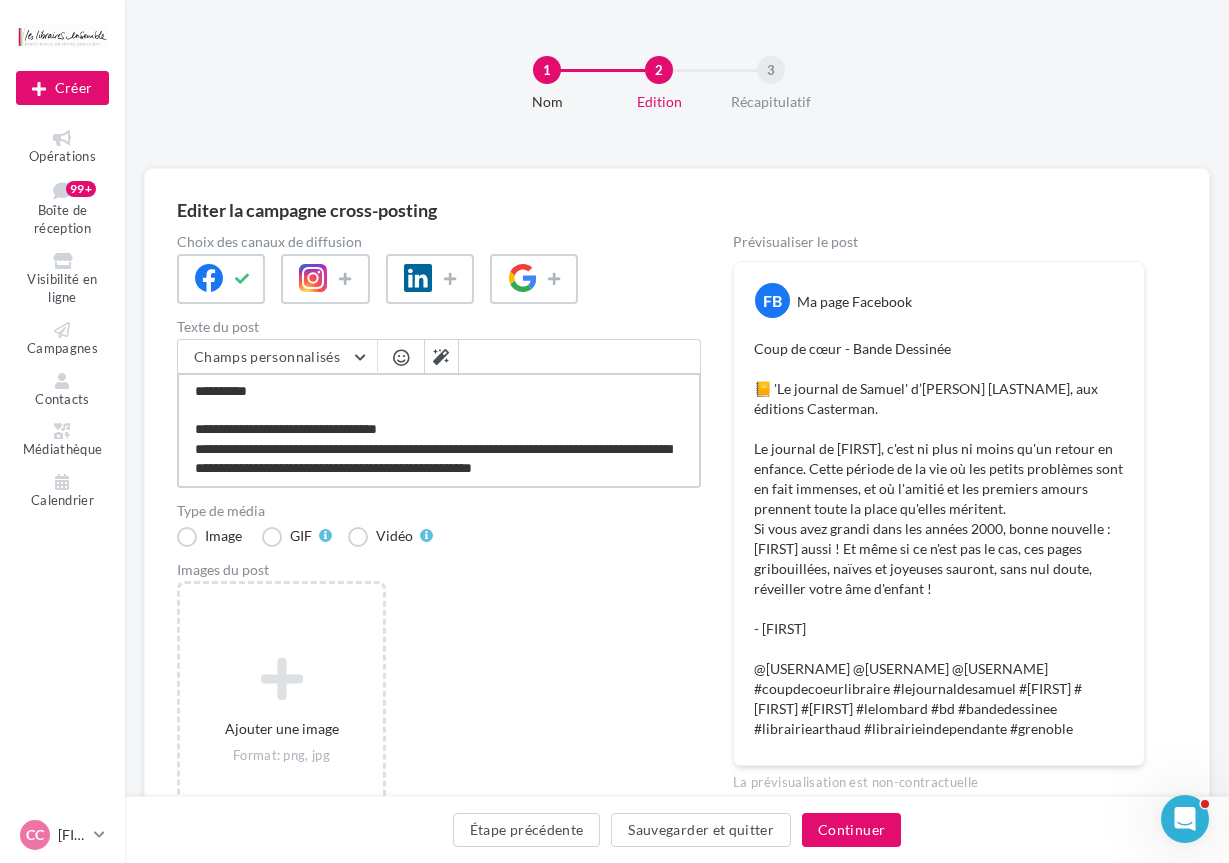 type on "**********" 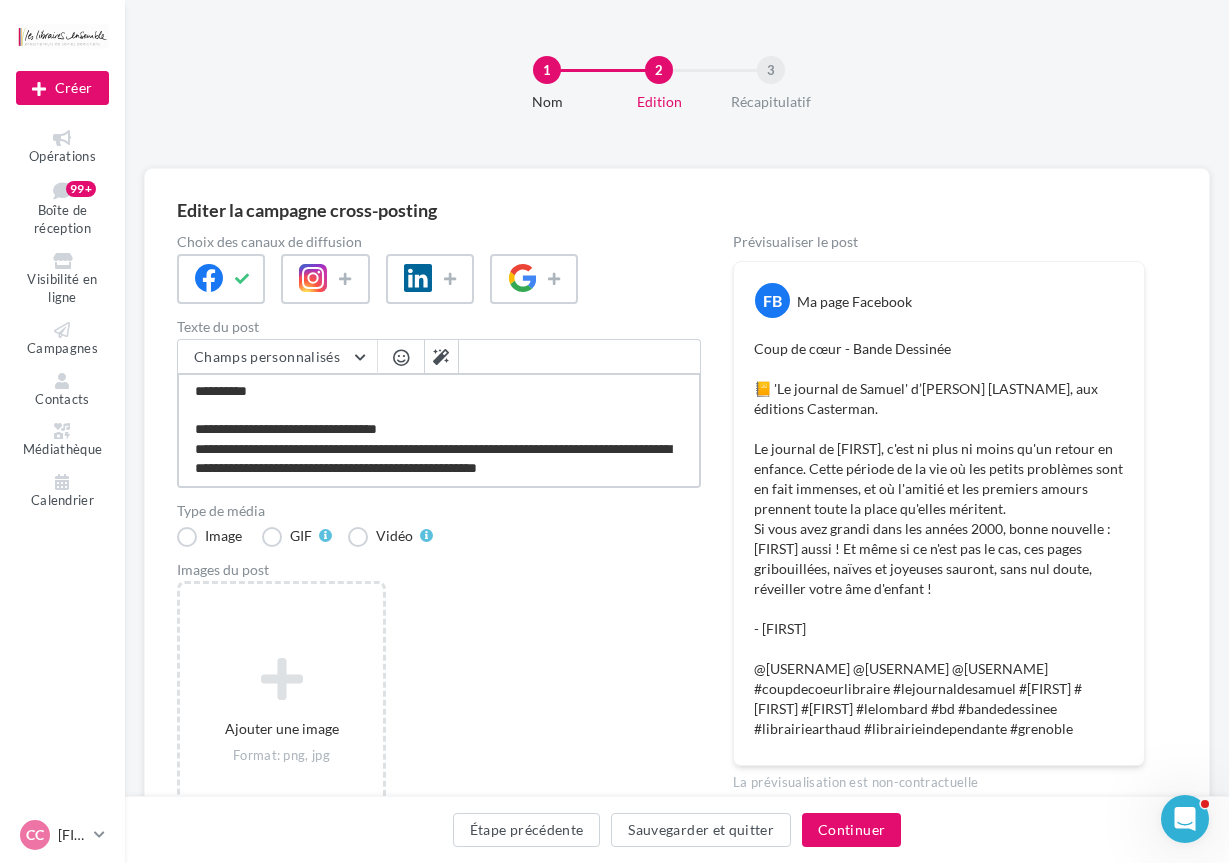 type on "**********" 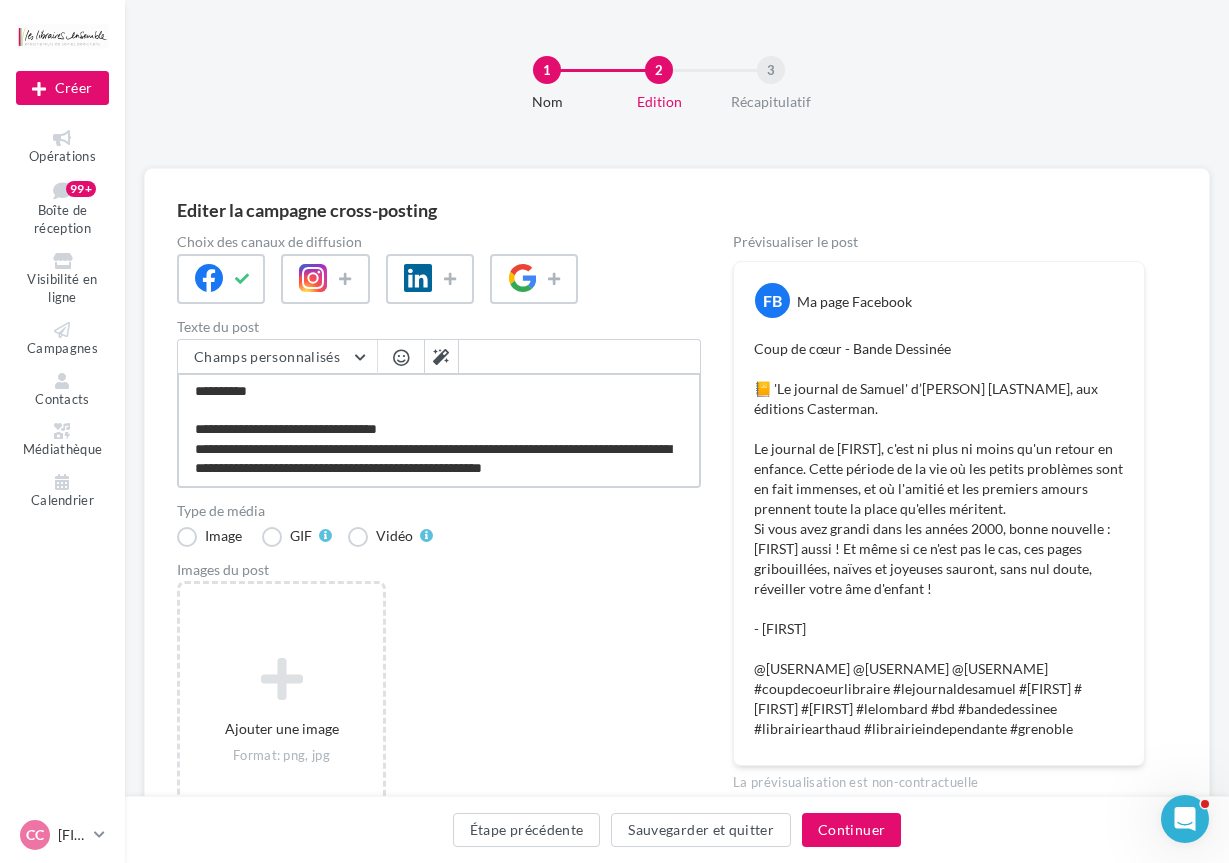 type on "**********" 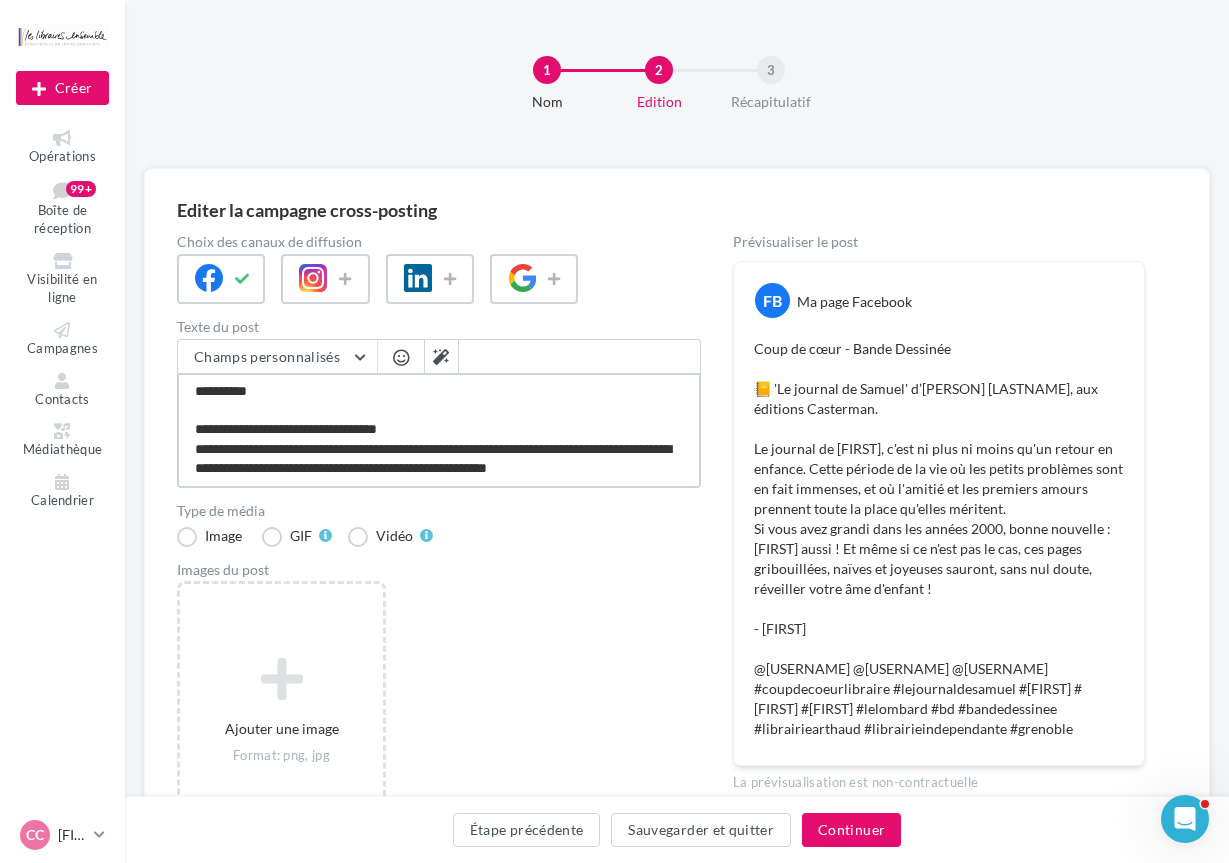 type on "**********" 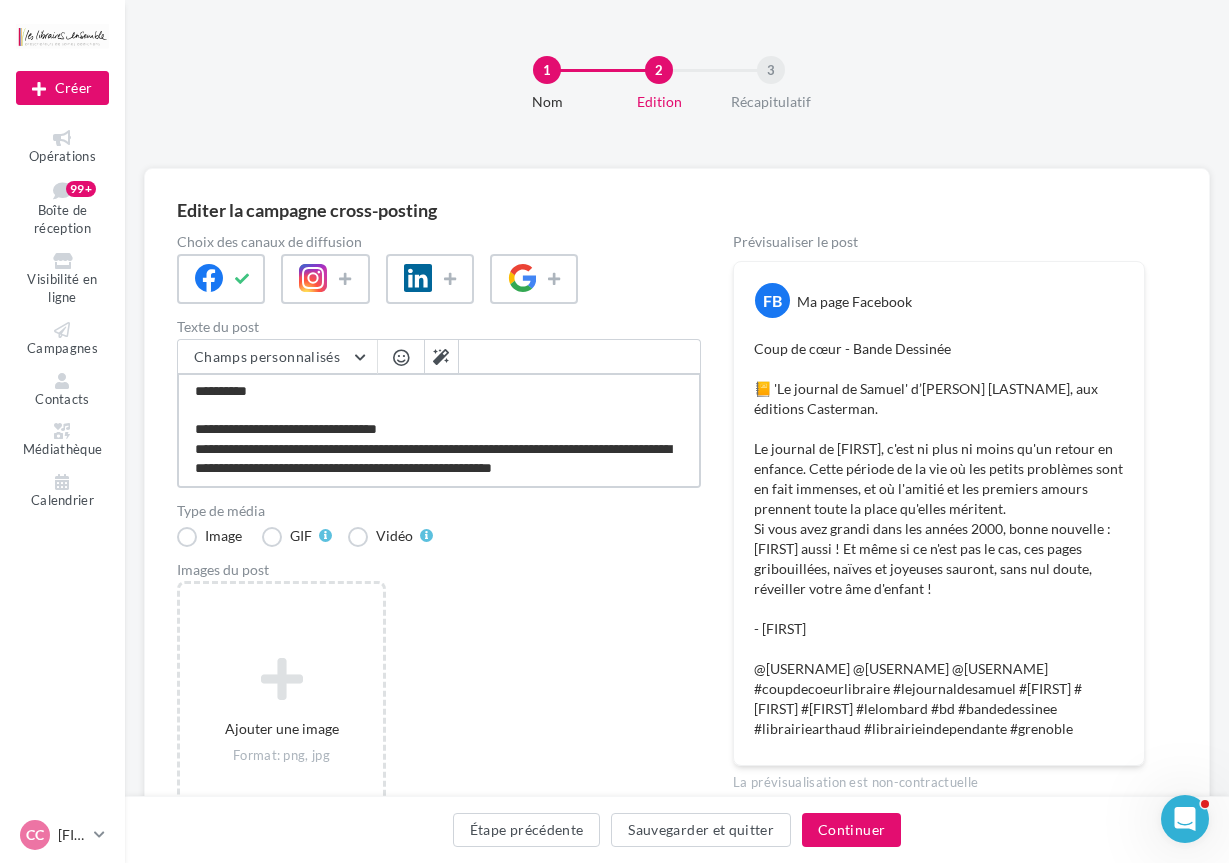 type on "**********" 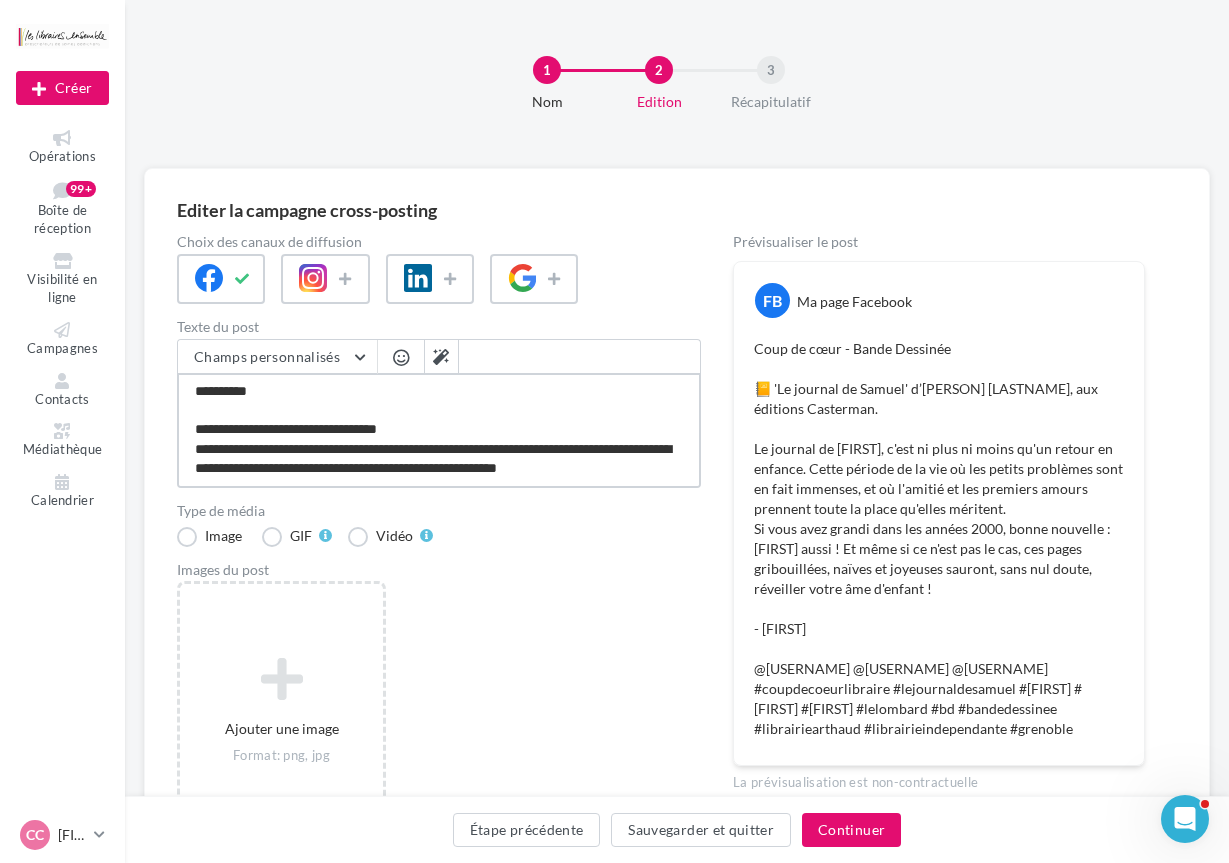 type on "**********" 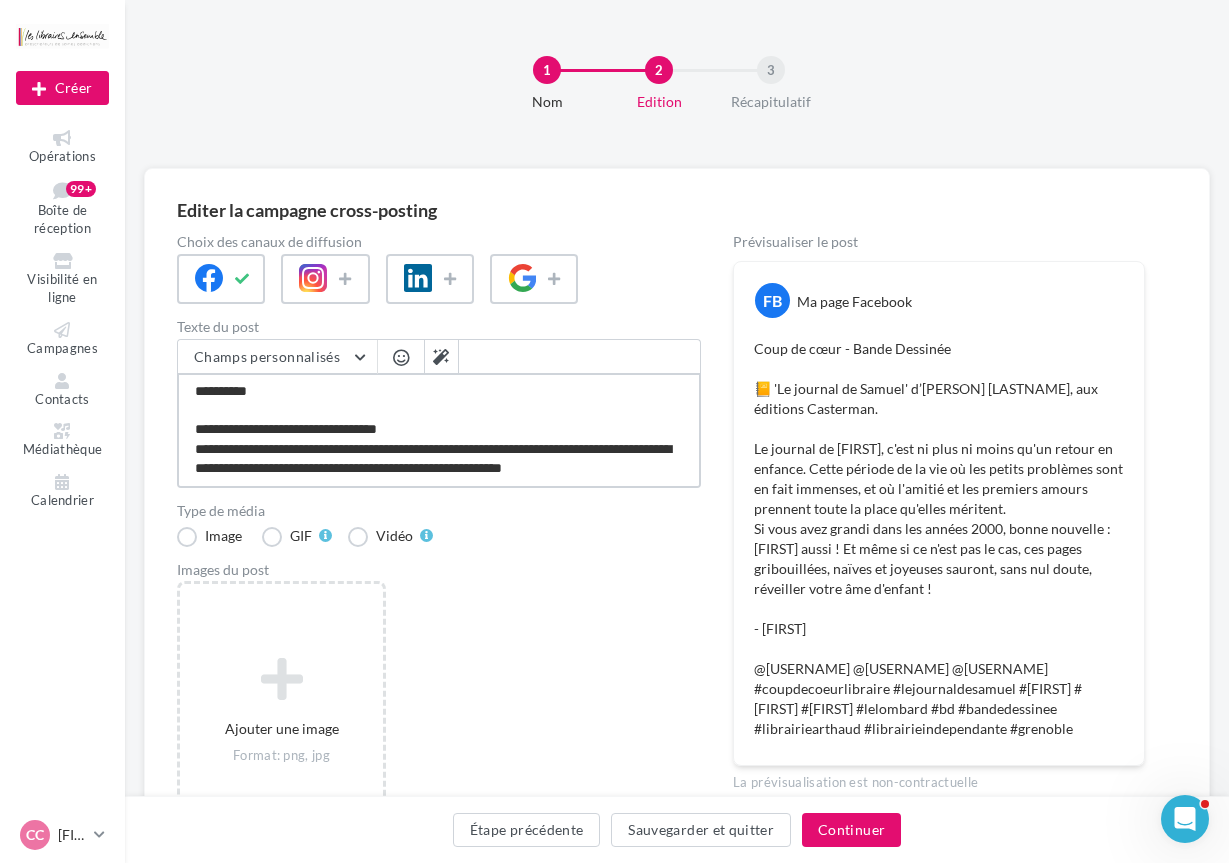 type on "**********" 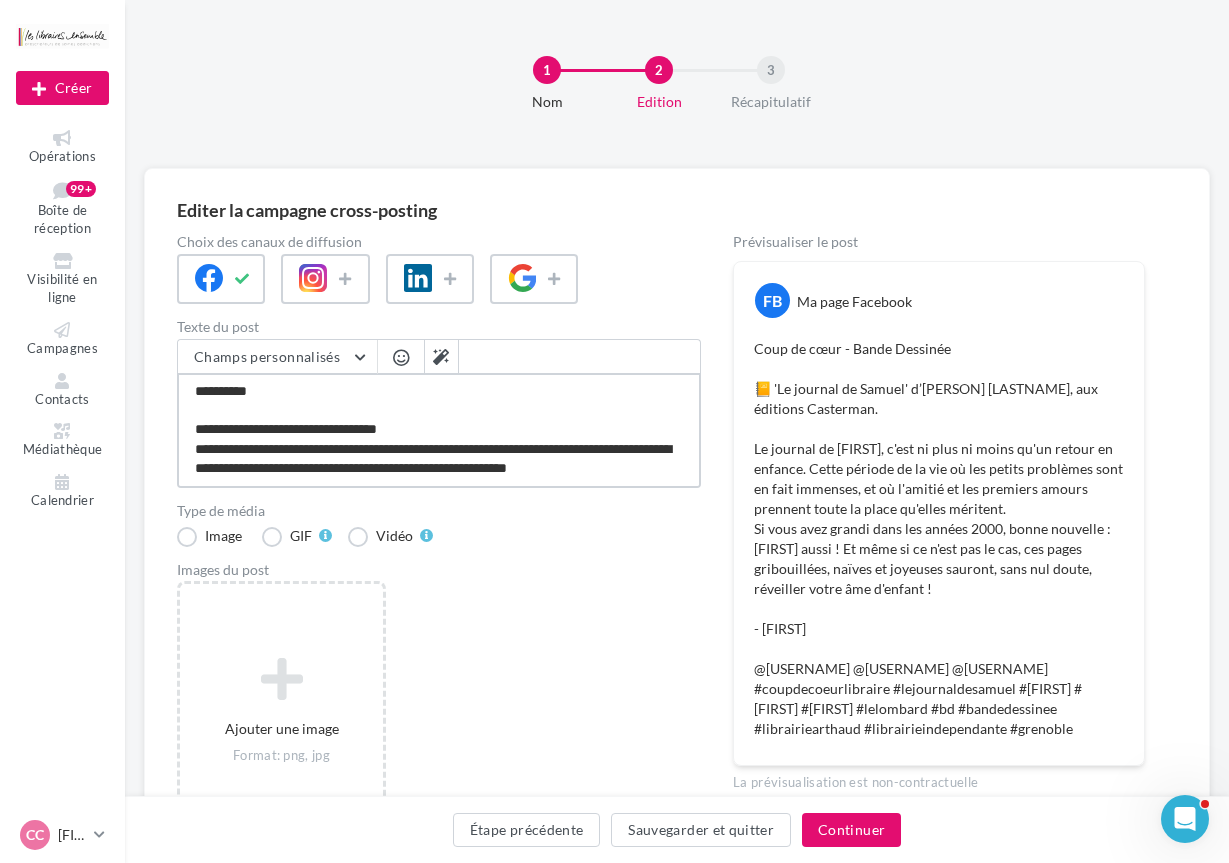 type on "**********" 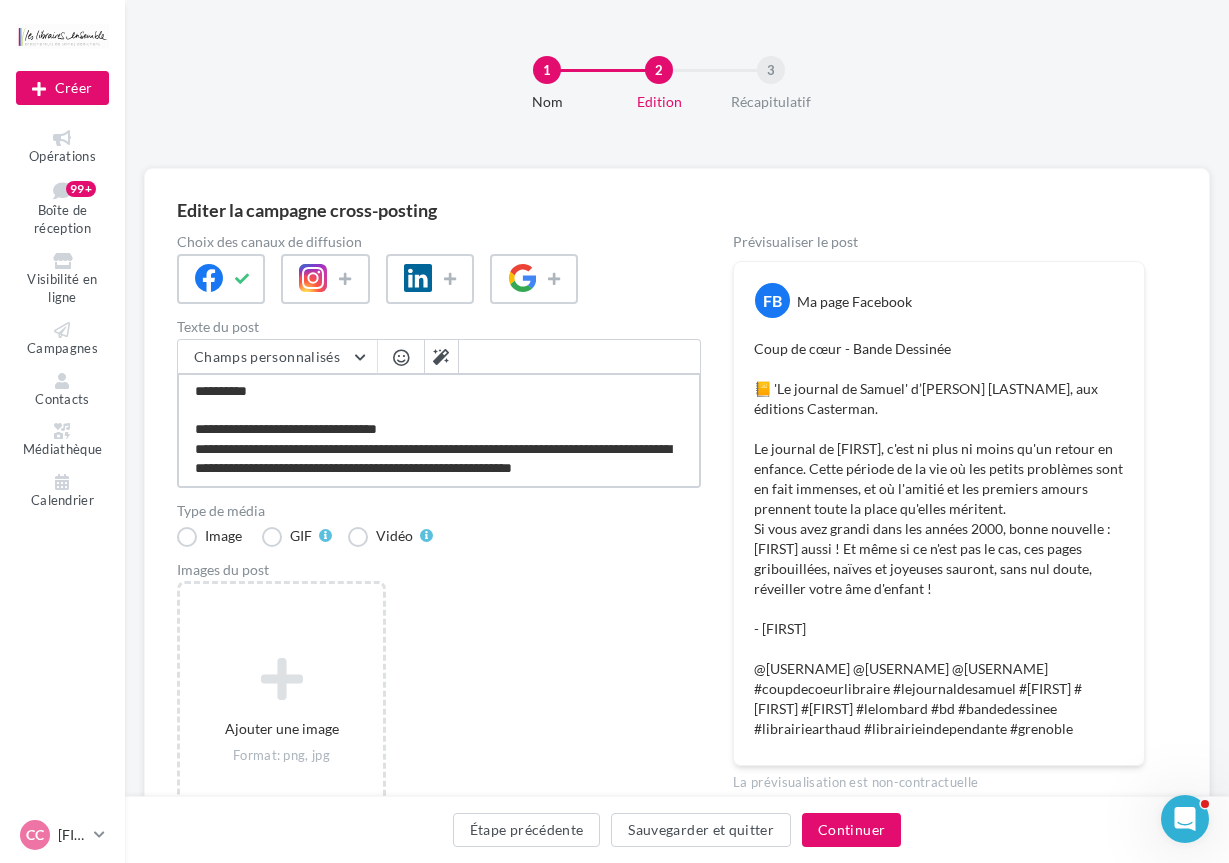 type on "**********" 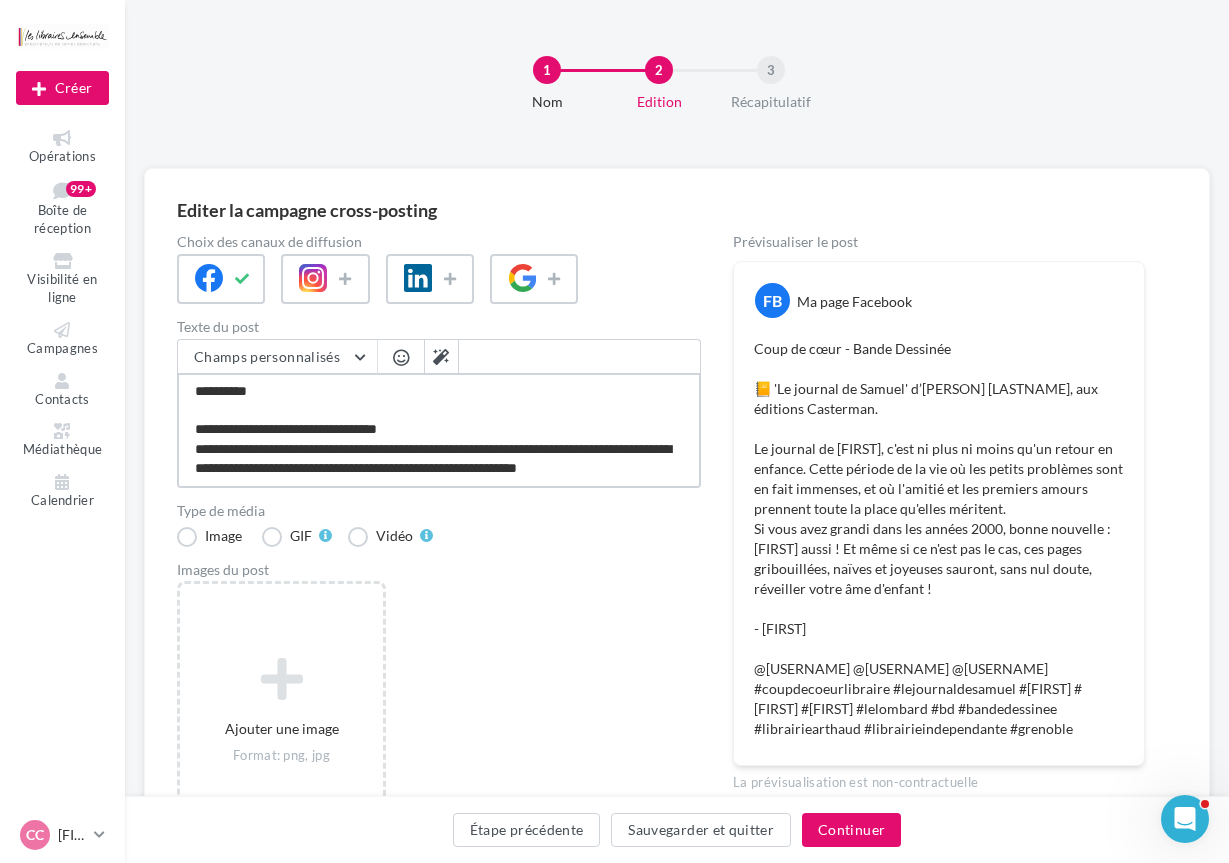 type on "**********" 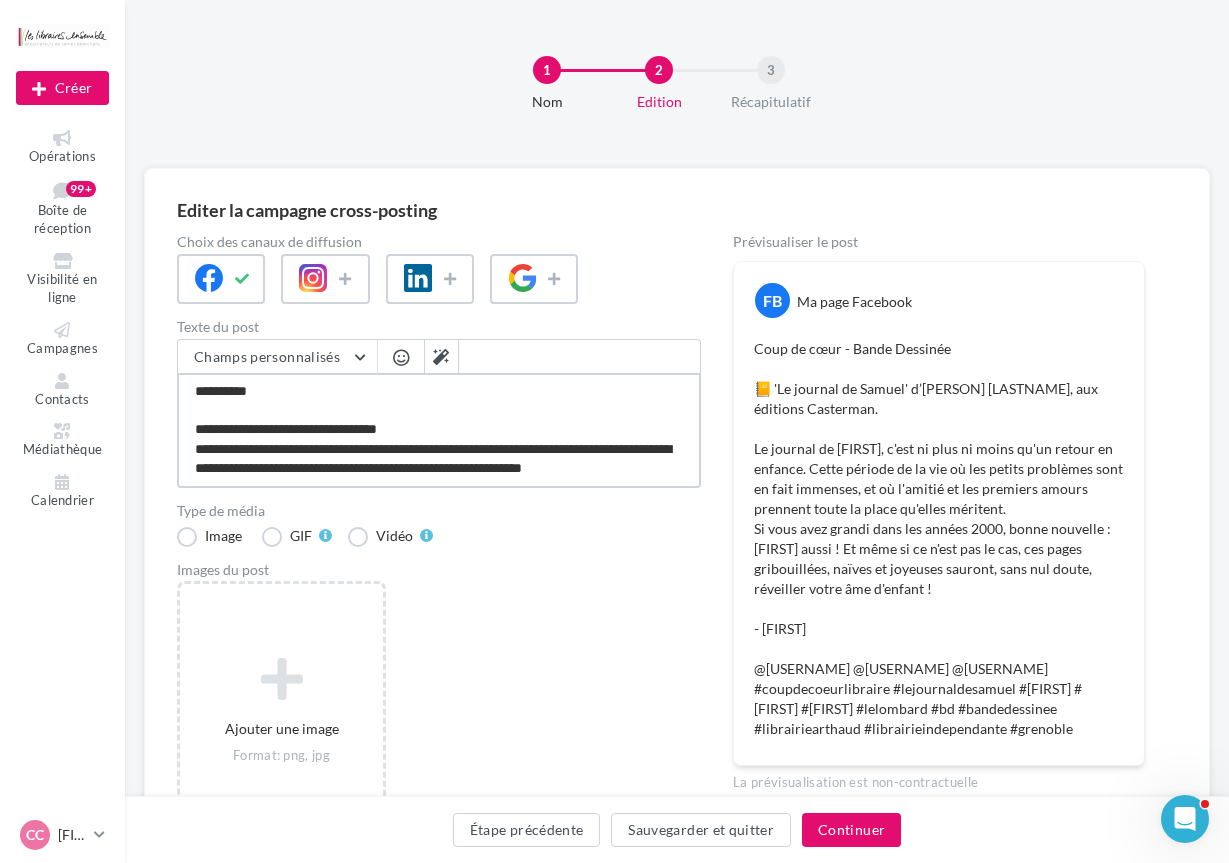 type on "**********" 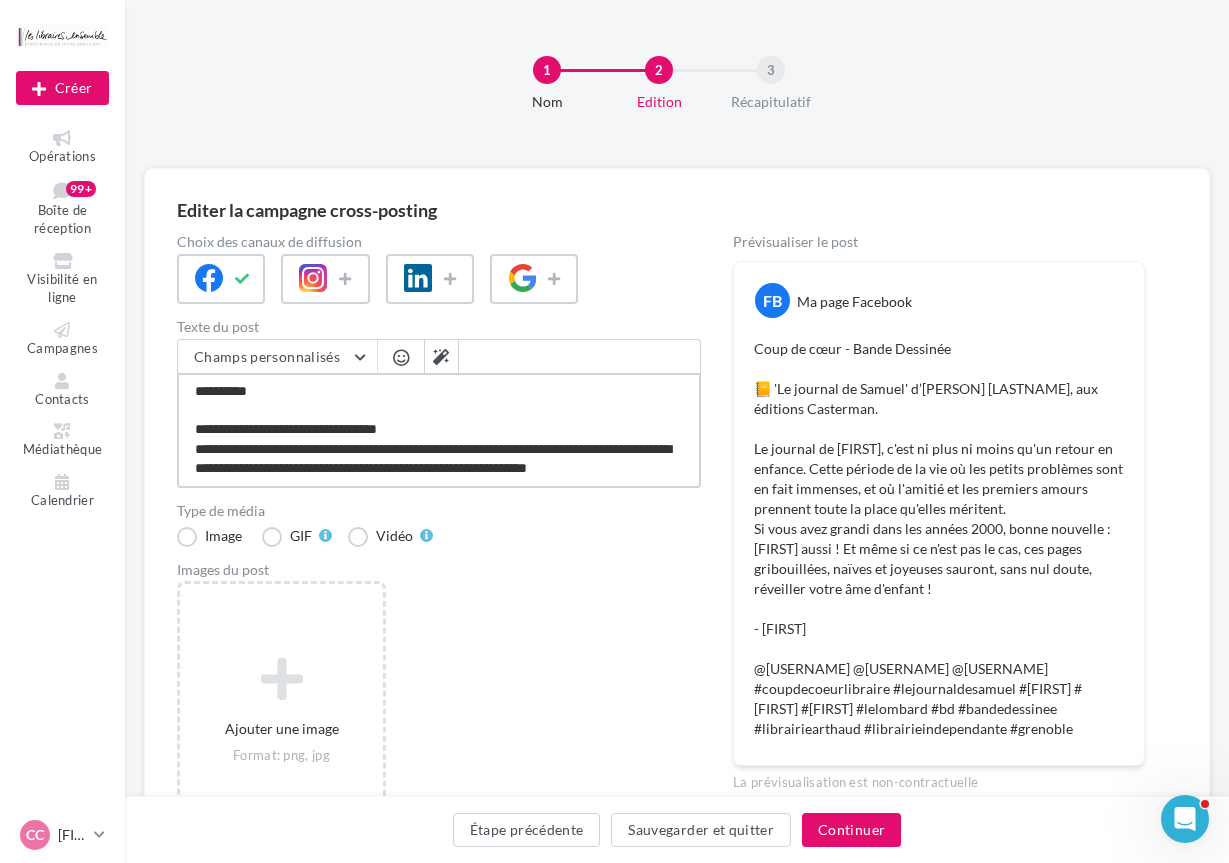 type on "**********" 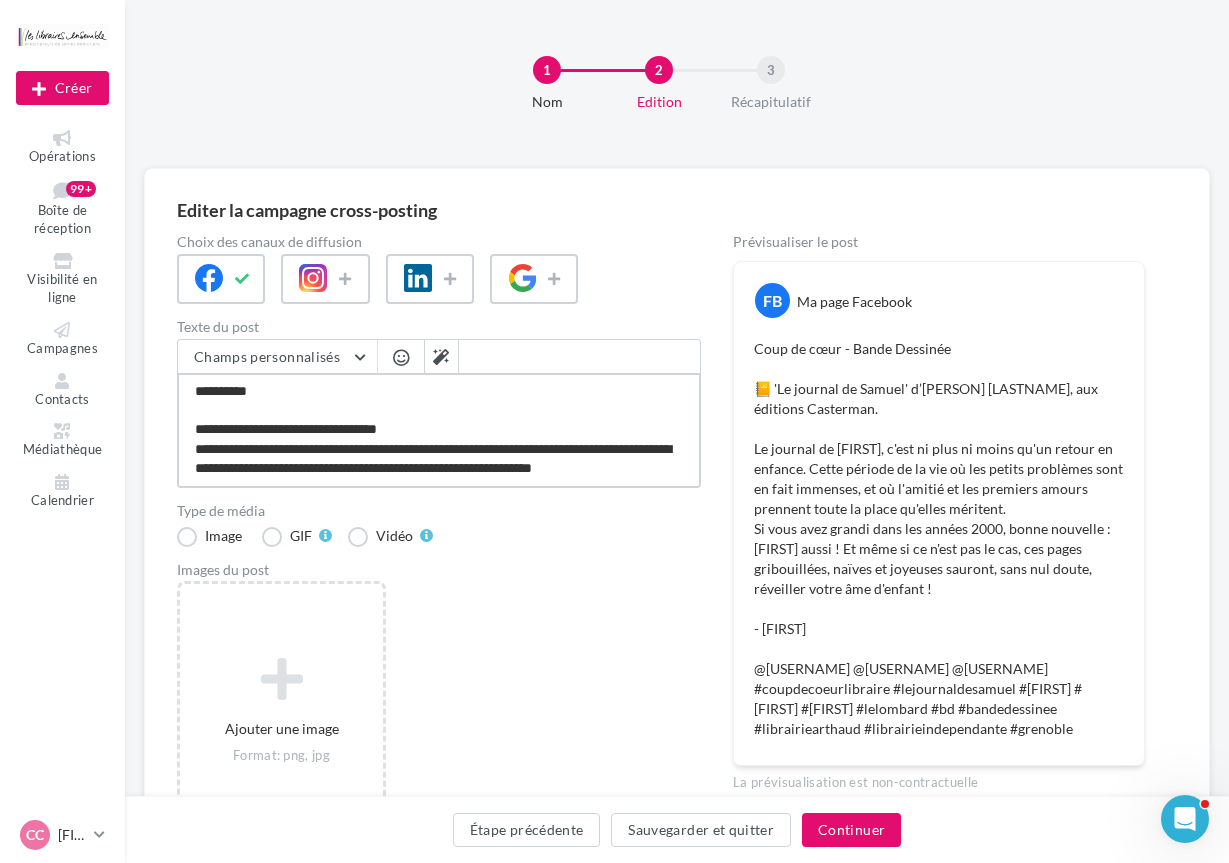 type on "**********" 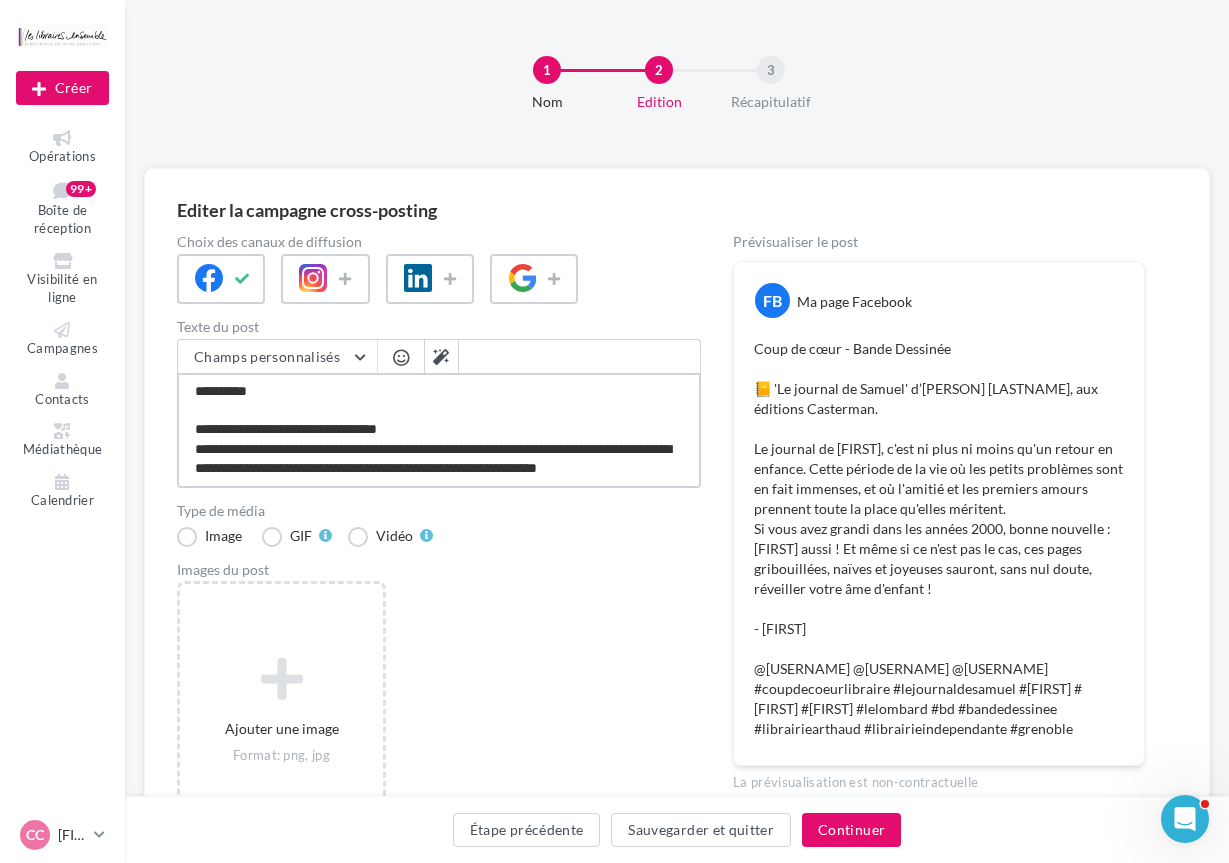 type on "**********" 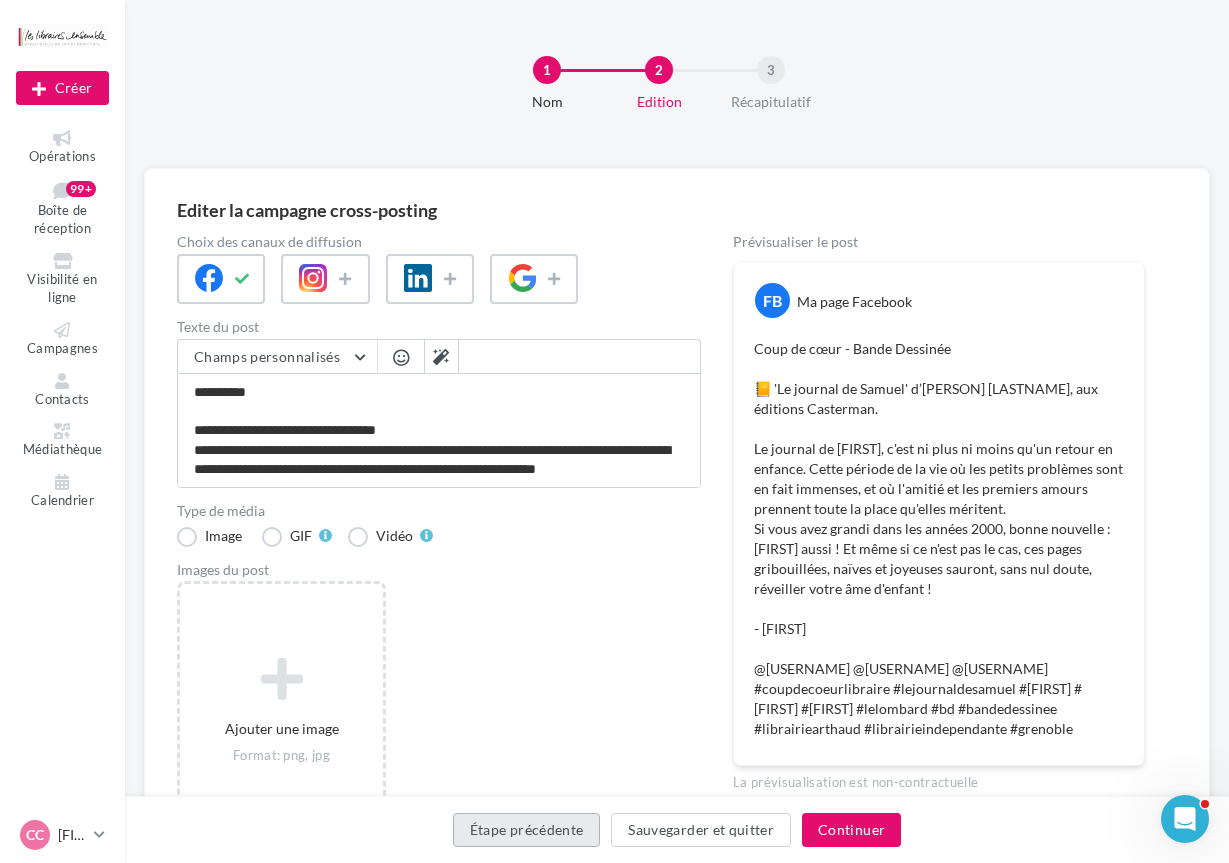 type 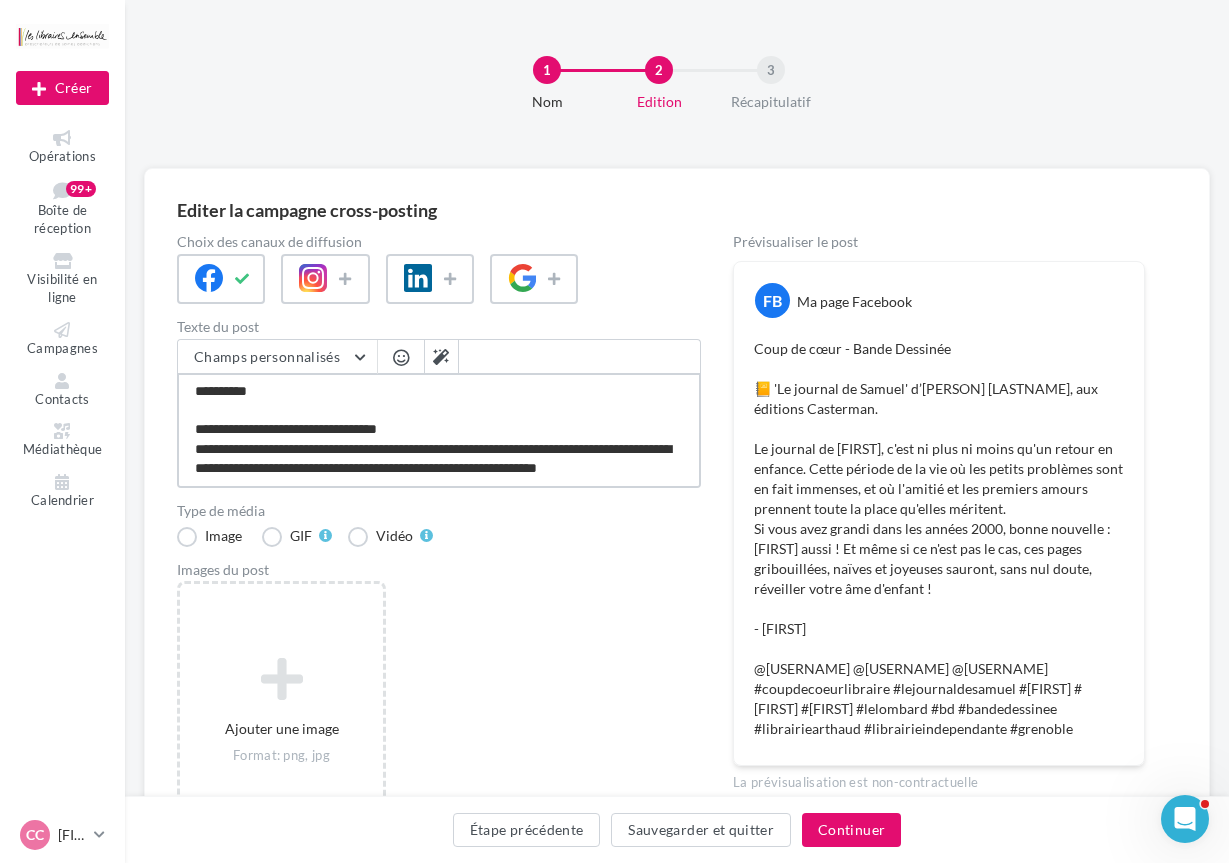 click on "**********" at bounding box center (439, 430) 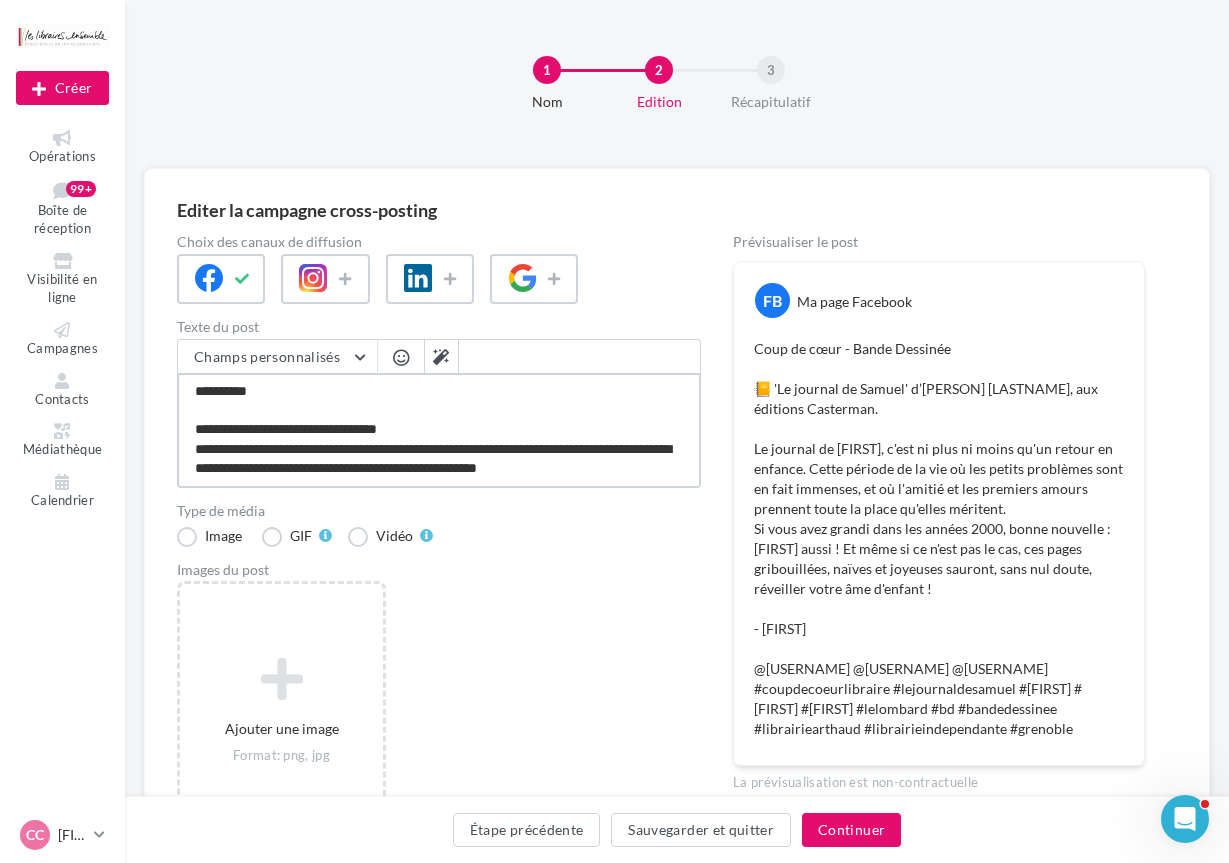 type on "**********" 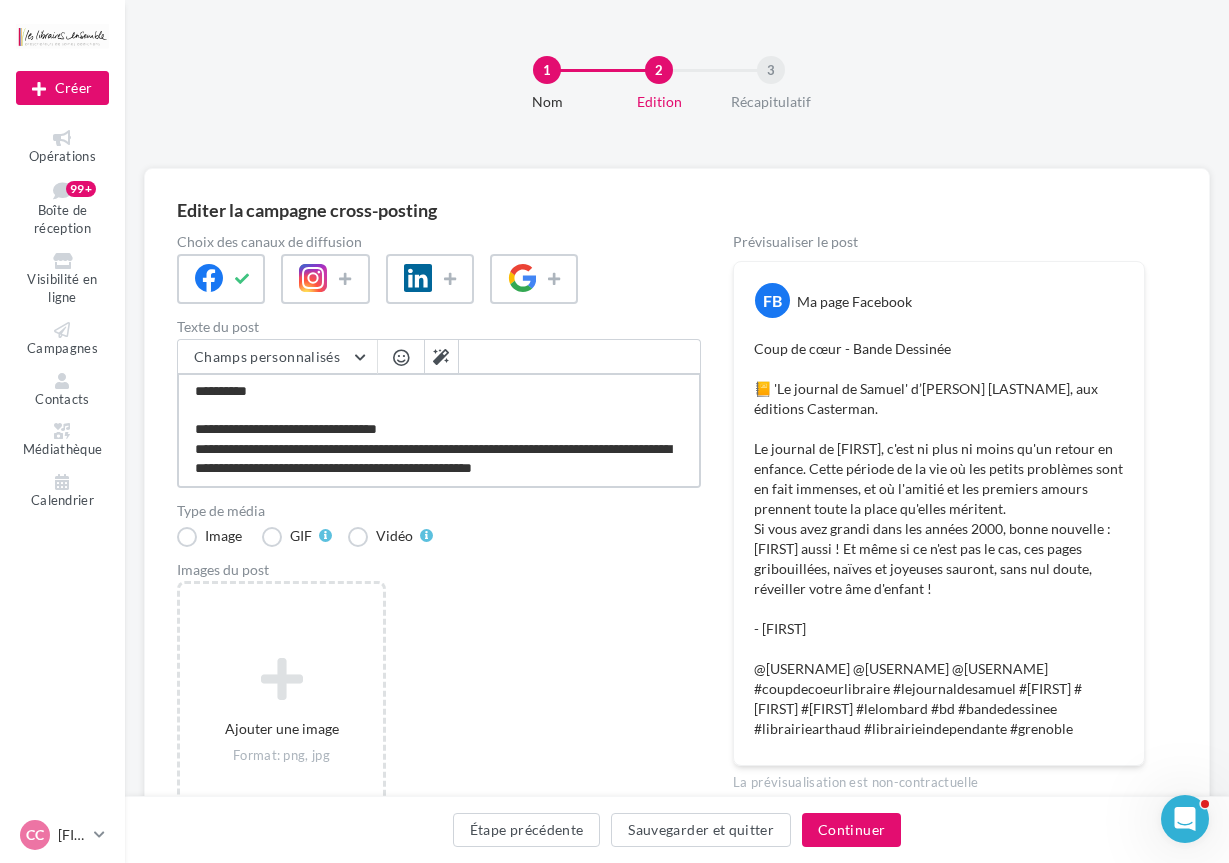 click on "**********" at bounding box center (439, 430) 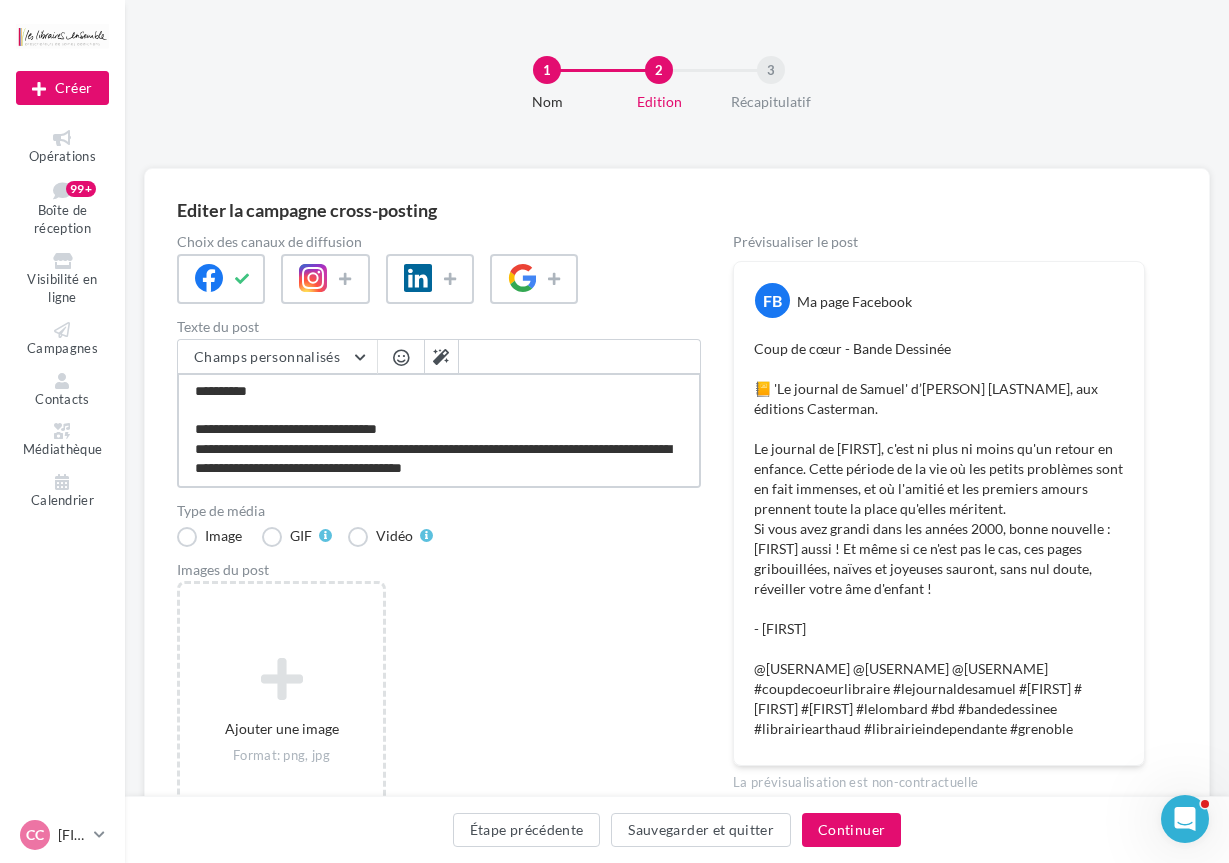 scroll, scrollTop: 213, scrollLeft: 0, axis: vertical 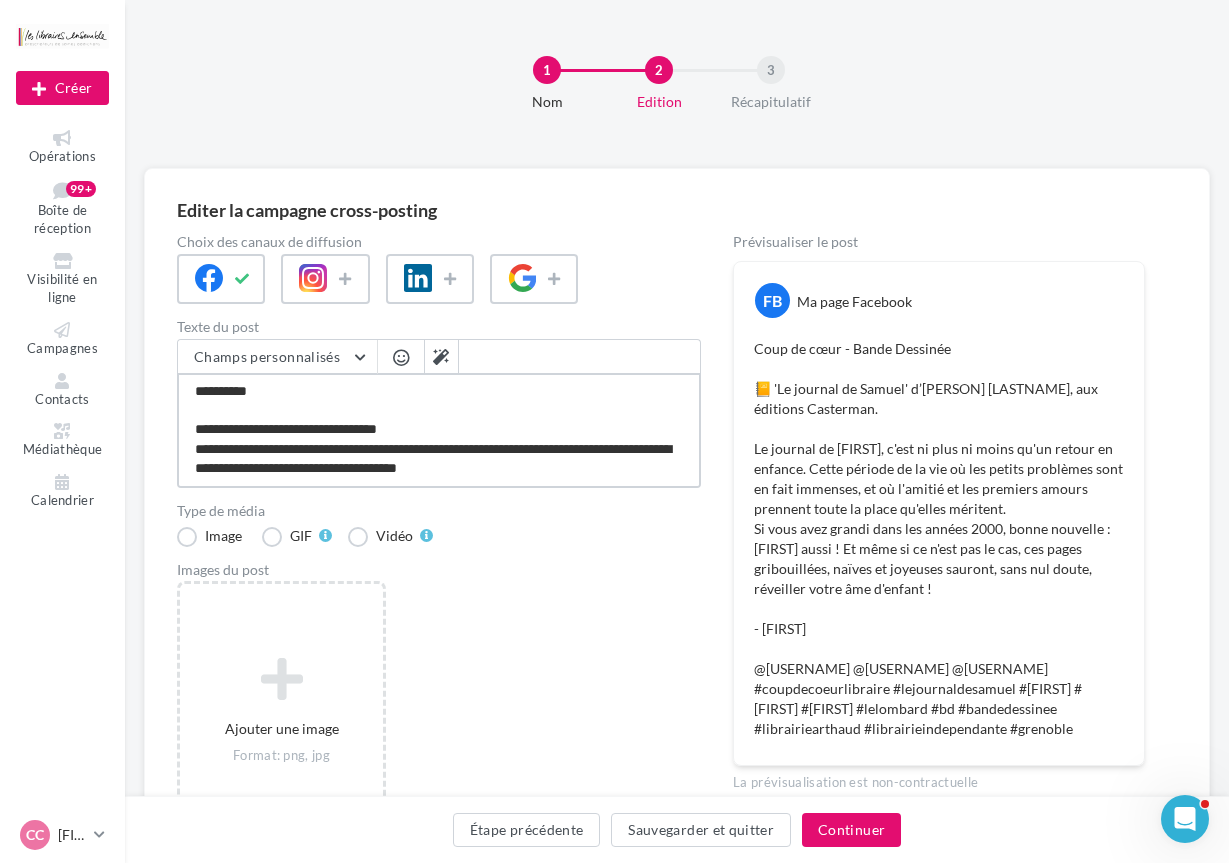 click on "**********" at bounding box center [439, 430] 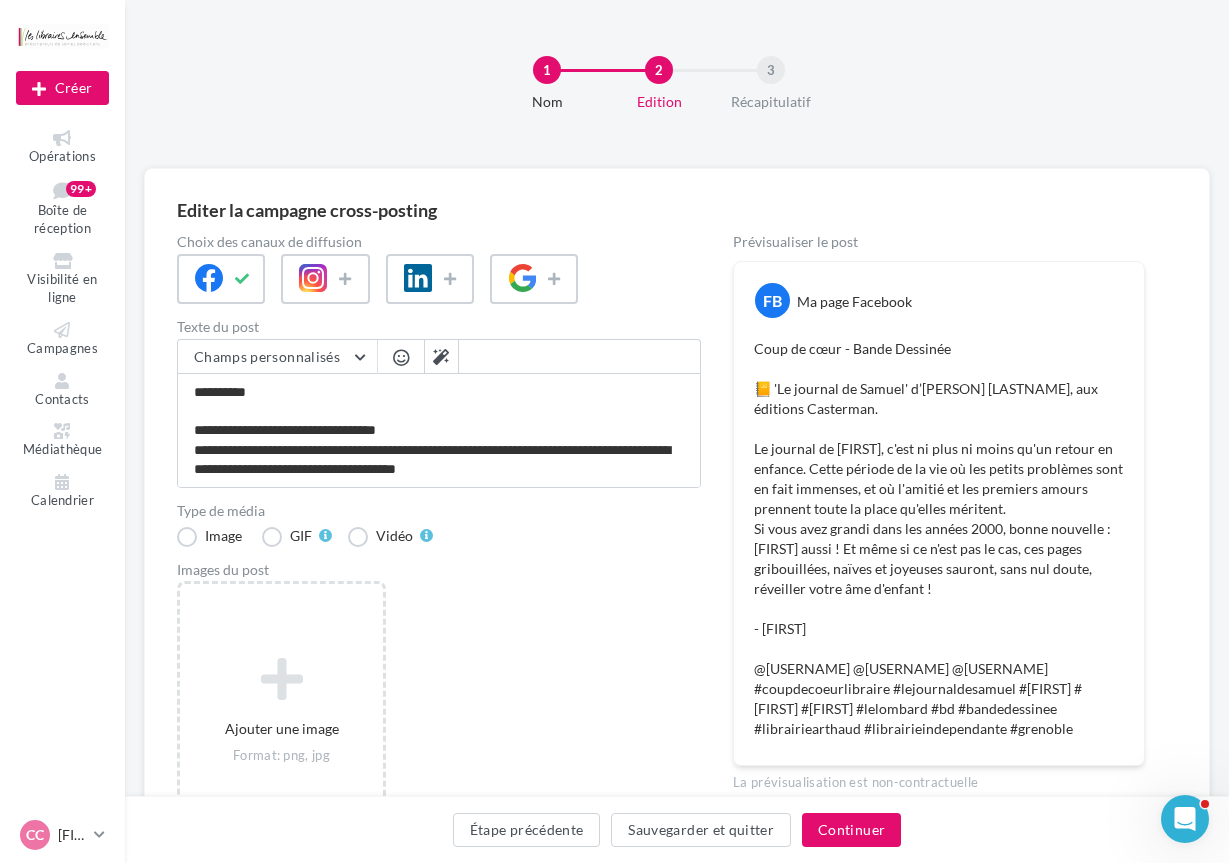 scroll, scrollTop: 211, scrollLeft: 0, axis: vertical 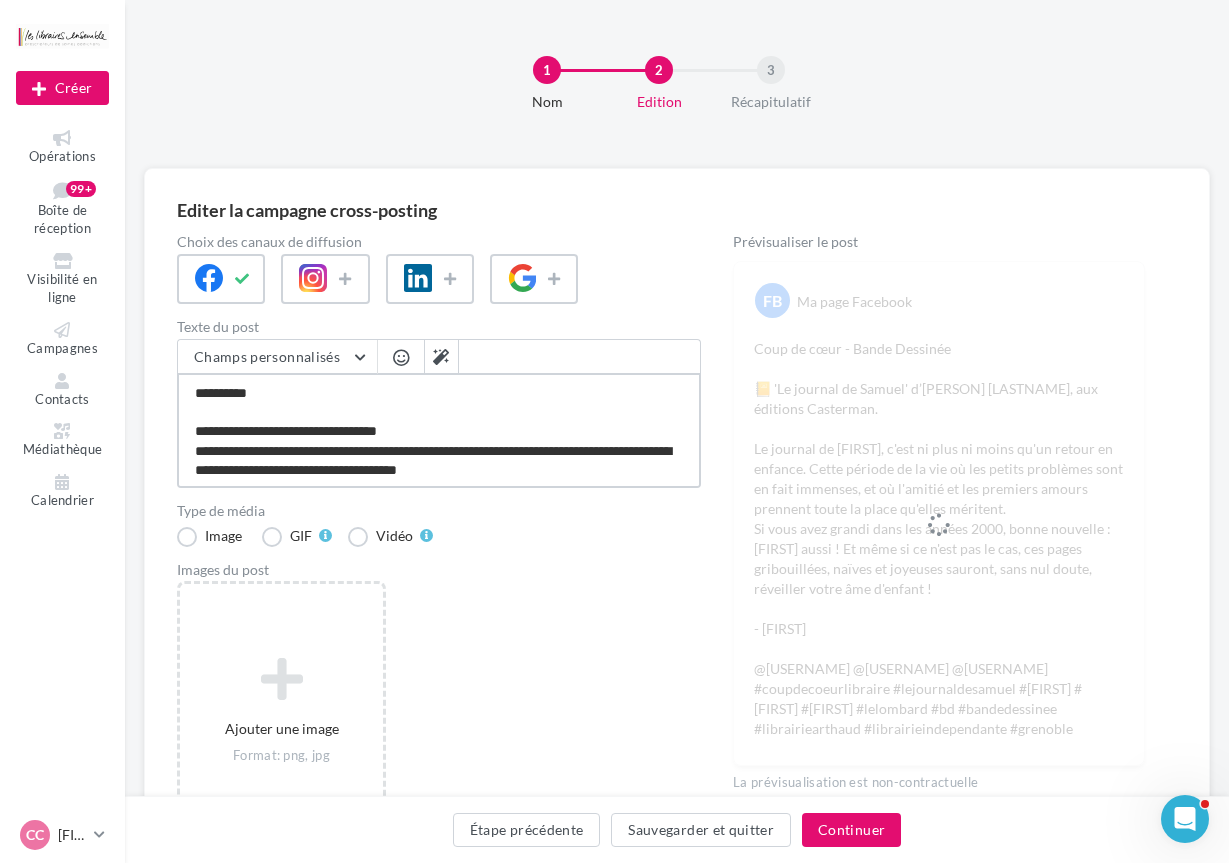 click on "**********" at bounding box center (439, 430) 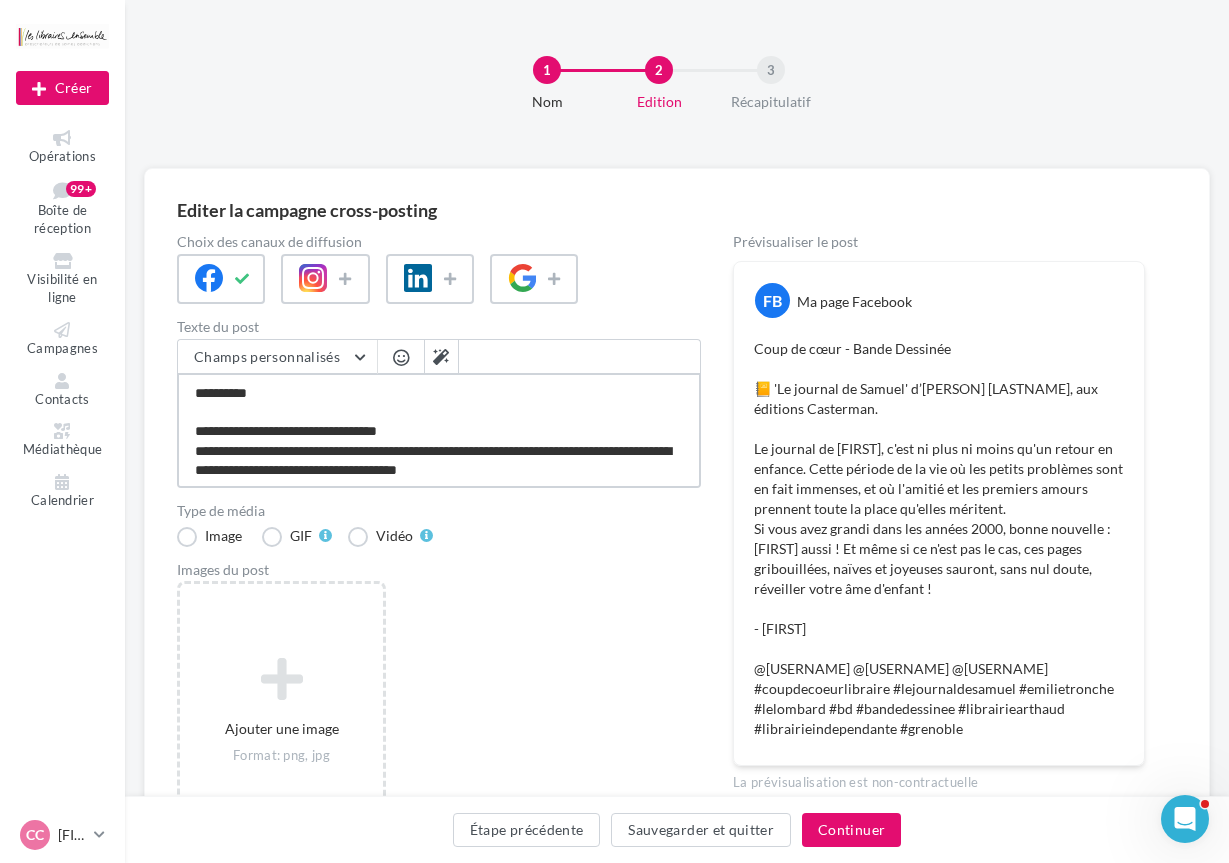 click on "**********" at bounding box center [439, 430] 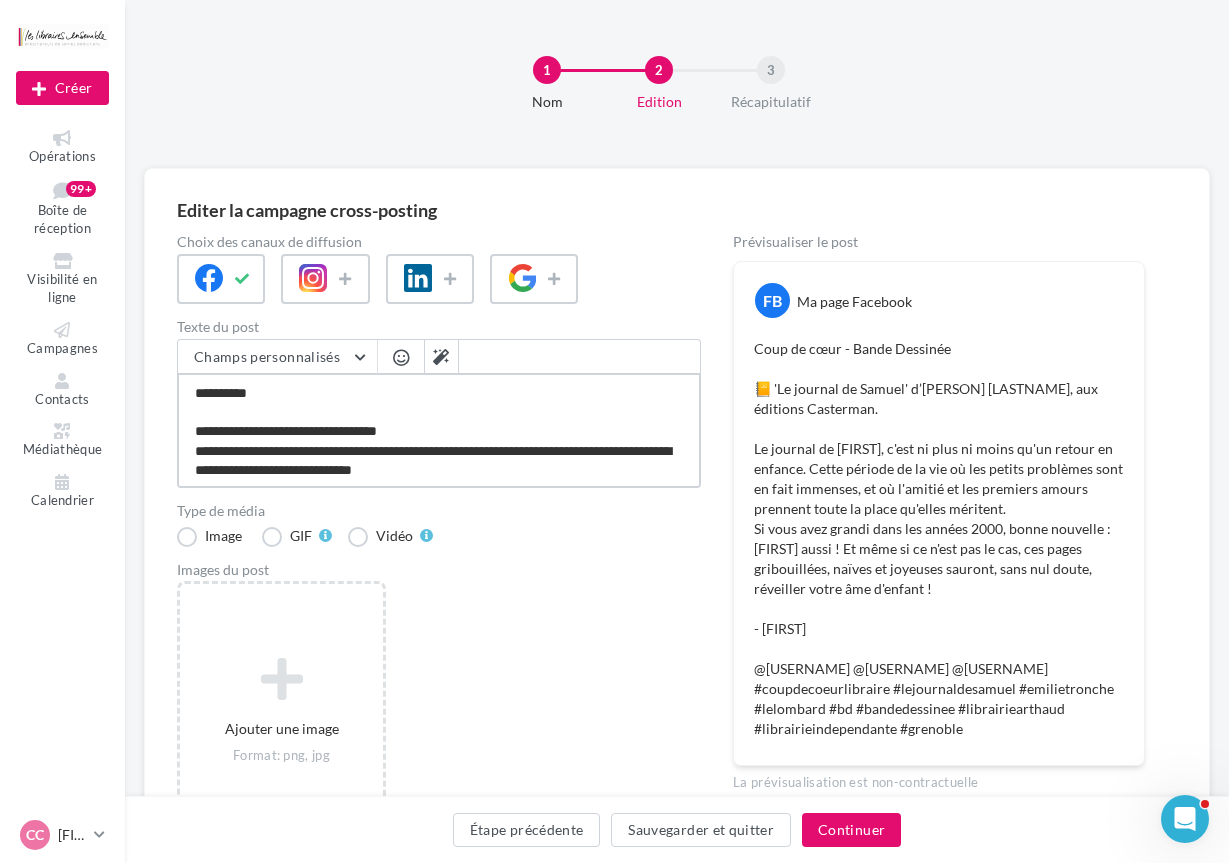 type on "**********" 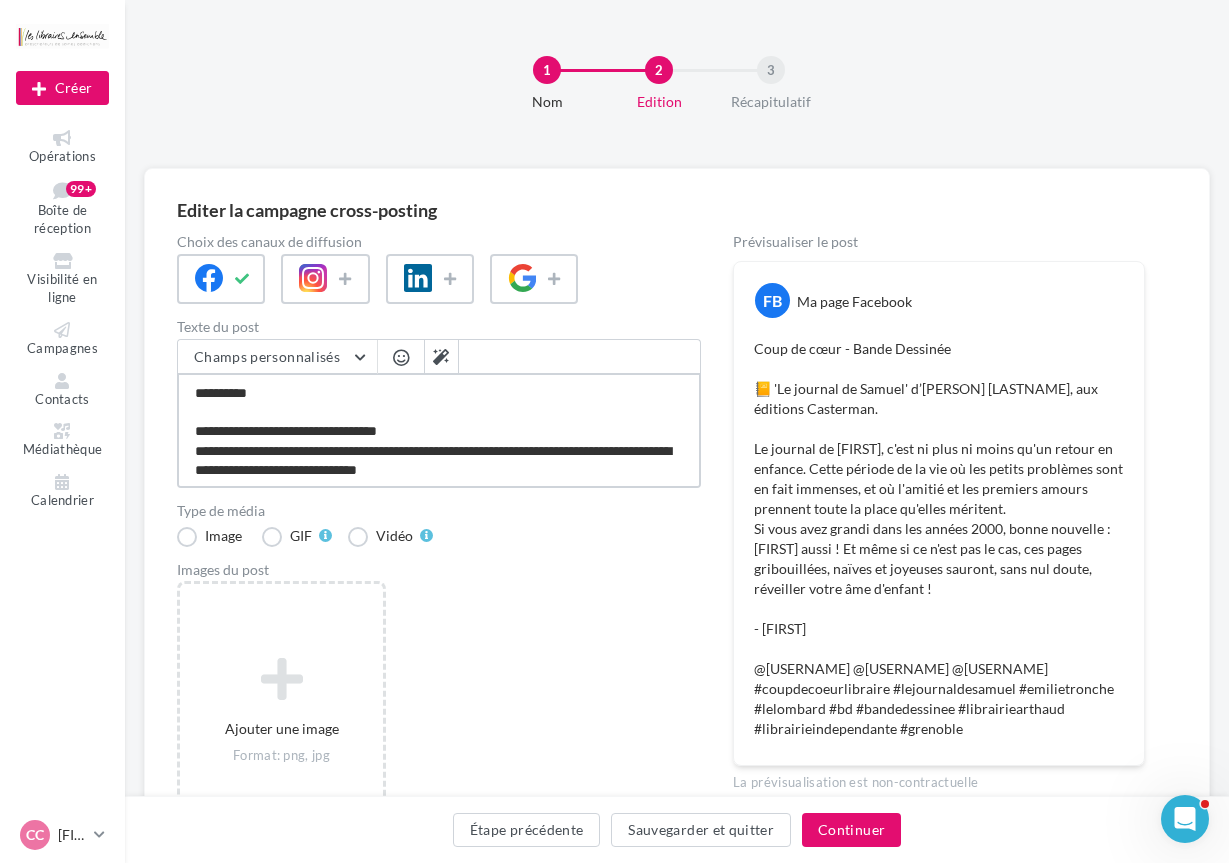 type on "**********" 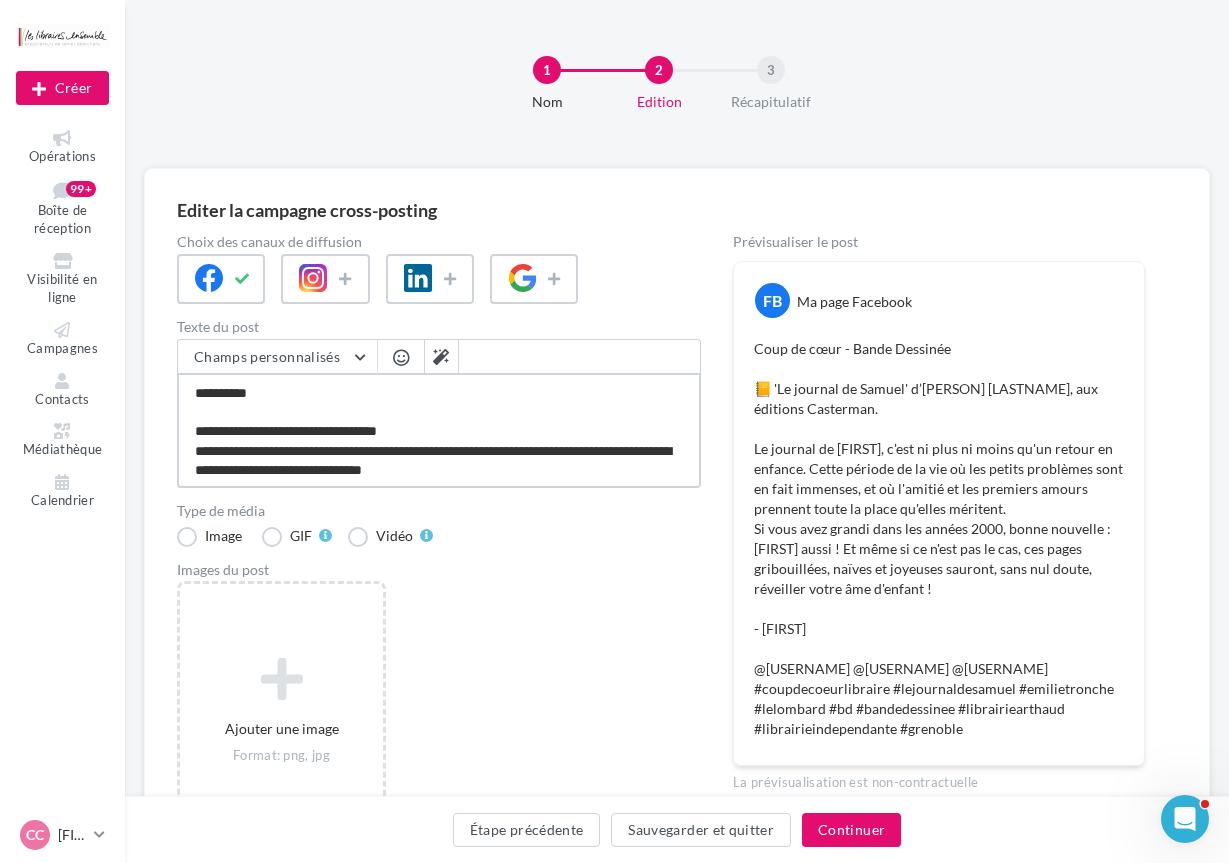 type on "**********" 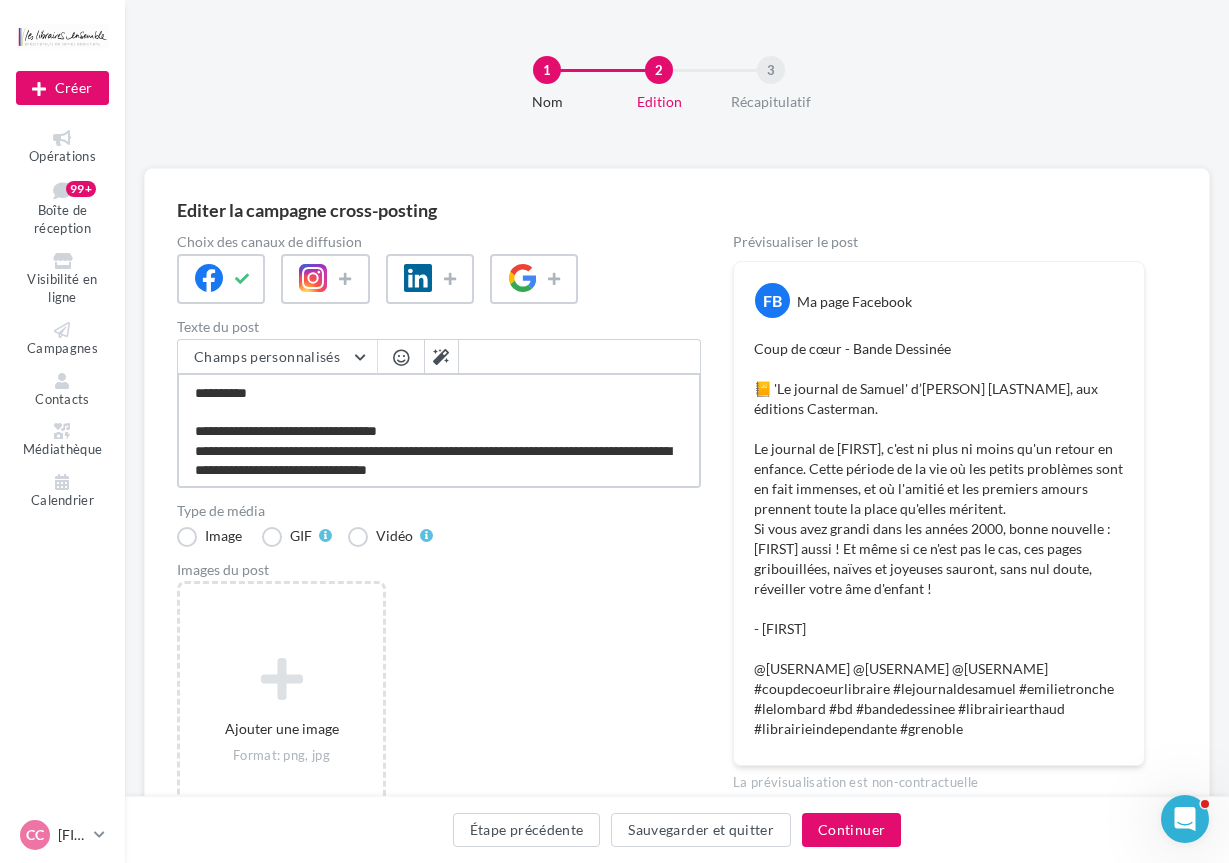 type on "**********" 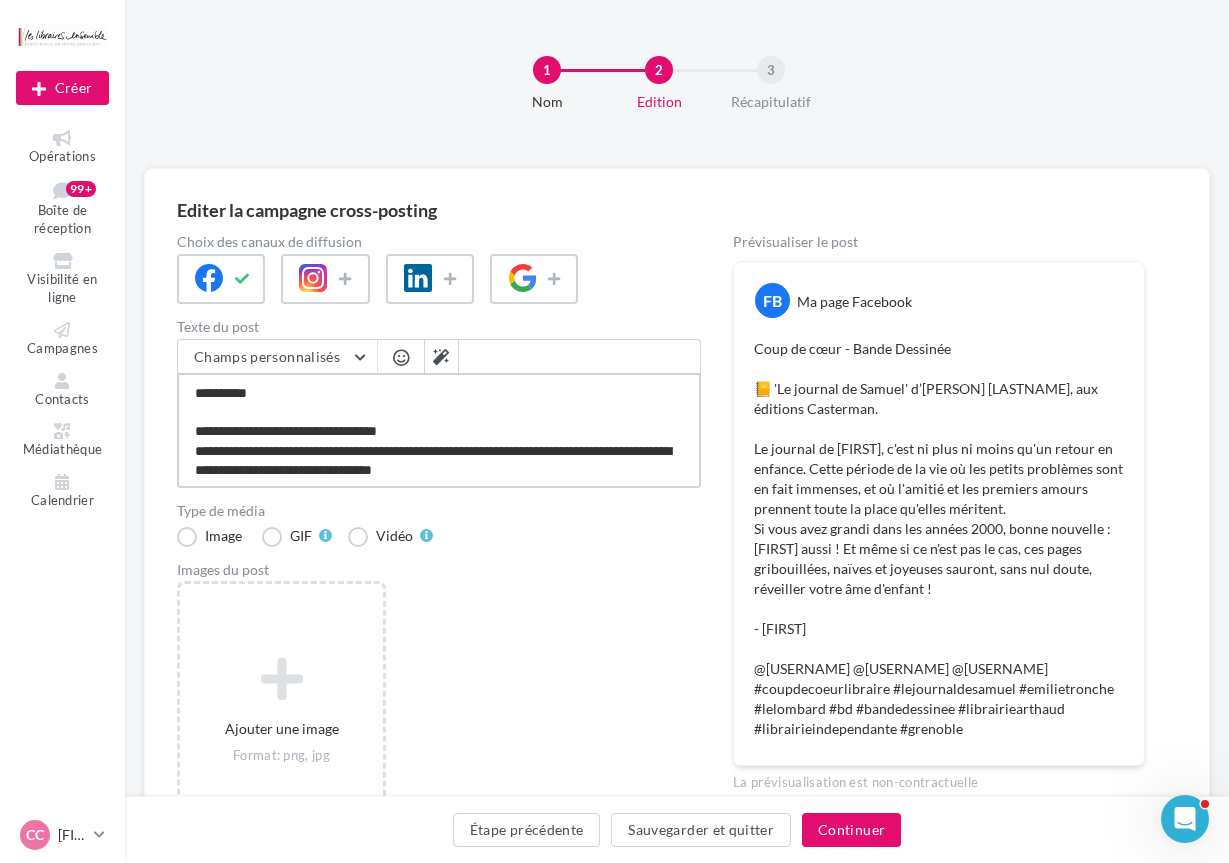 type on "**********" 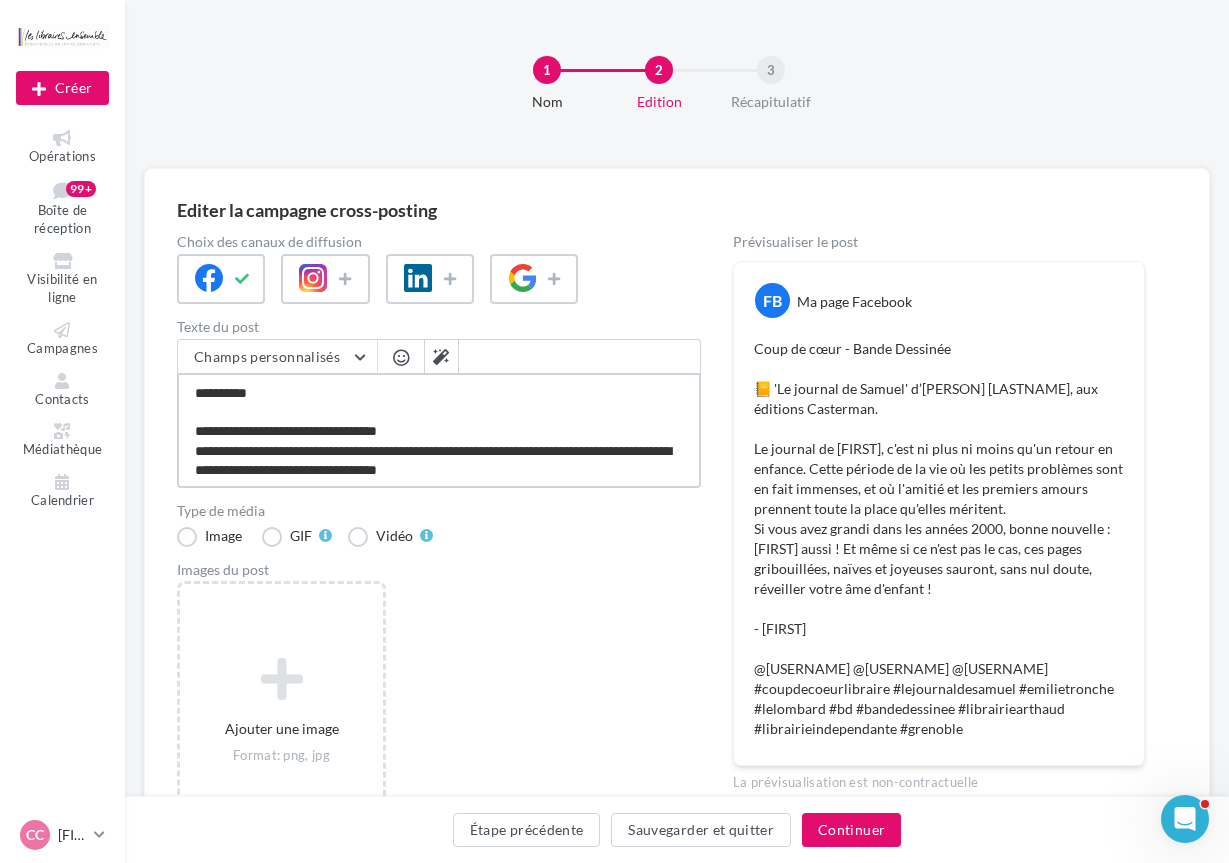 type on "**********" 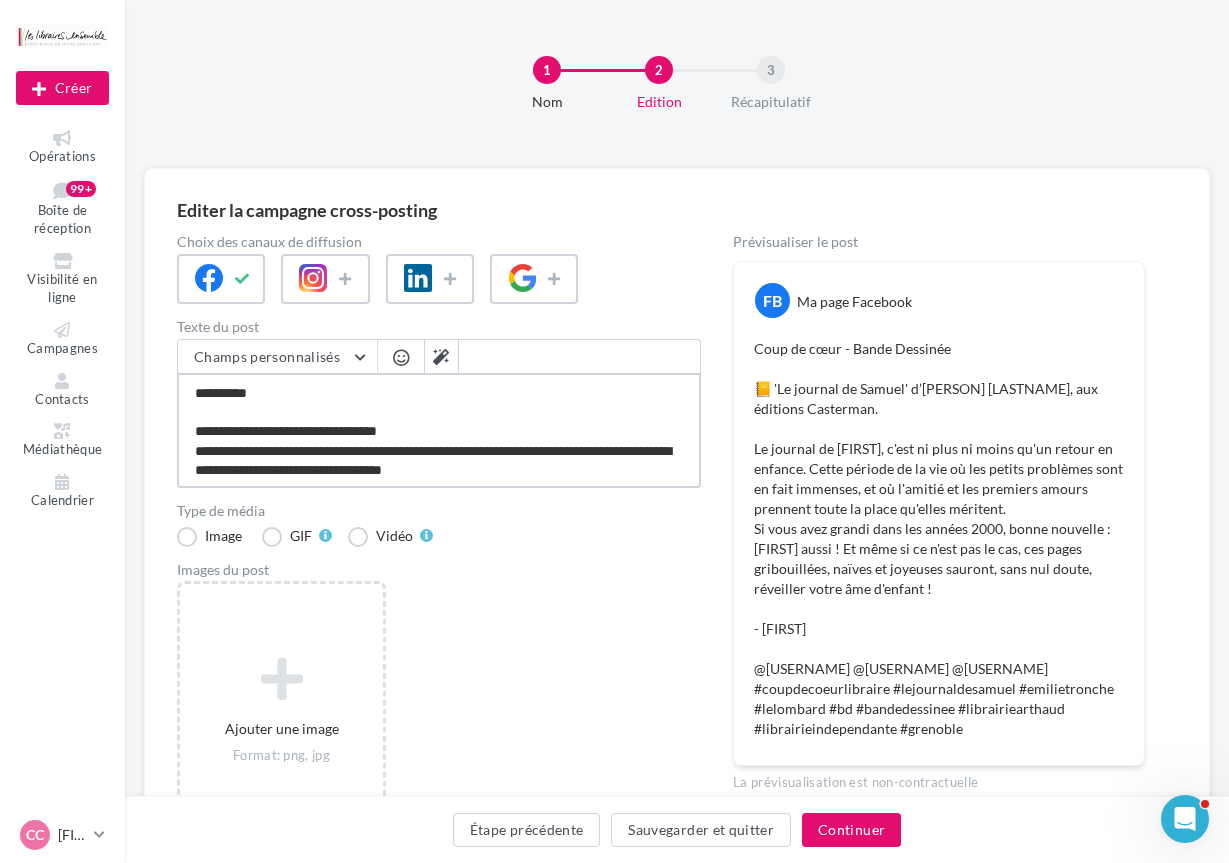 type on "**********" 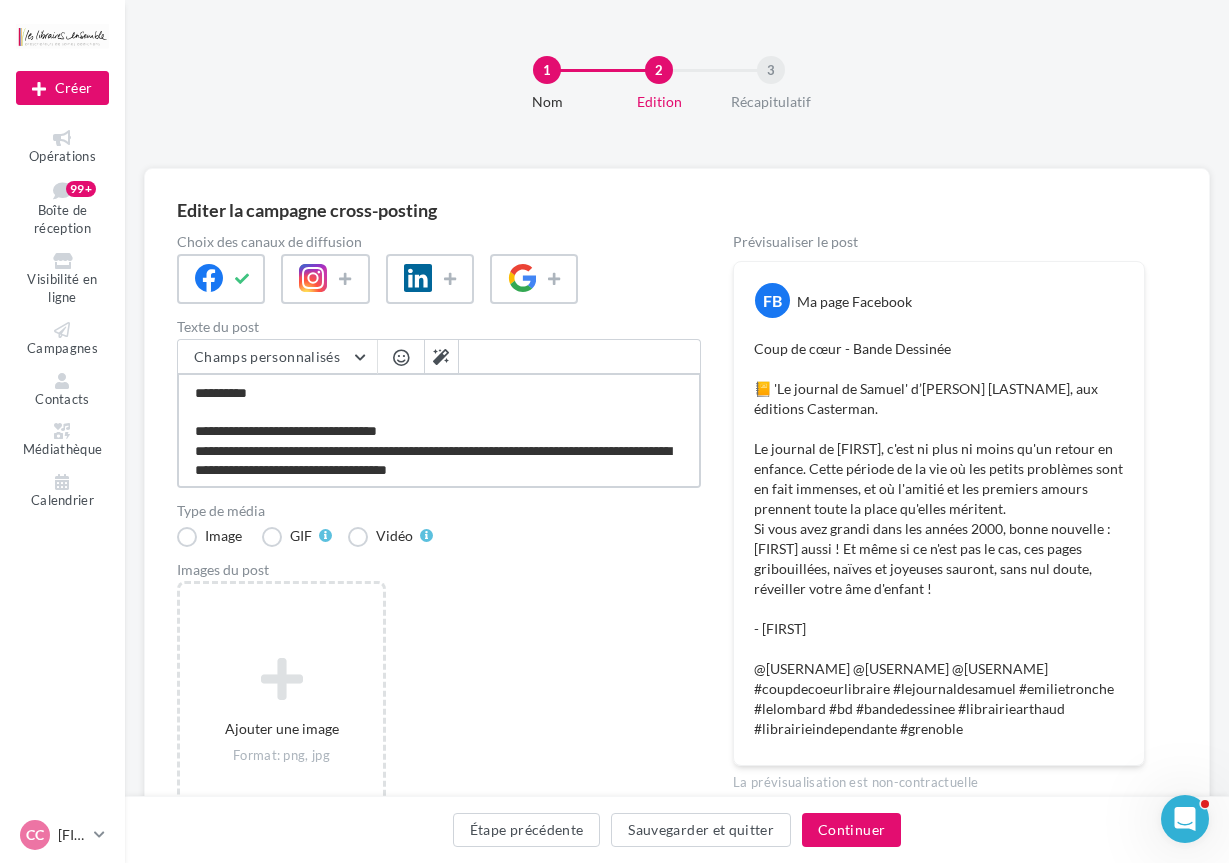 type on "**********" 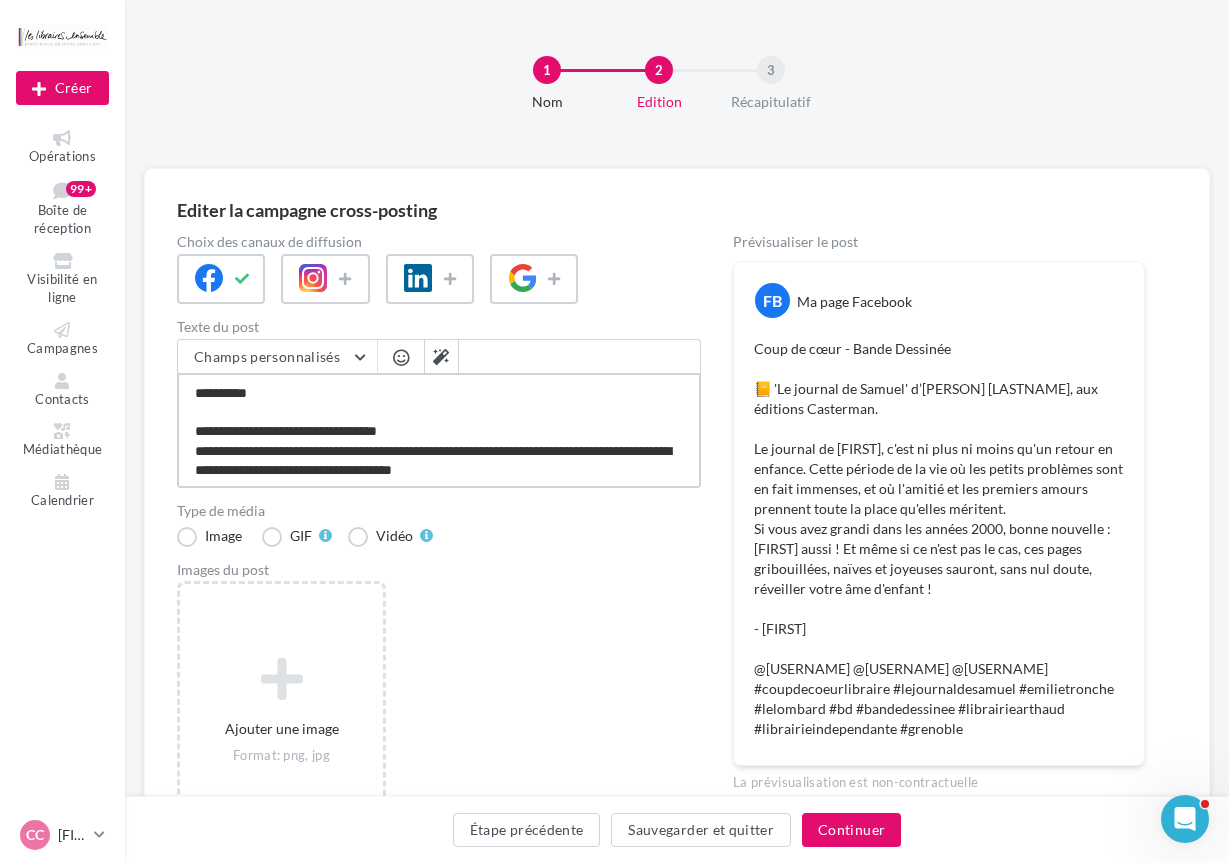type on "**********" 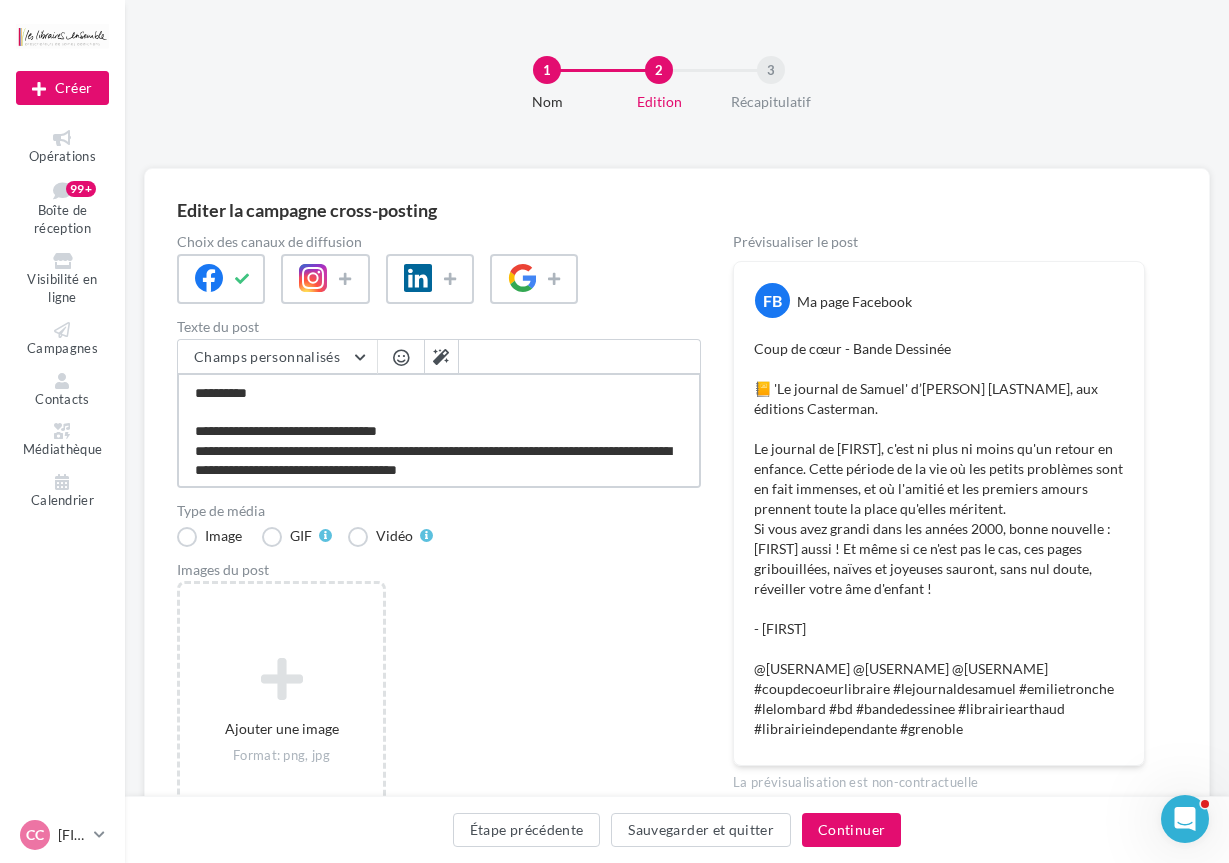 type on "**********" 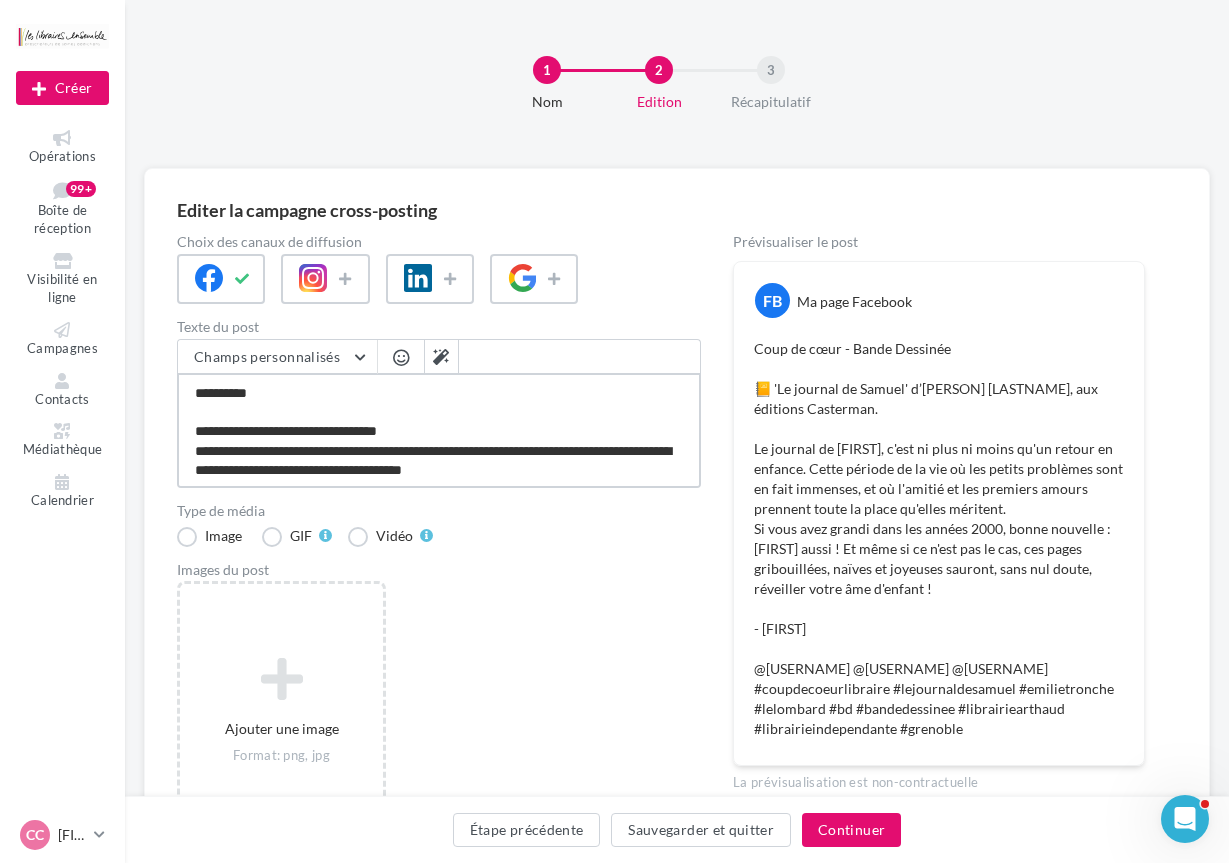 type on "**********" 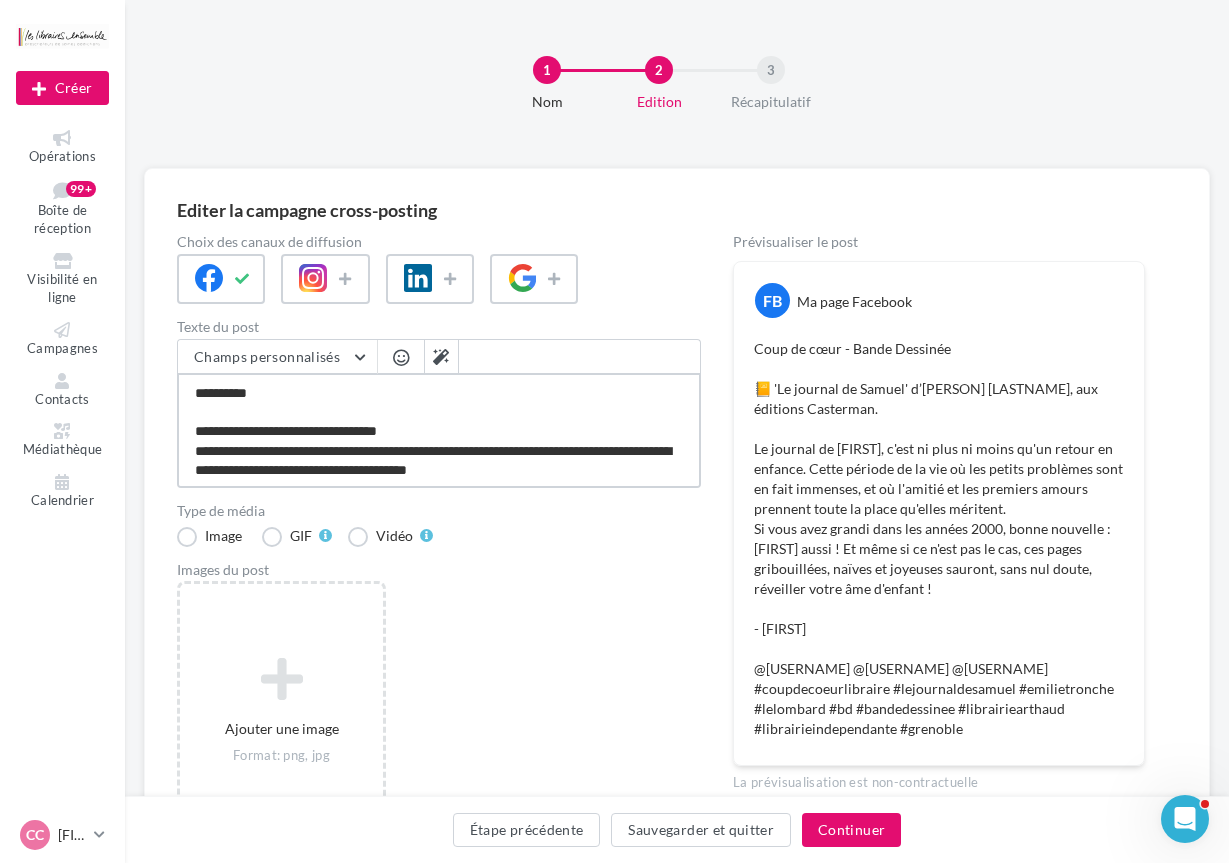 type on "**********" 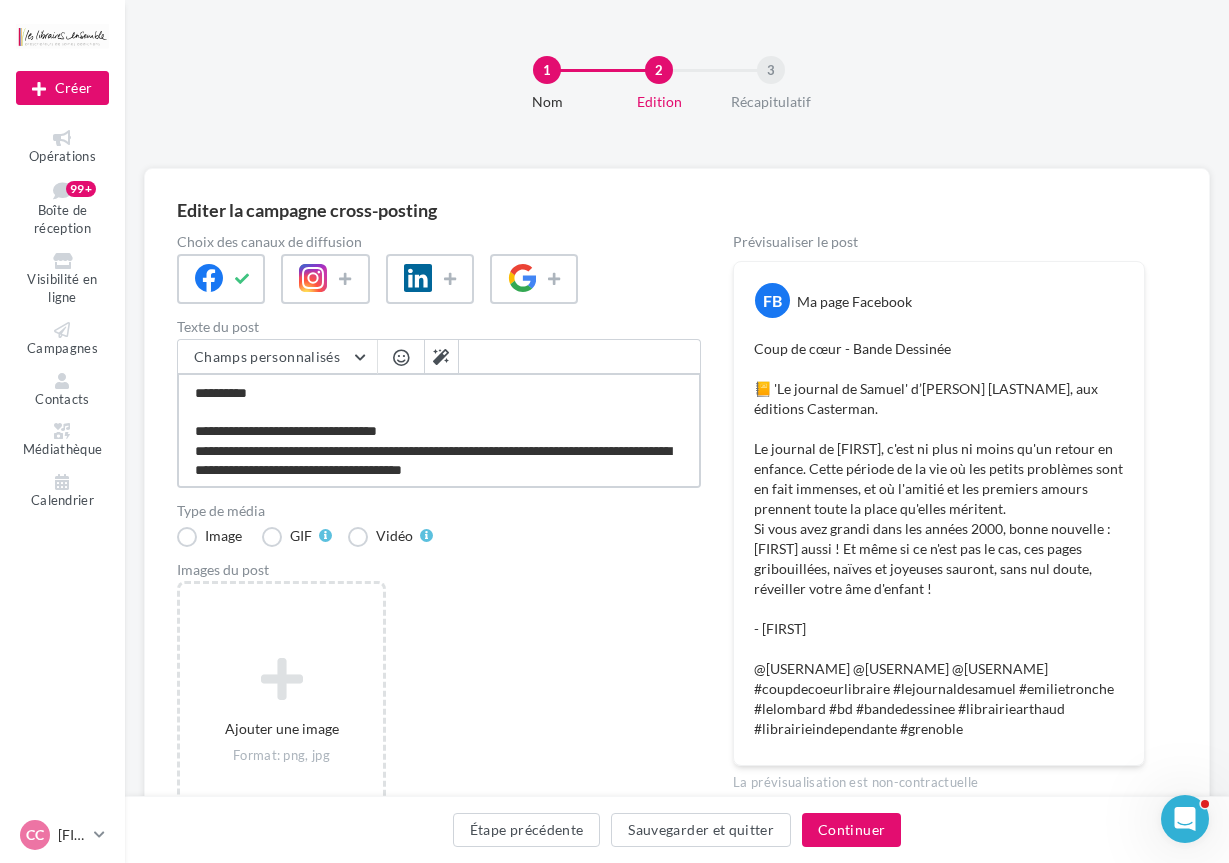 type on "**********" 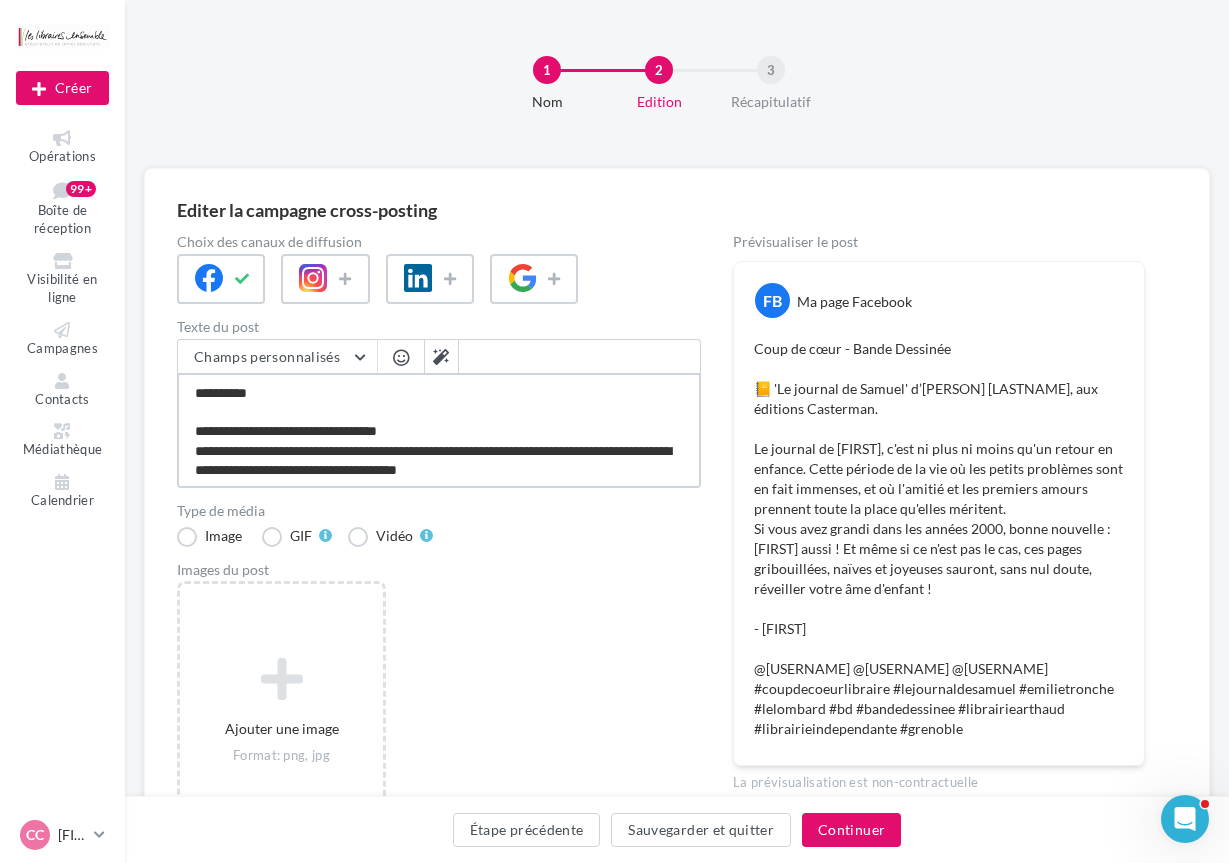 type on "**********" 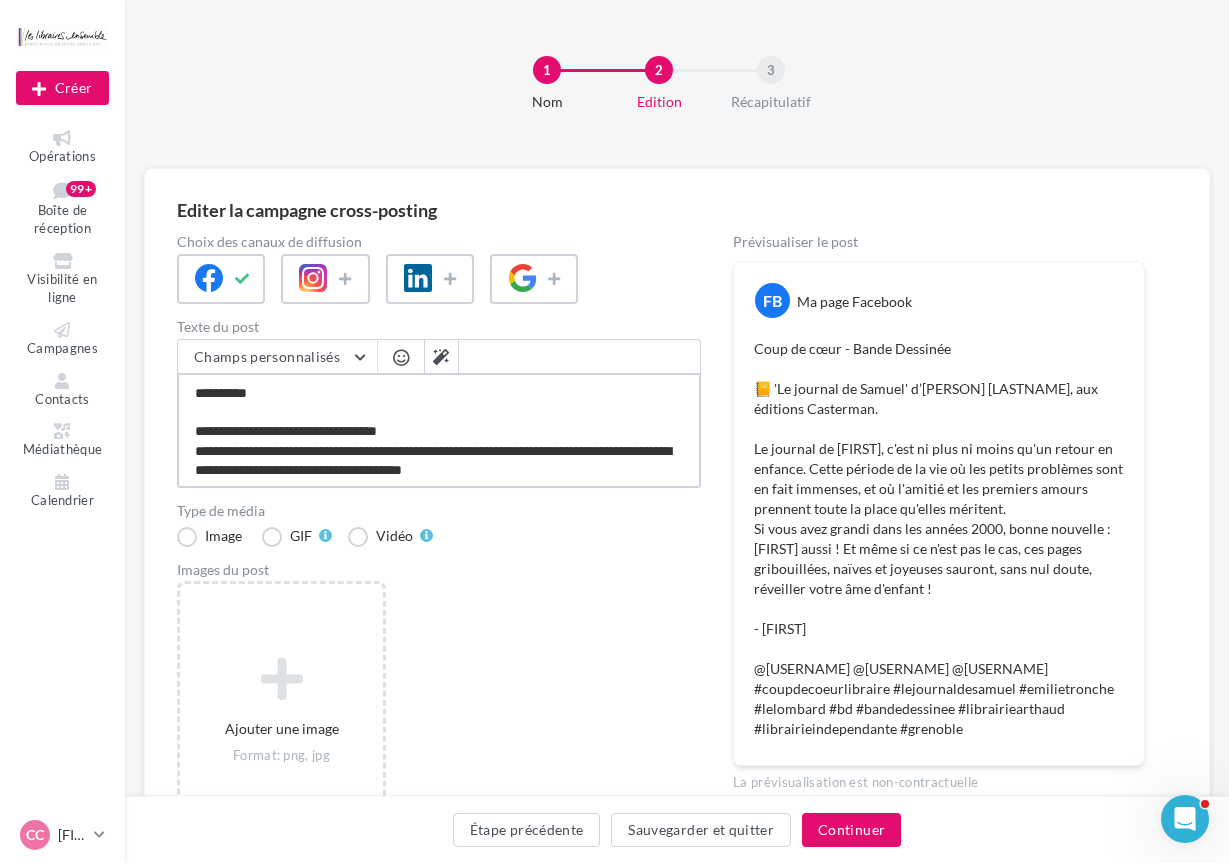 type on "**********" 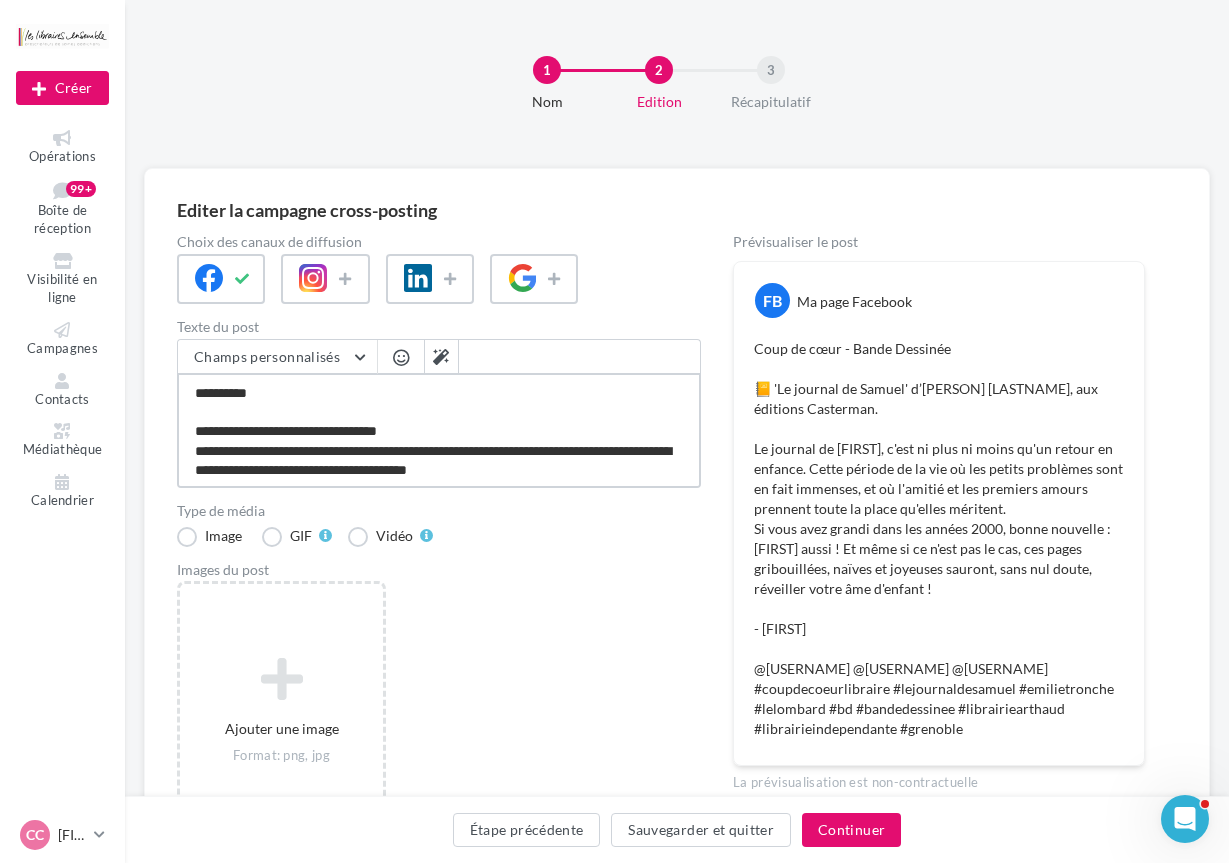 type on "**********" 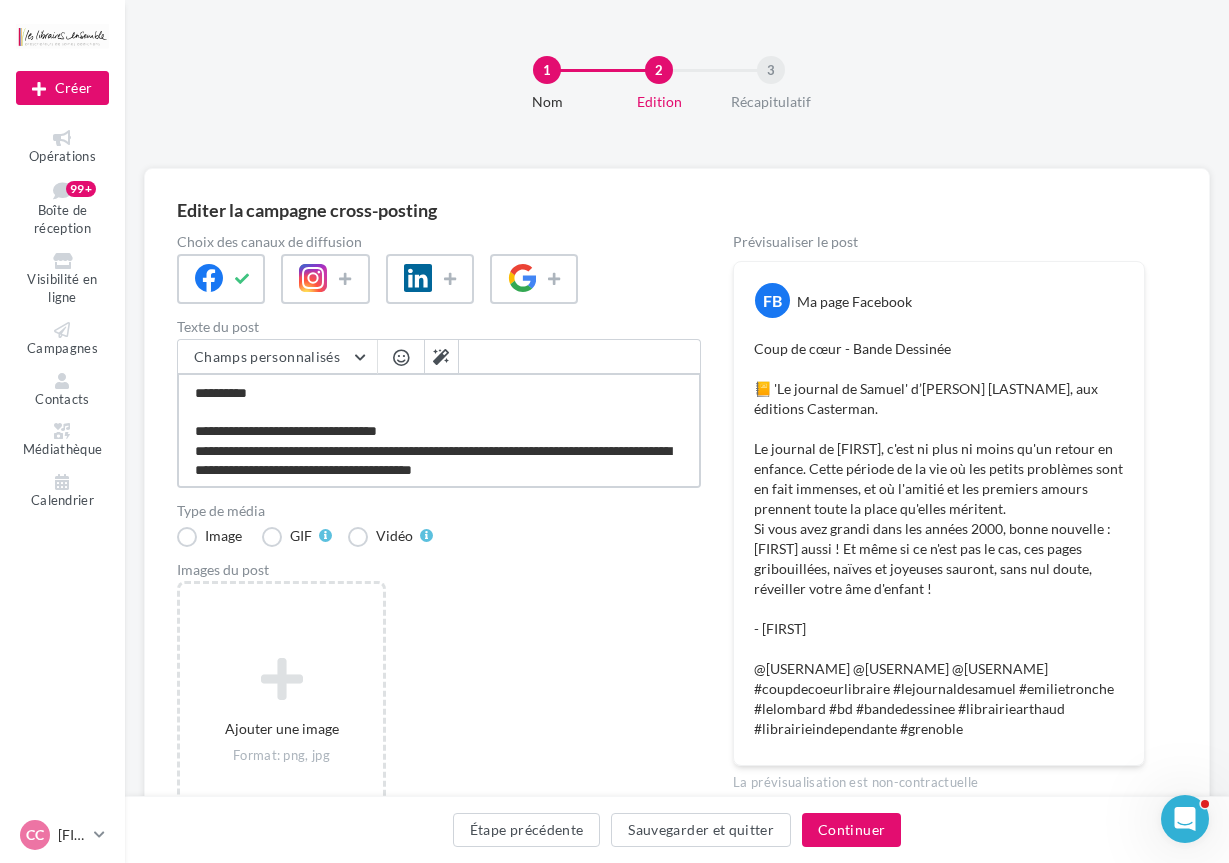 type on "**********" 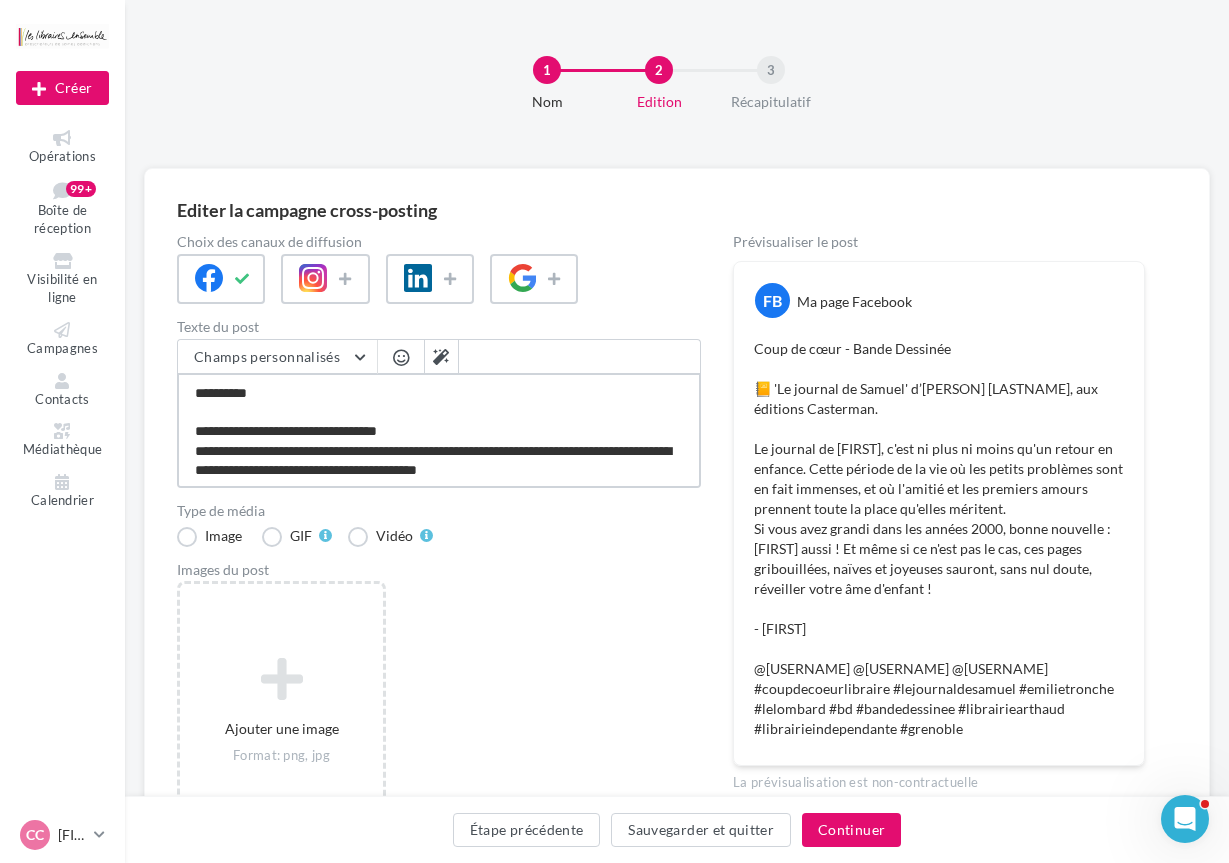 type on "**********" 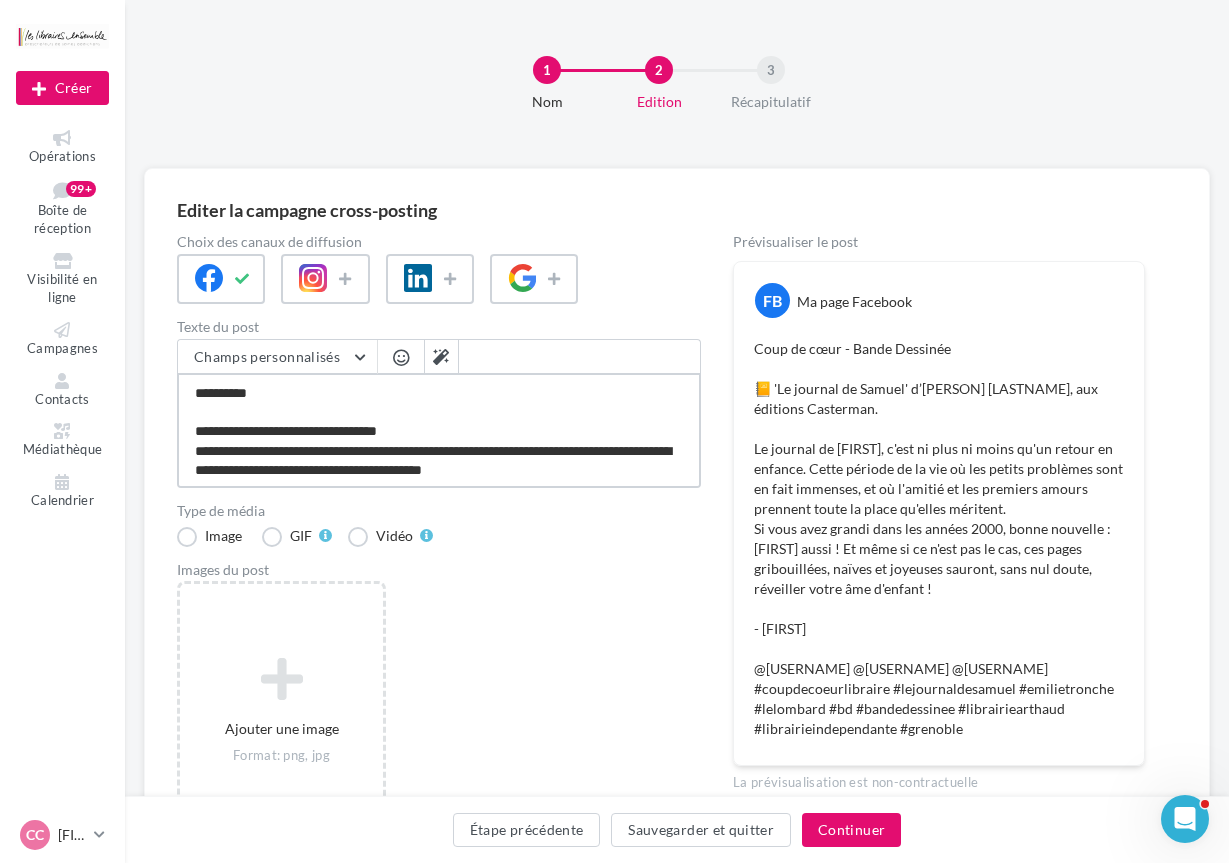 type on "**********" 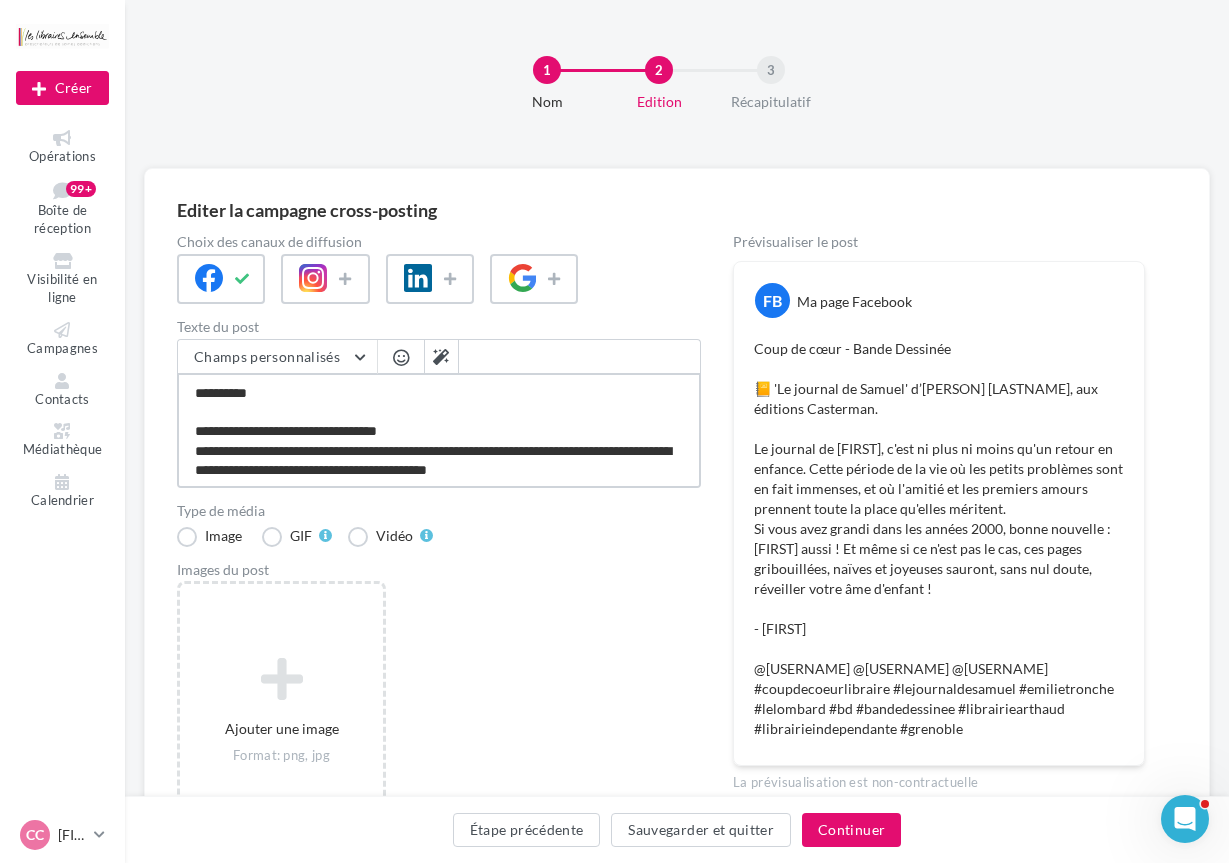 type on "**********" 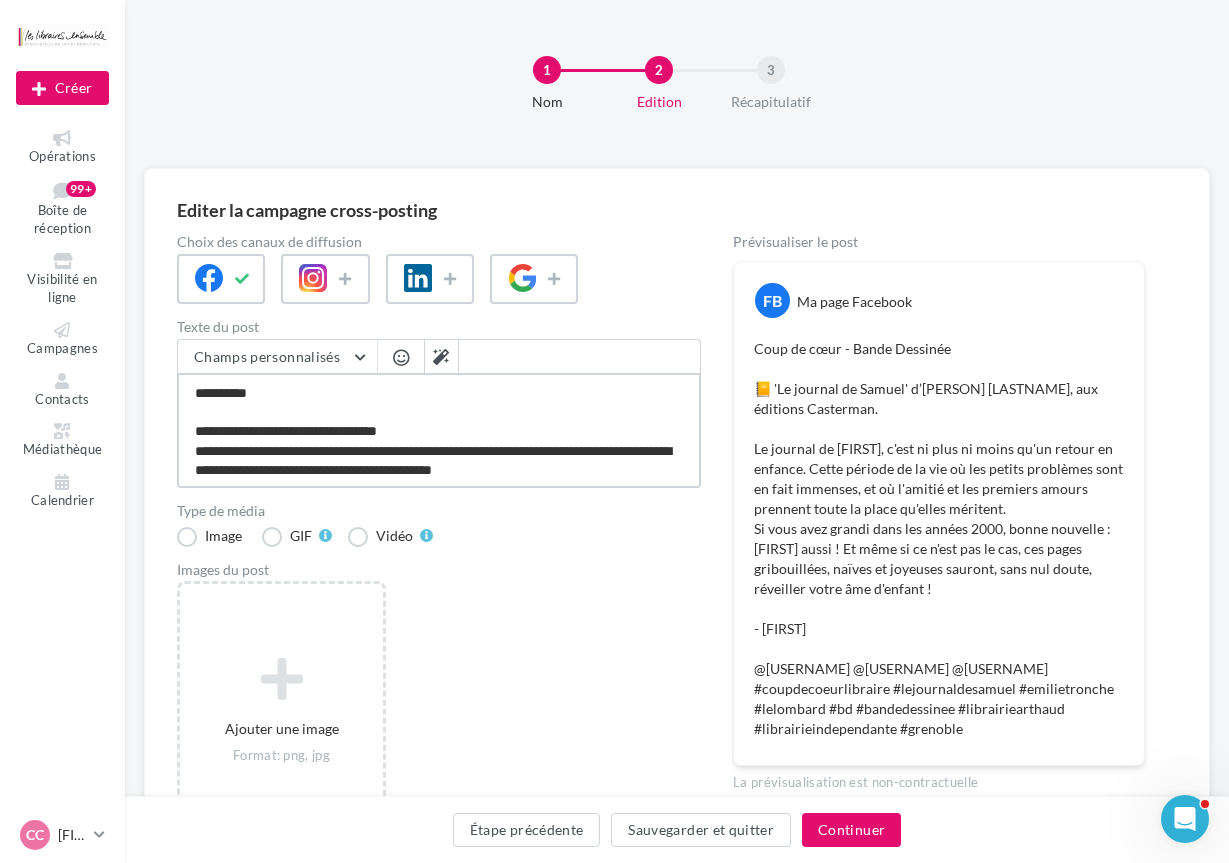 type on "**********" 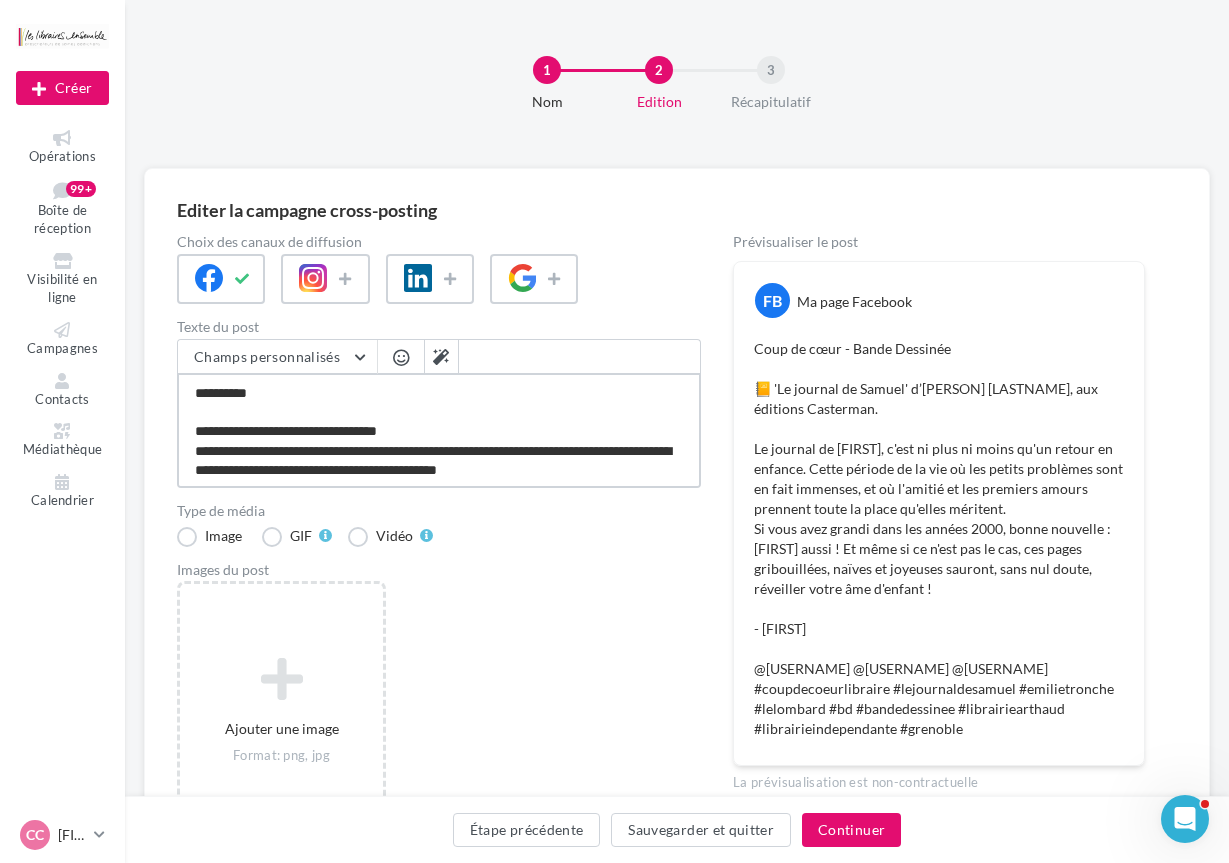 type on "**********" 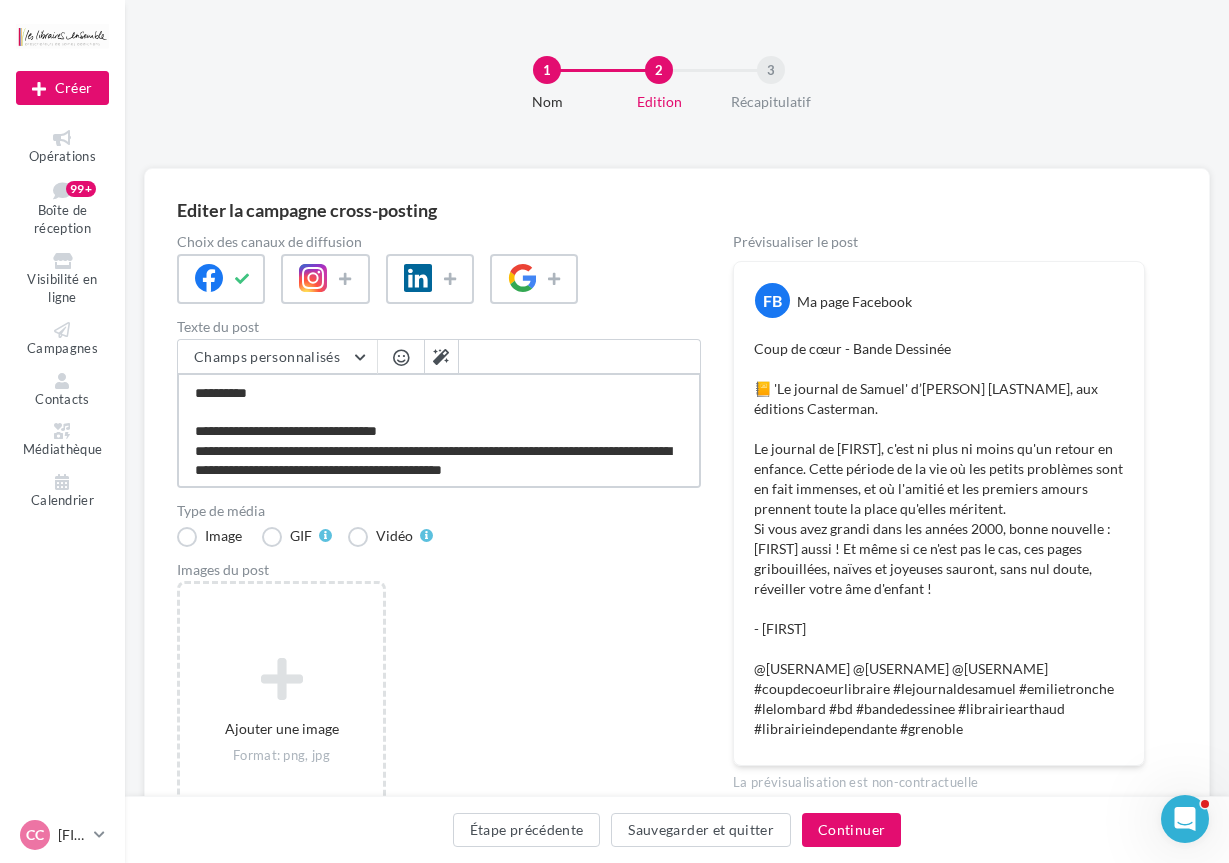 type on "**********" 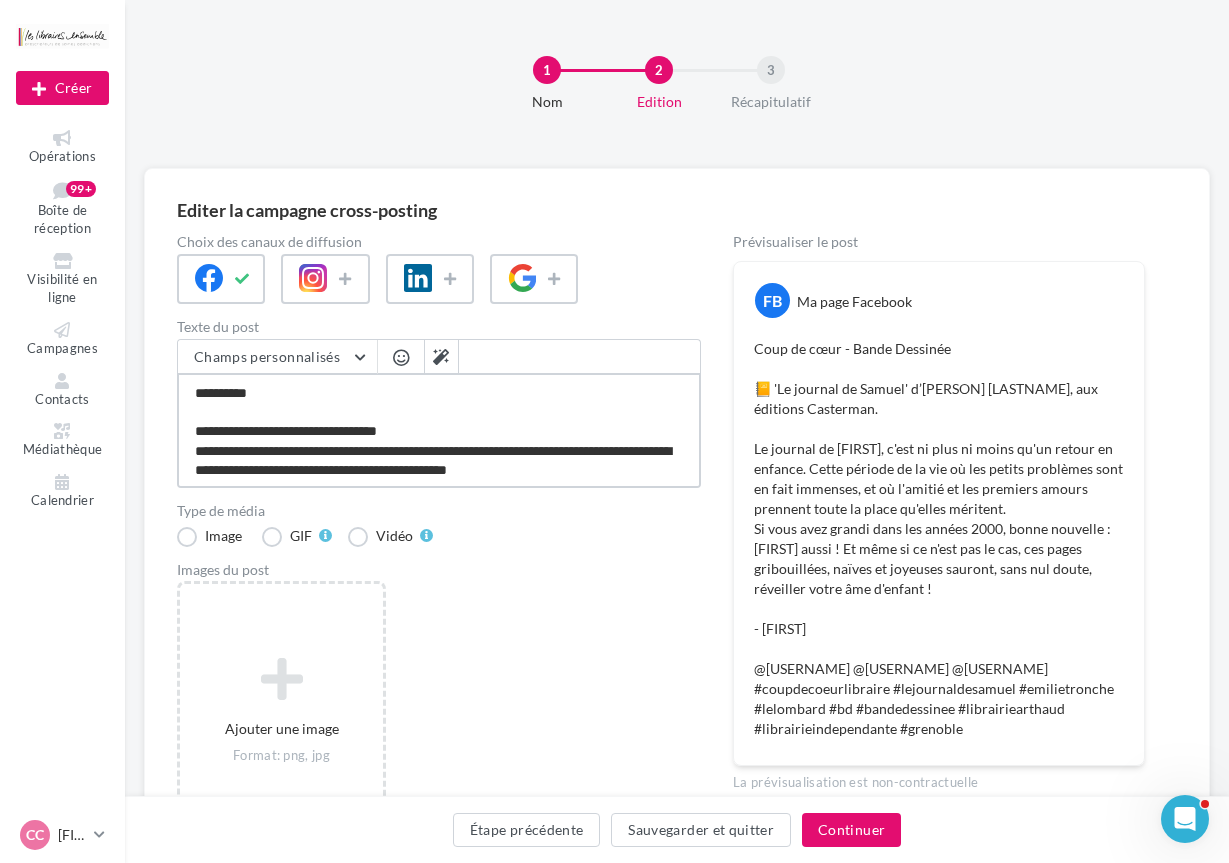 type on "**********" 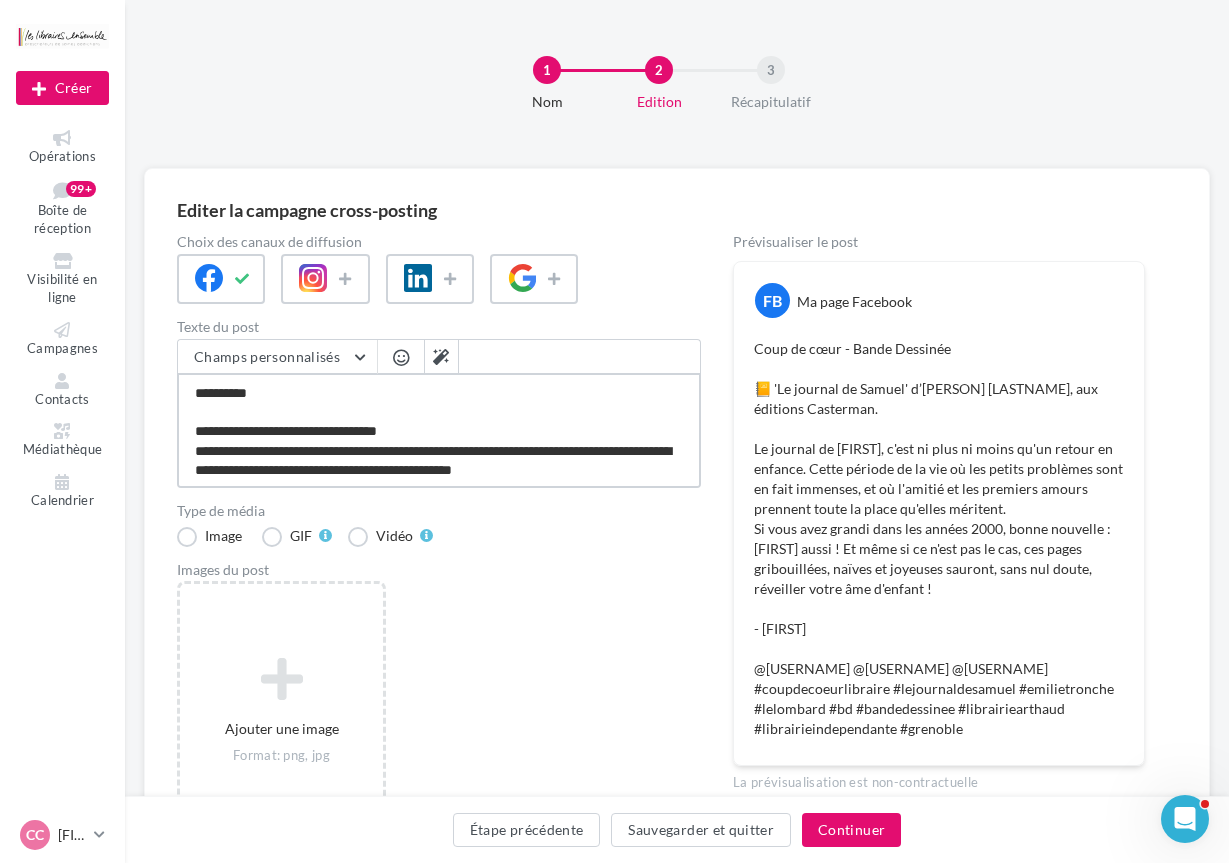 type on "**********" 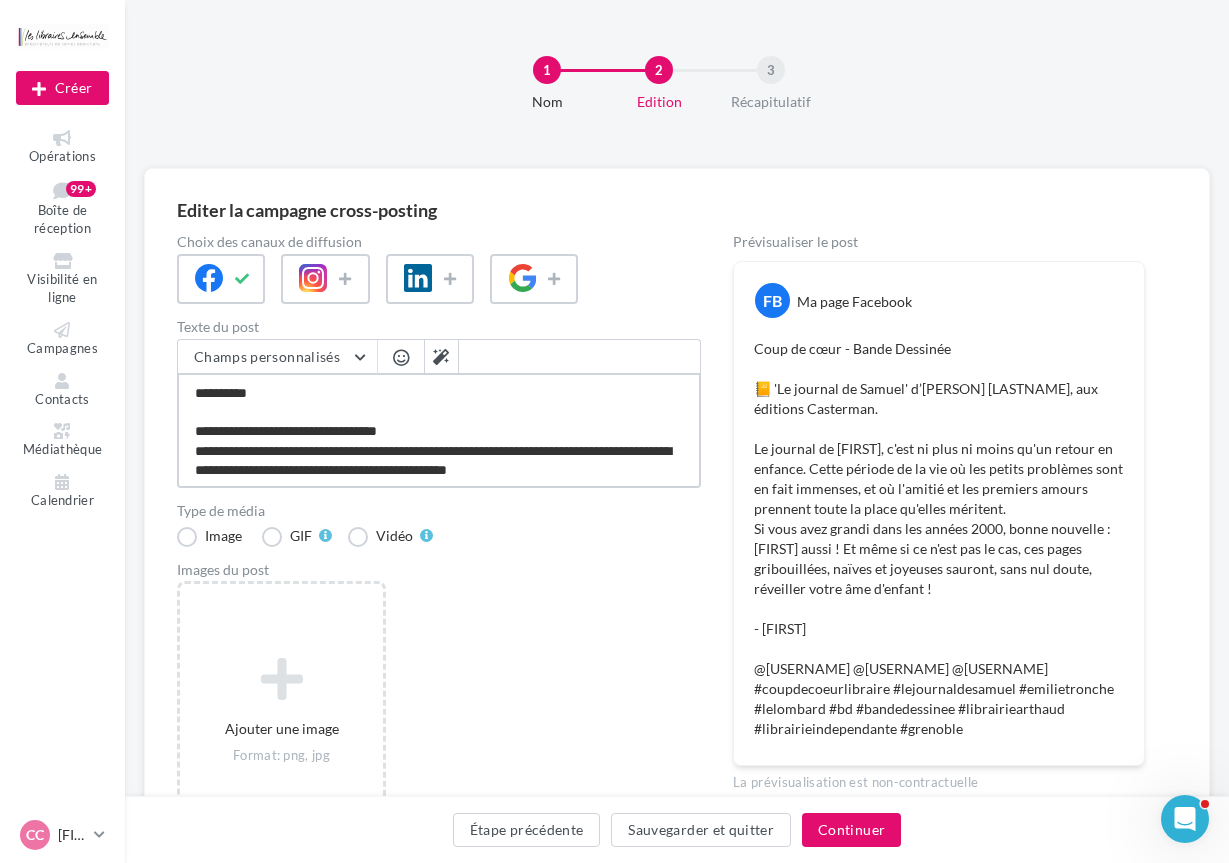 type on "**********" 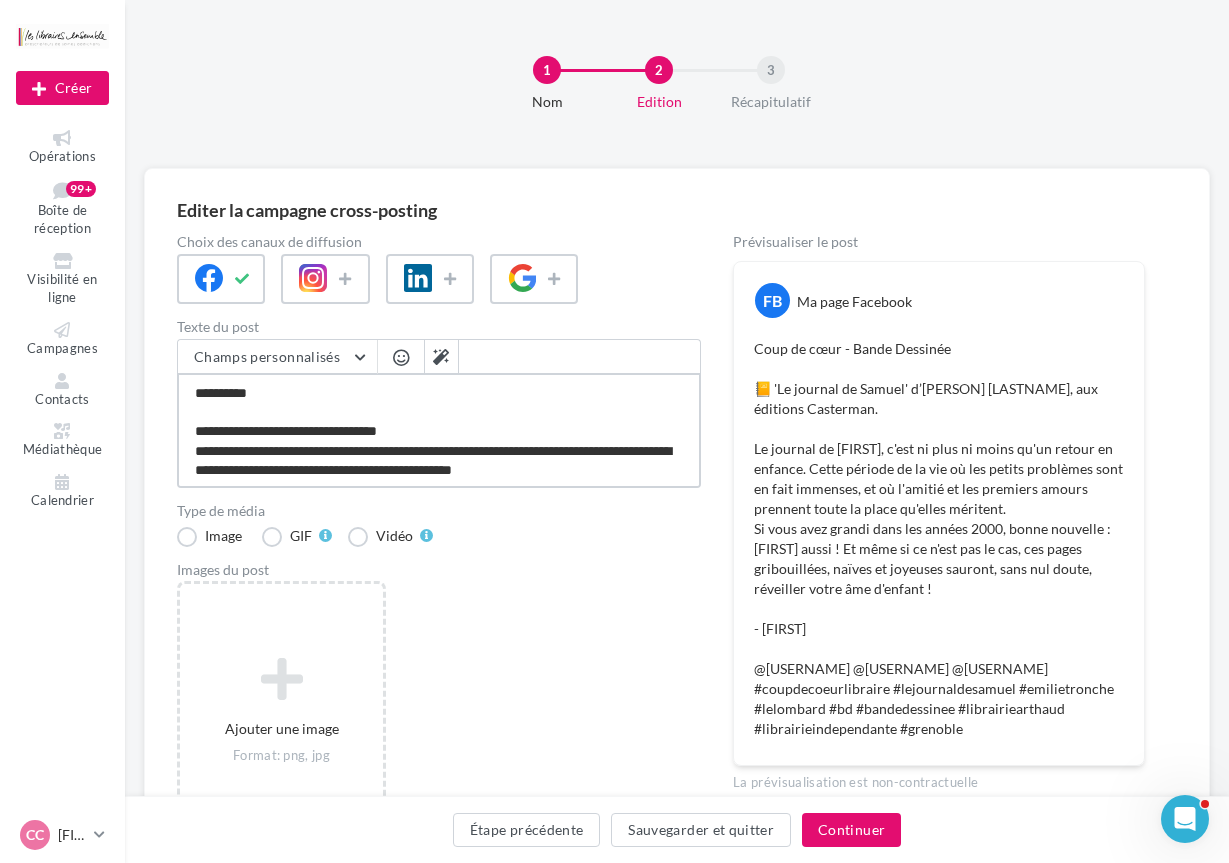 type on "**********" 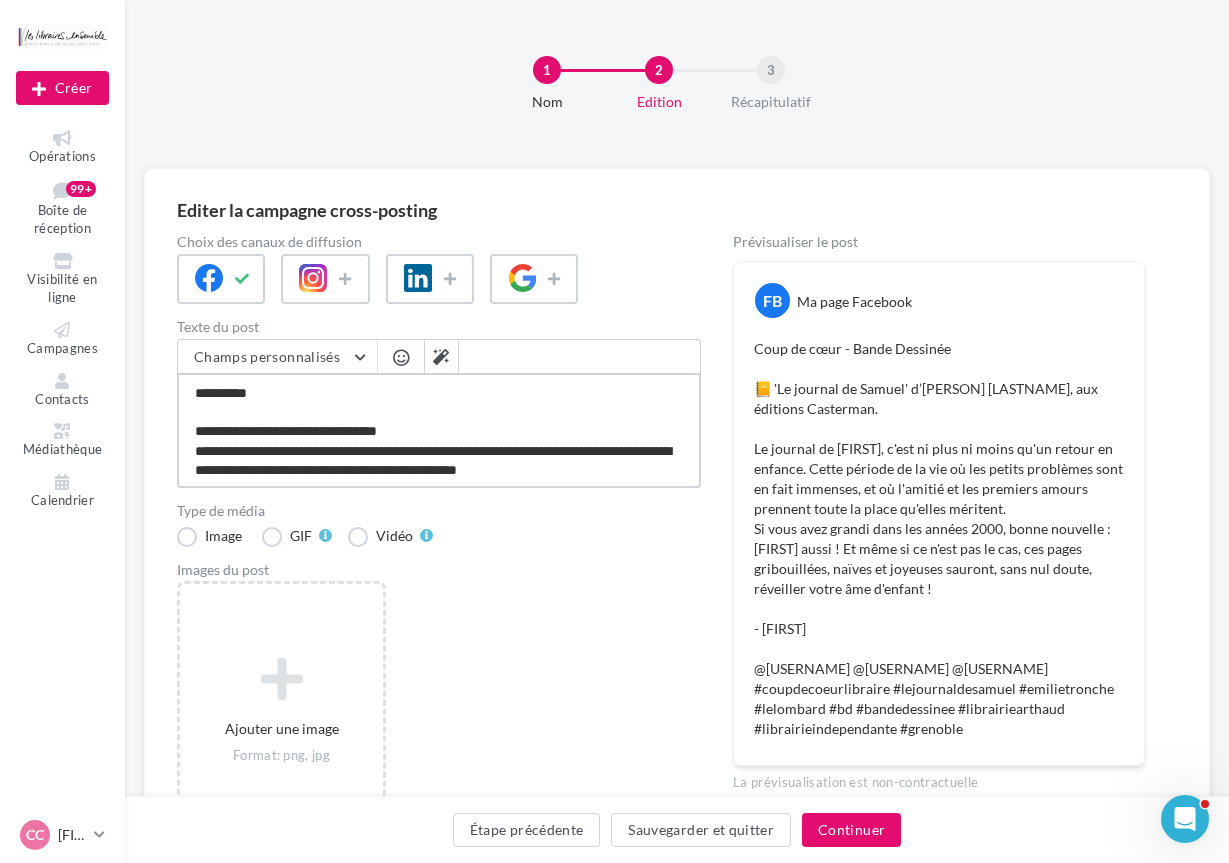 type on "**********" 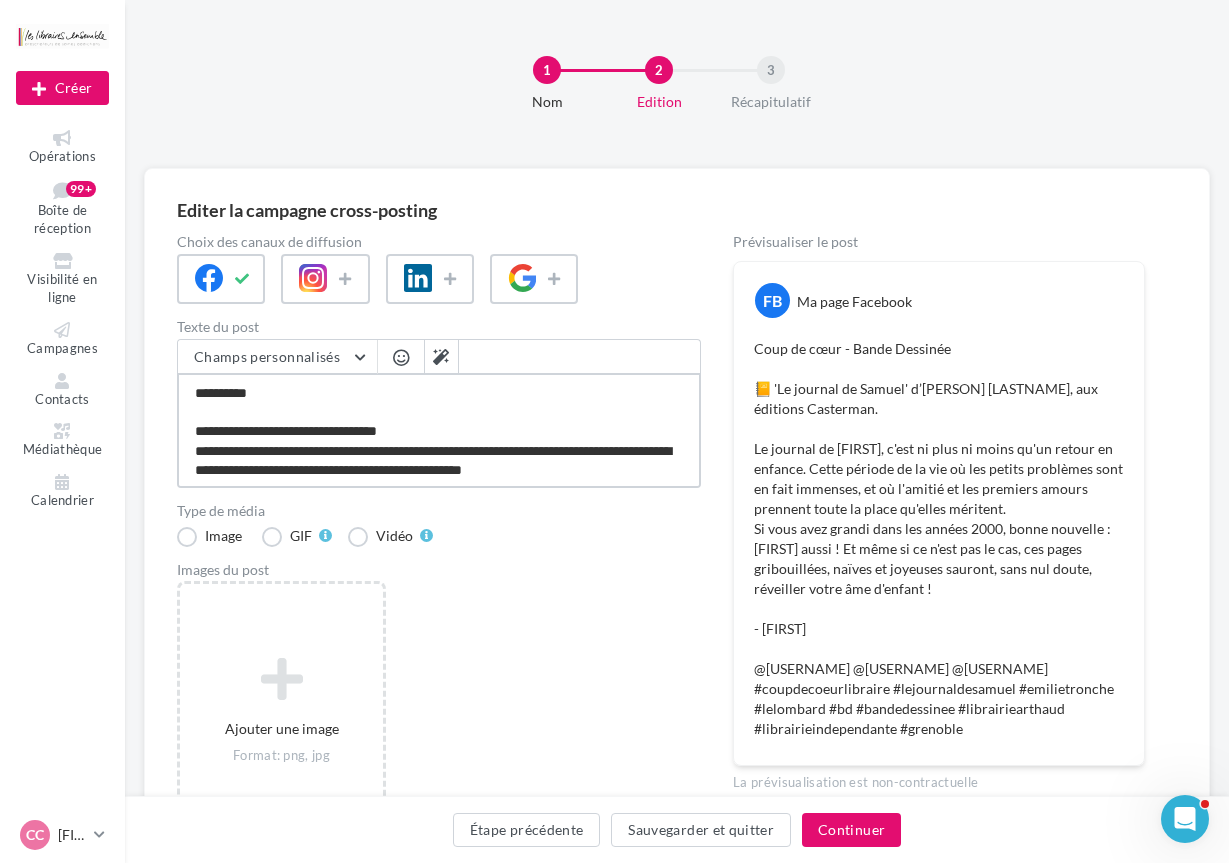 type on "**********" 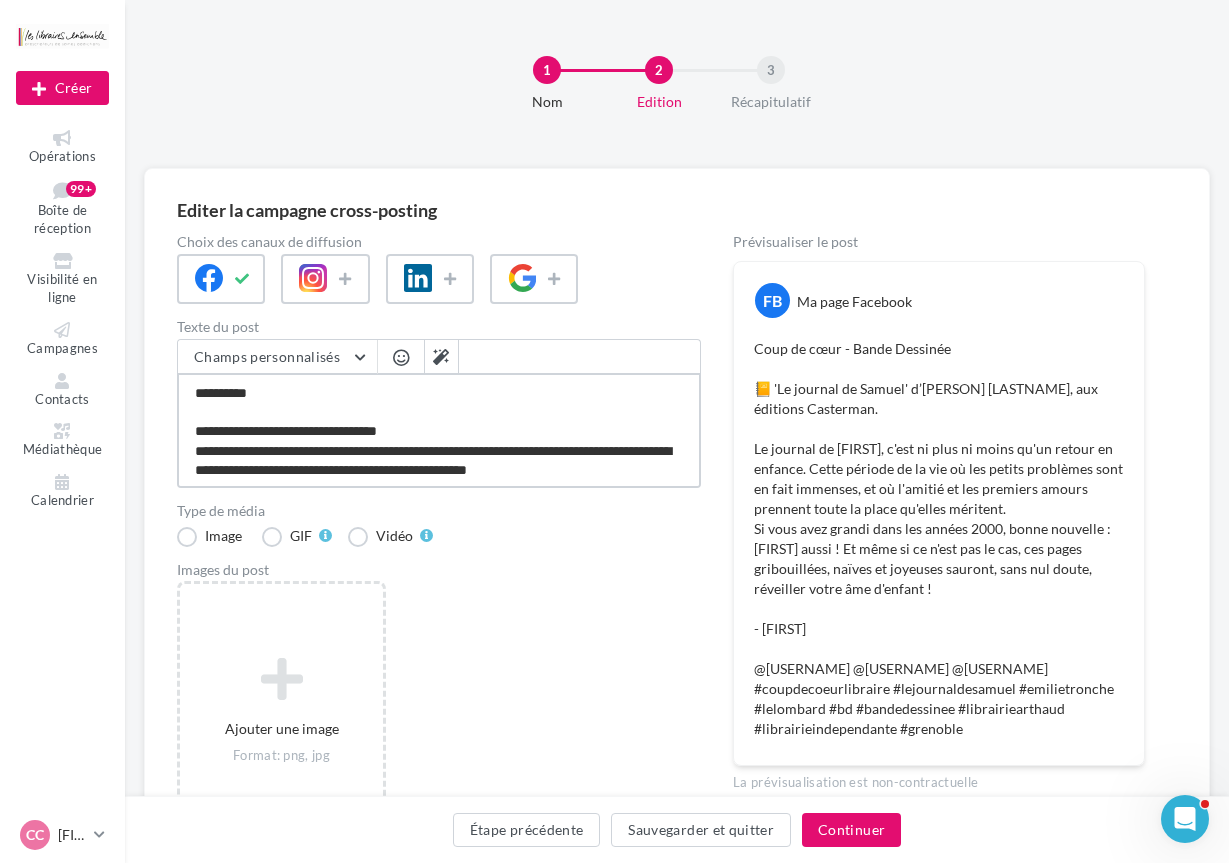 type on "**********" 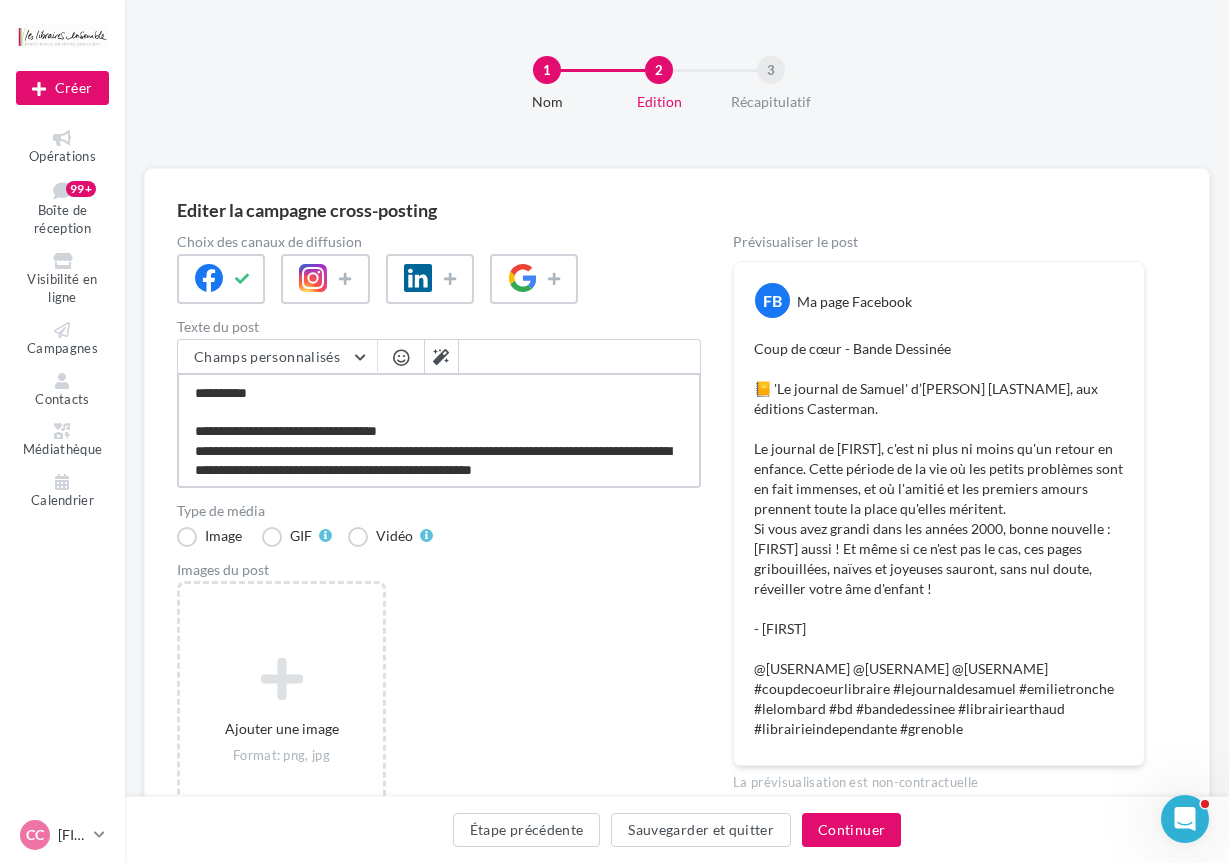 type on "**********" 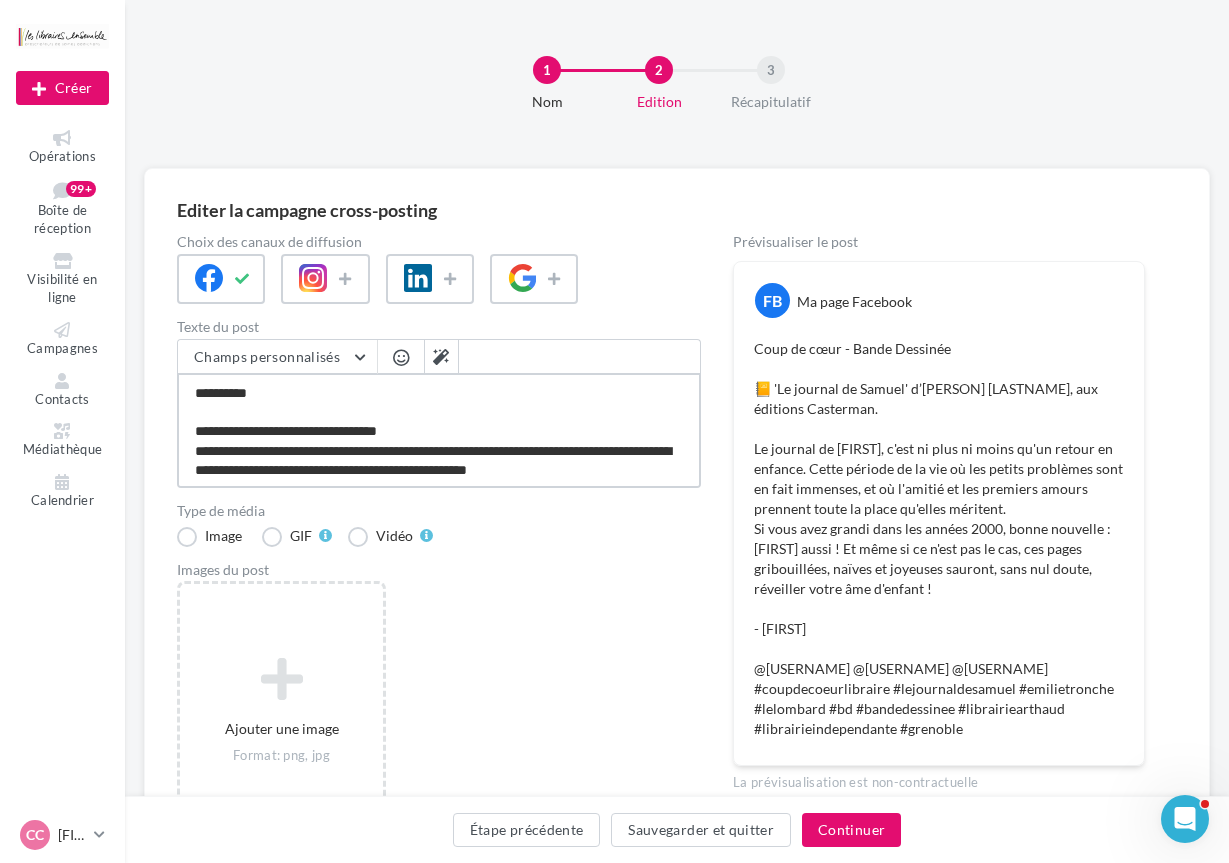 type on "**********" 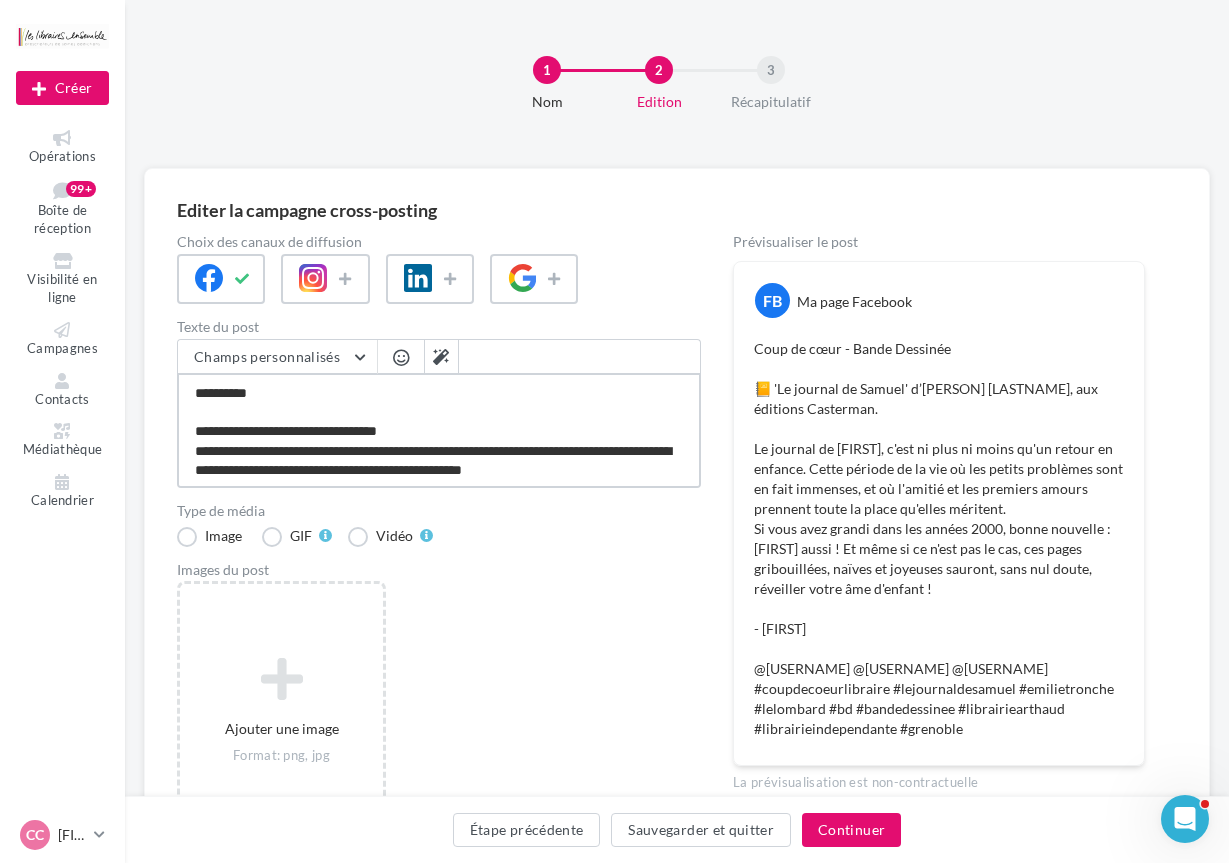 type on "**********" 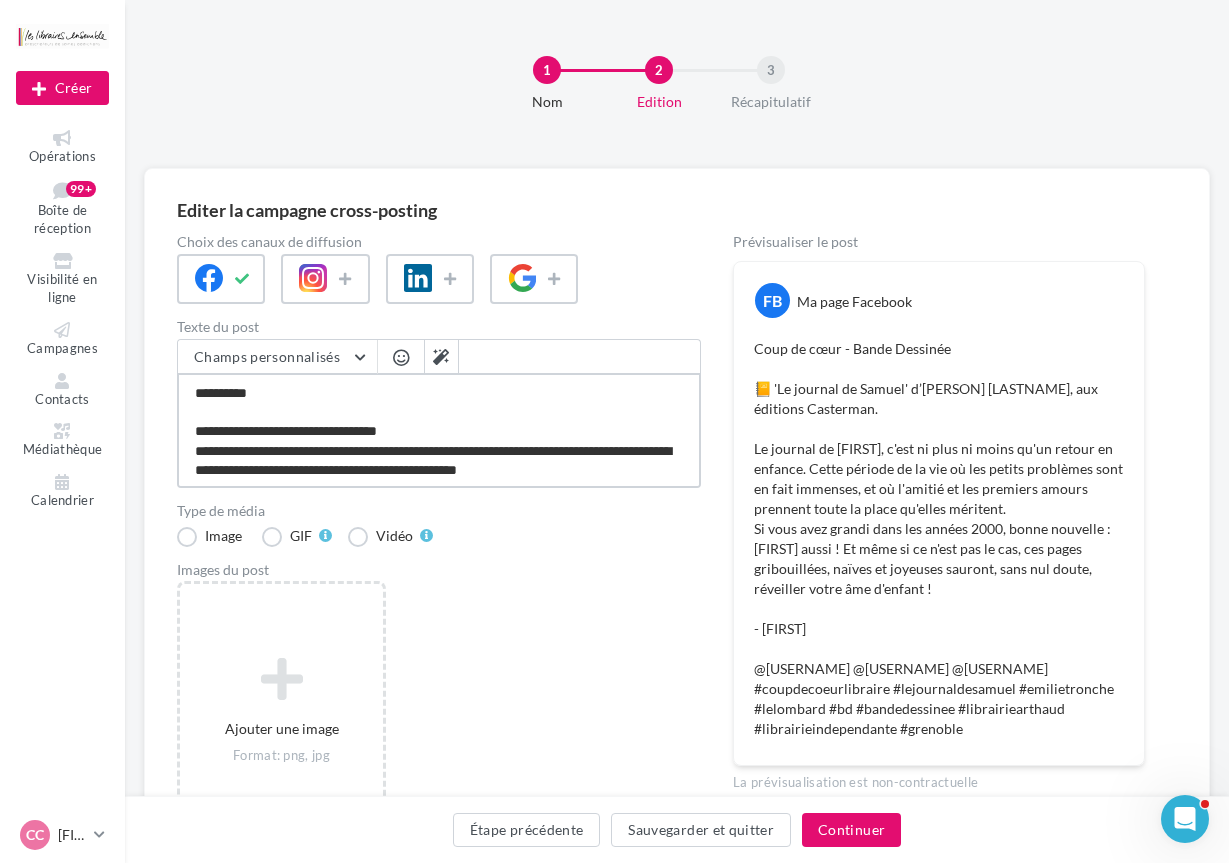type on "**********" 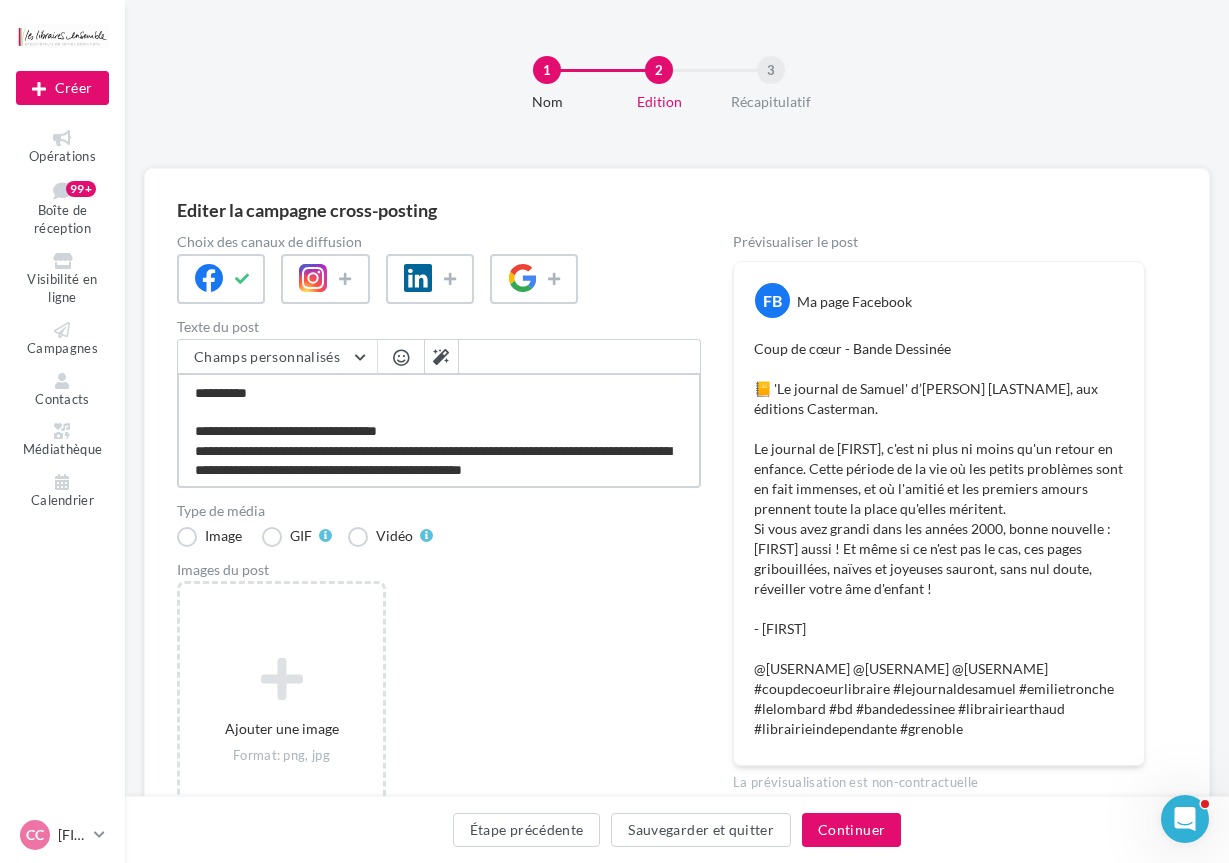 type on "**********" 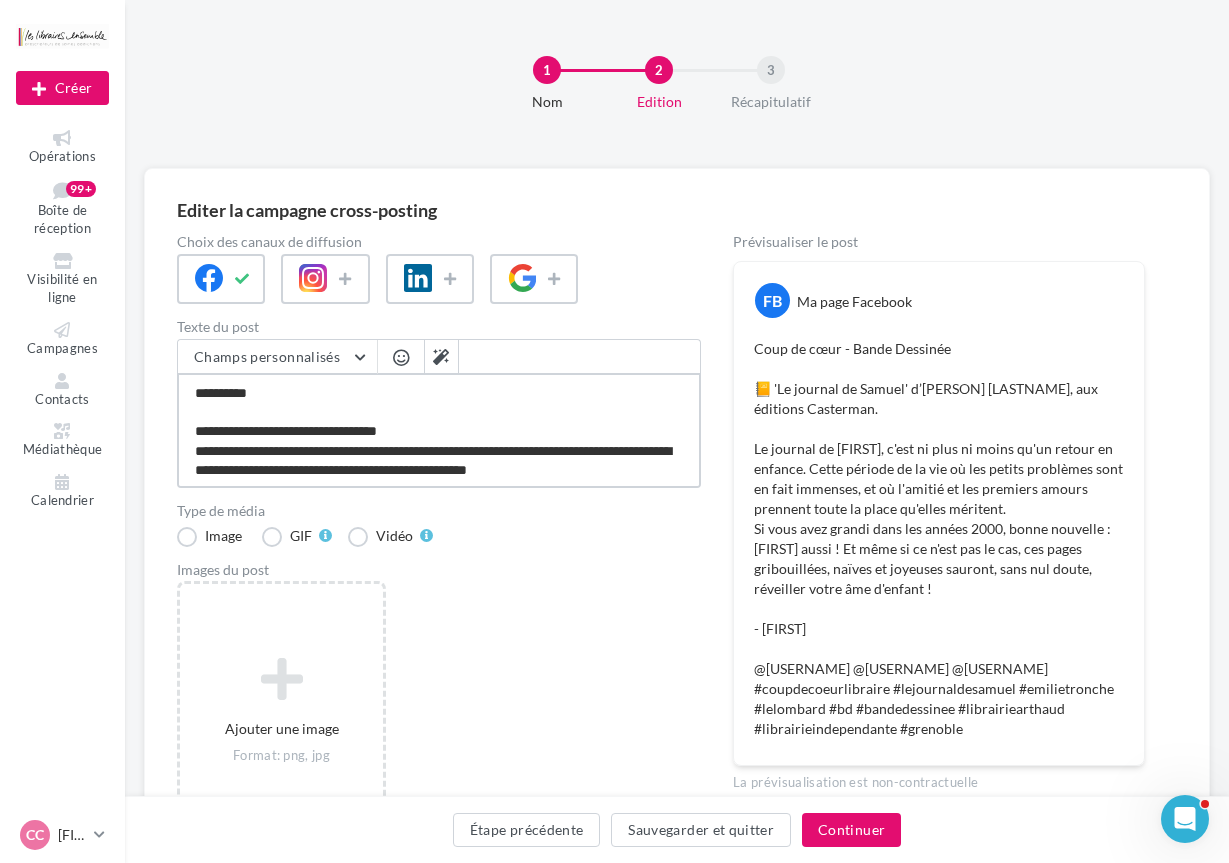 type on "**********" 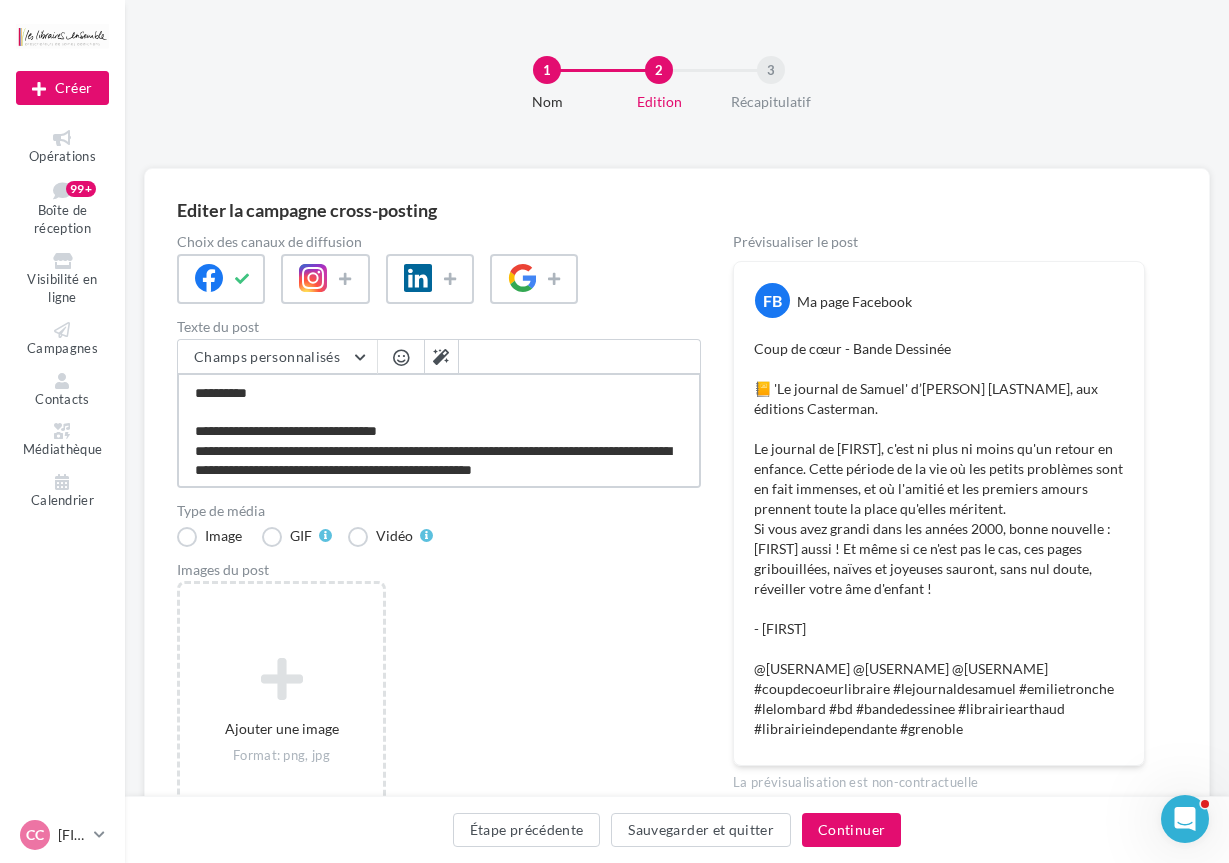 type on "**********" 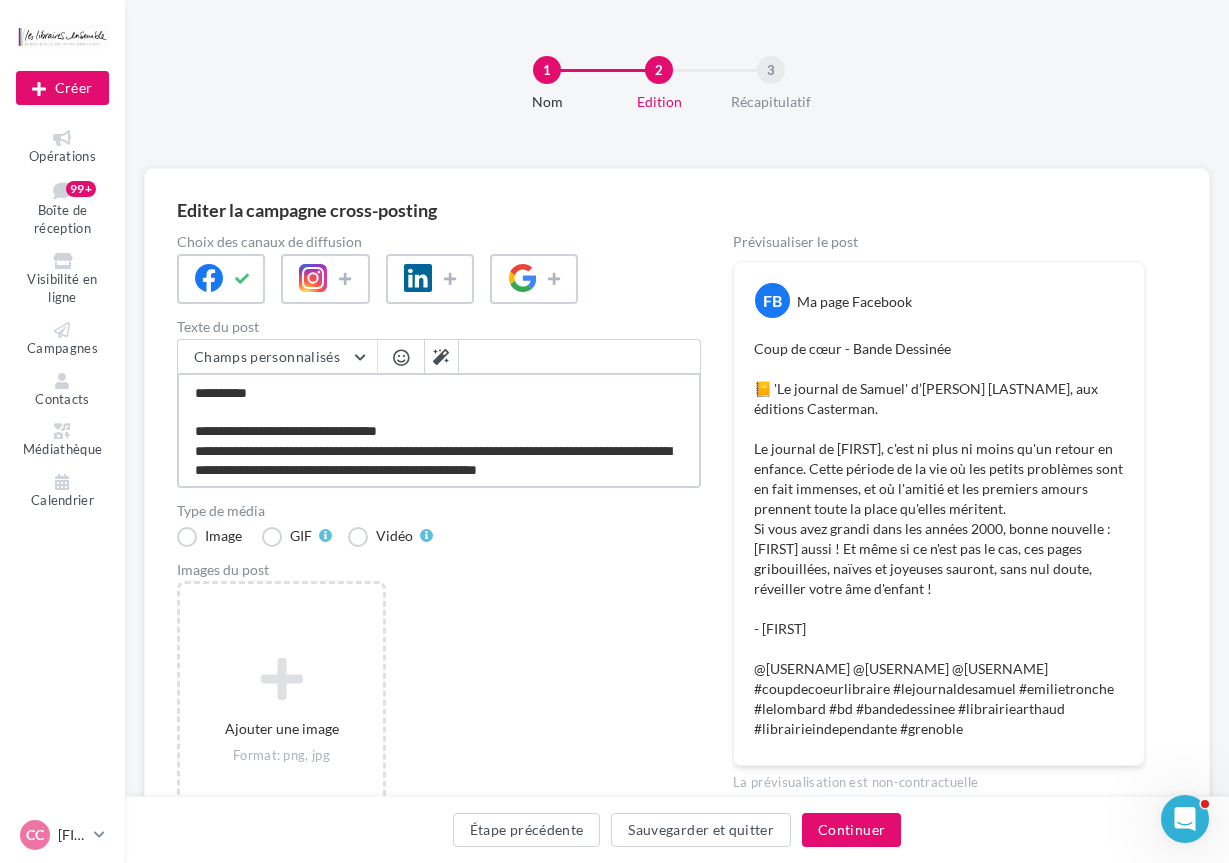 type on "**********" 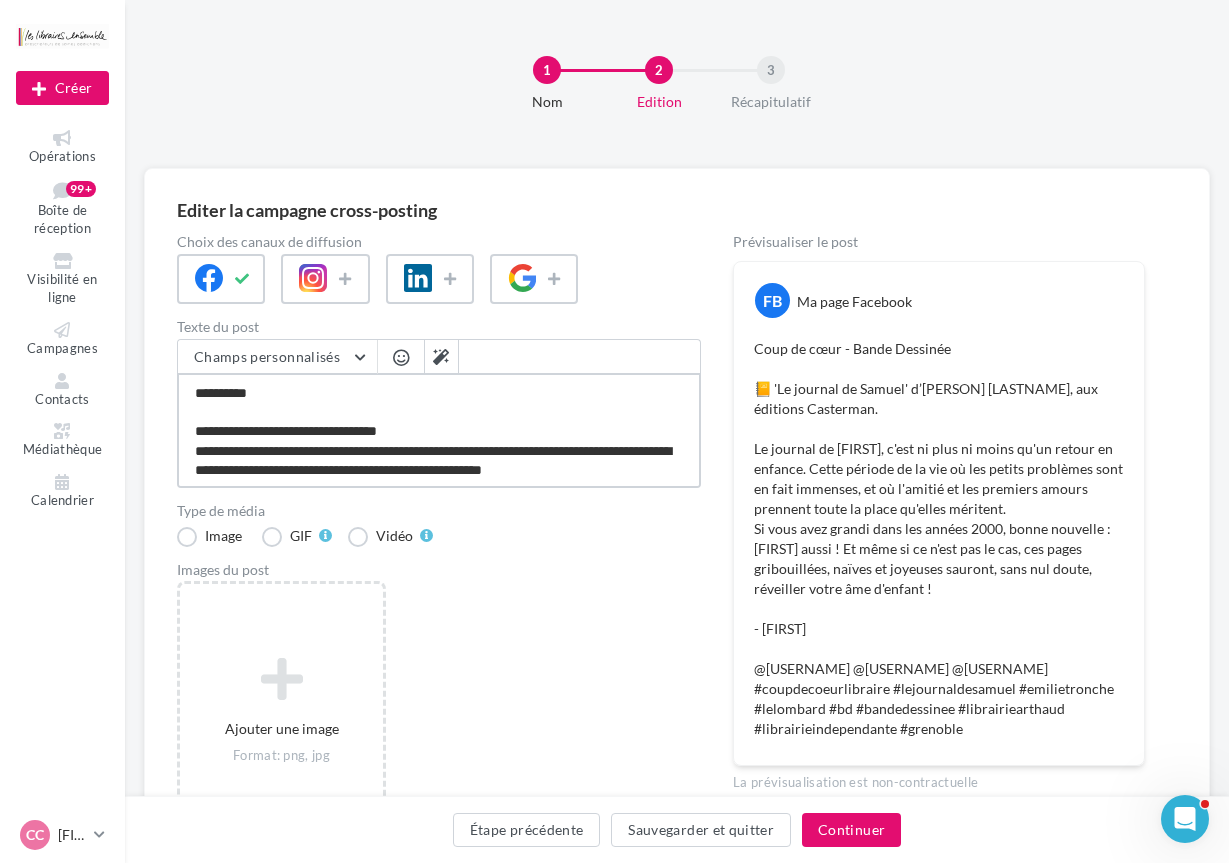 type on "**********" 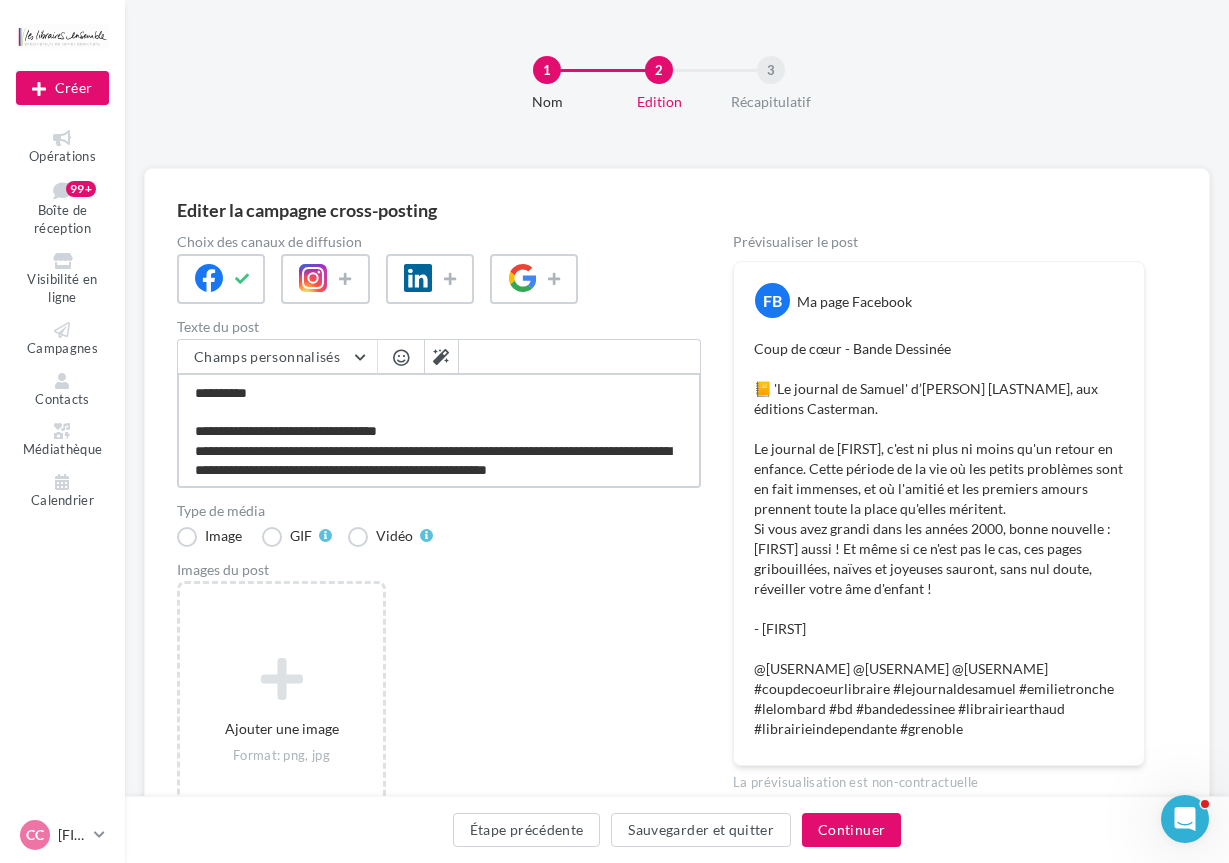 type on "**********" 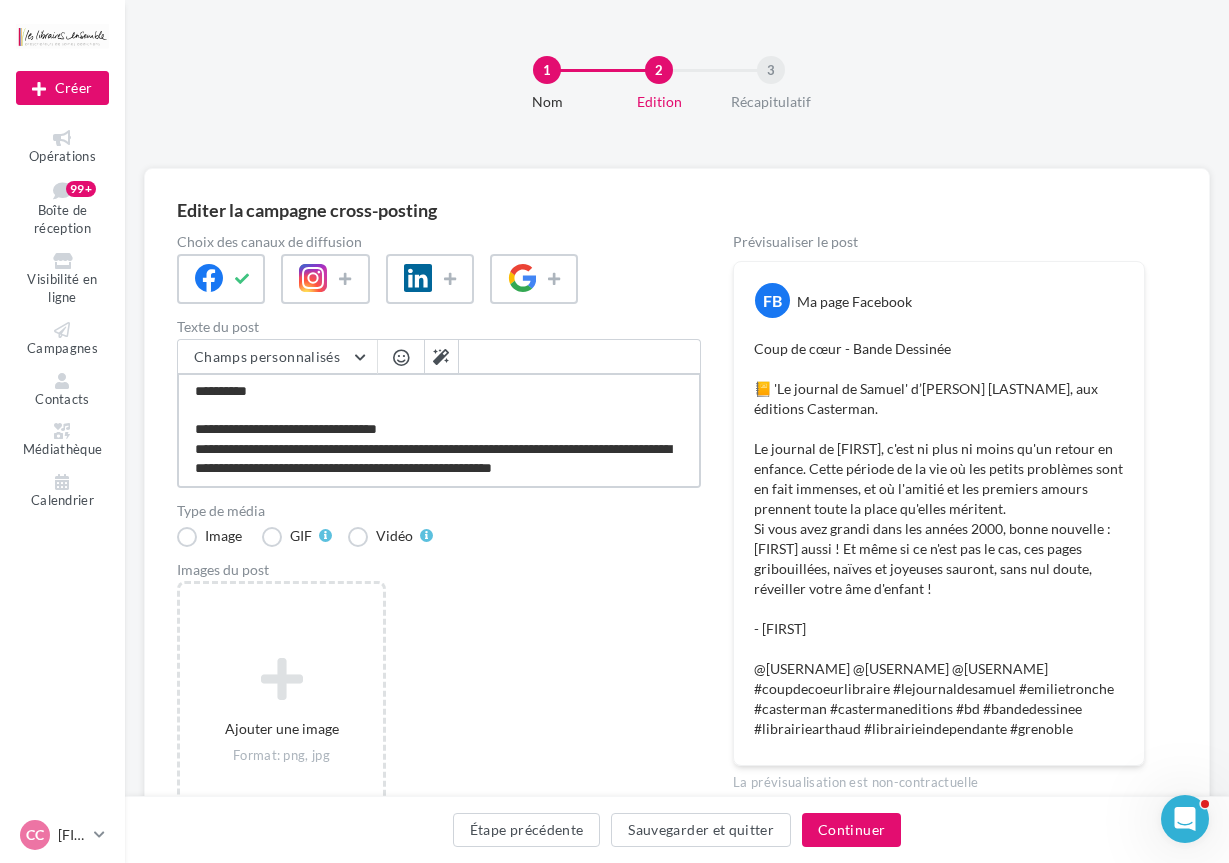 scroll, scrollTop: 232, scrollLeft: 0, axis: vertical 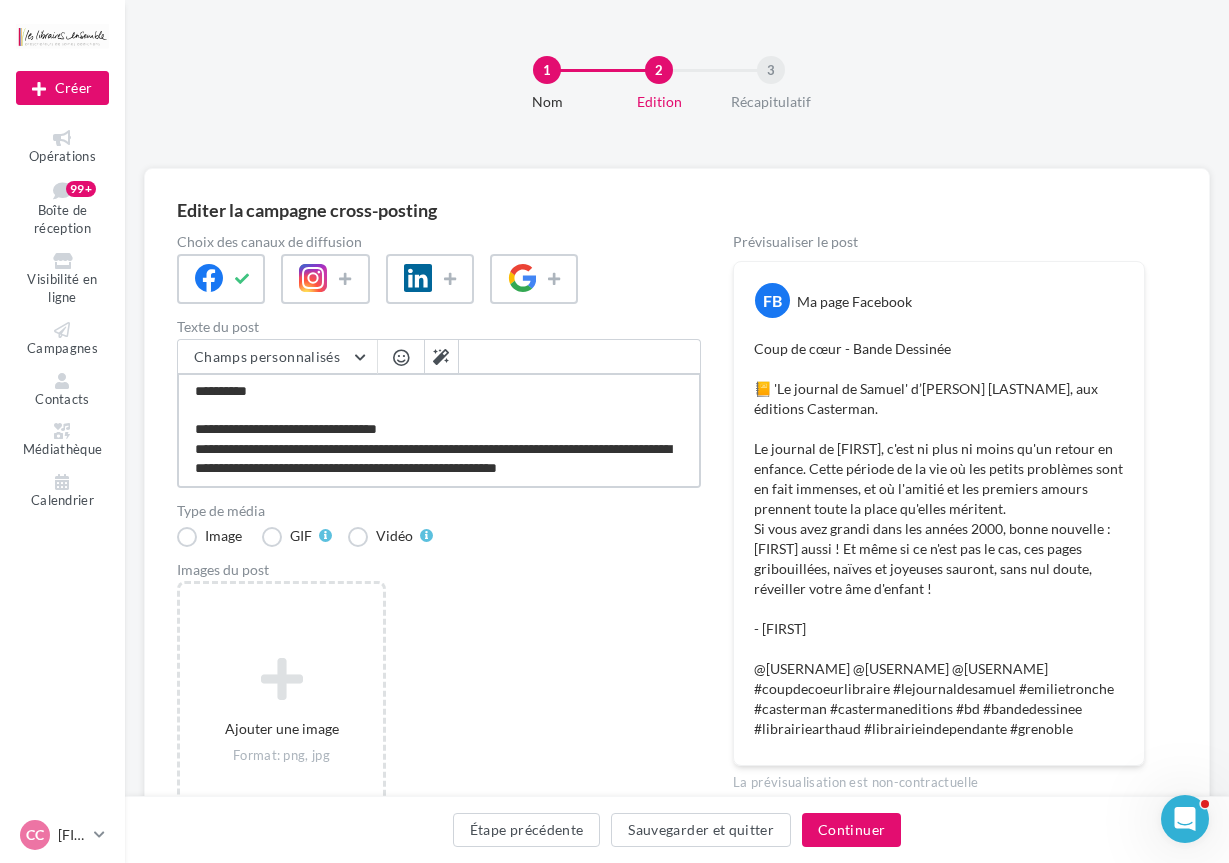 type on "**********" 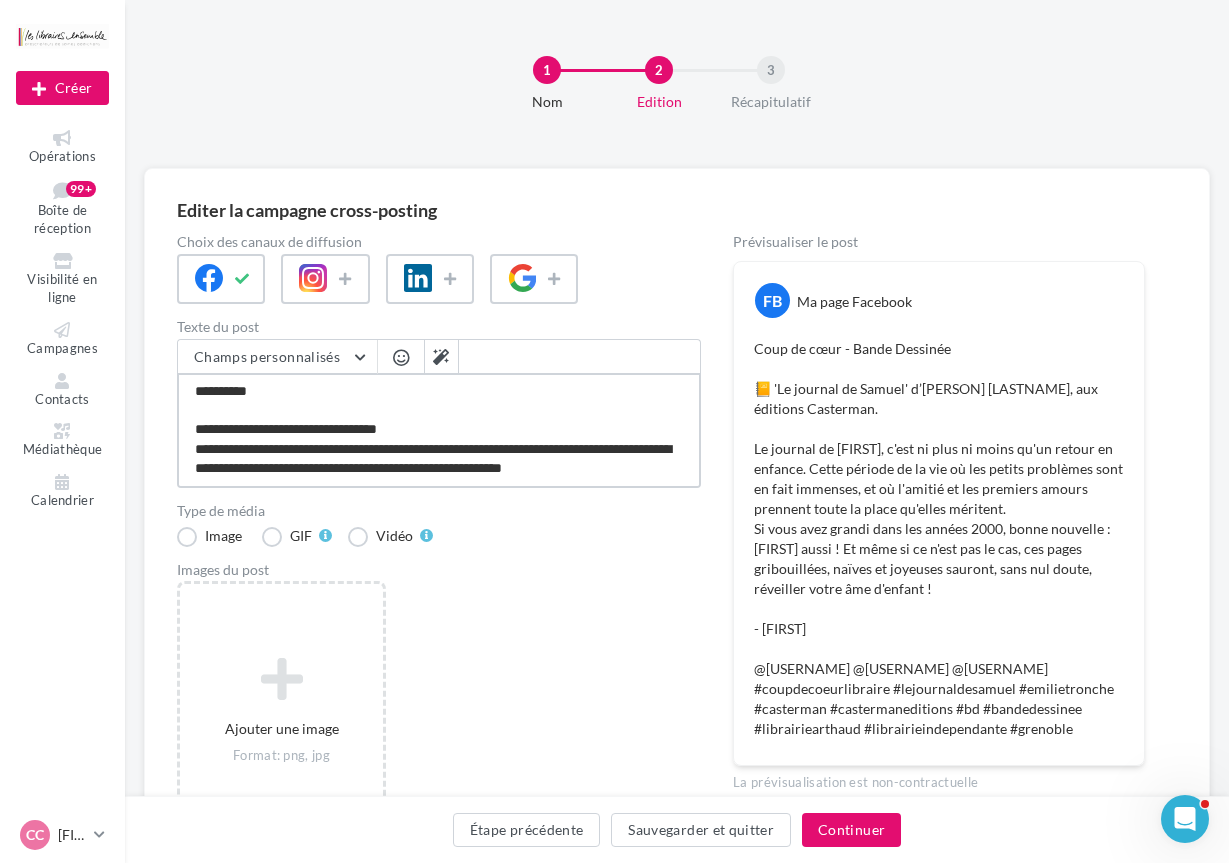 type on "**********" 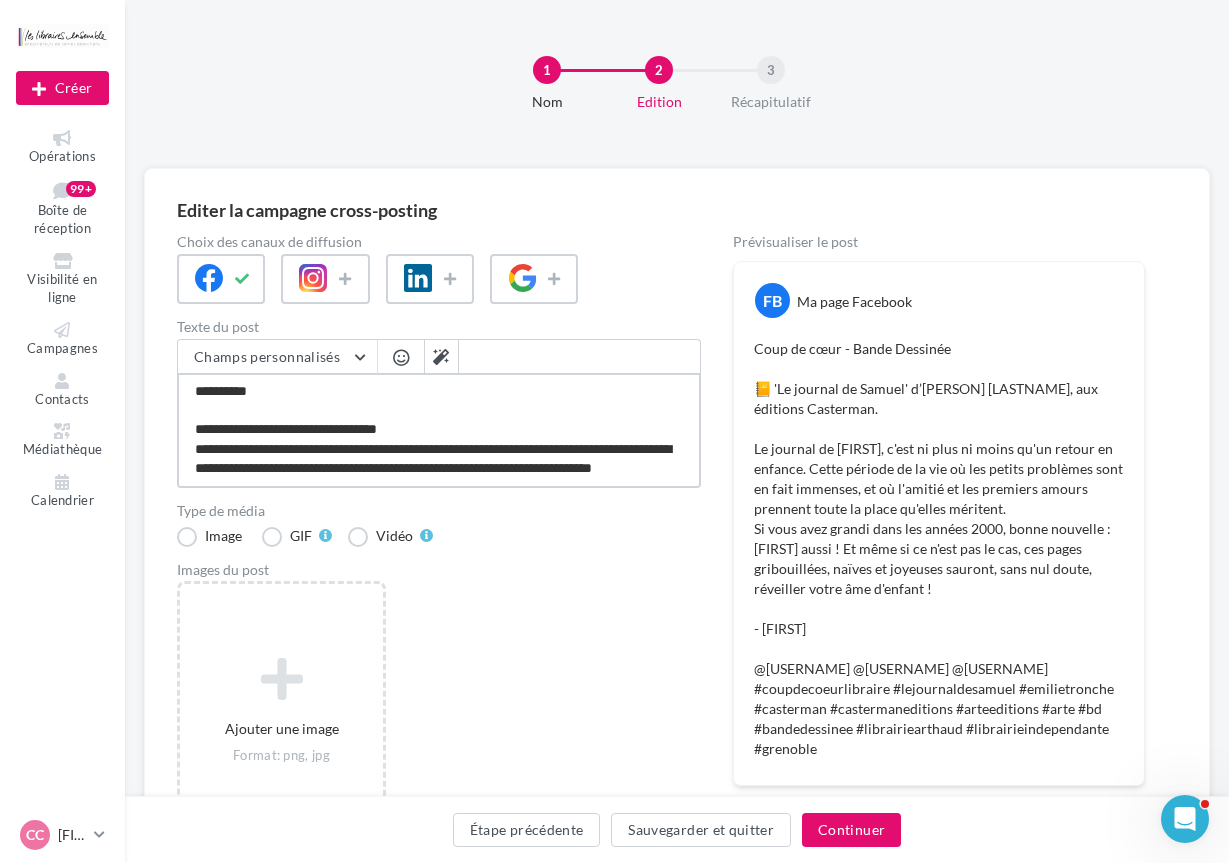 click on "**********" at bounding box center (439, 430) 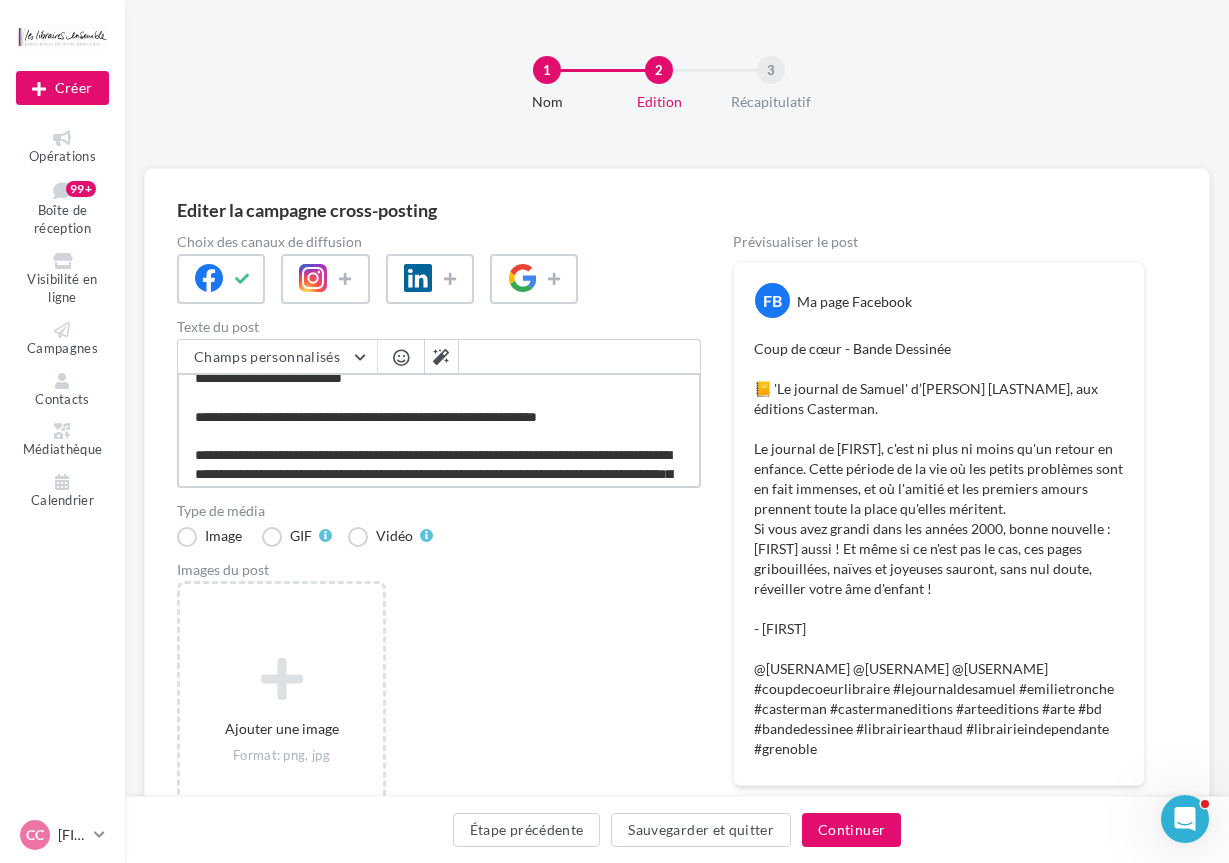 scroll, scrollTop: 0, scrollLeft: 0, axis: both 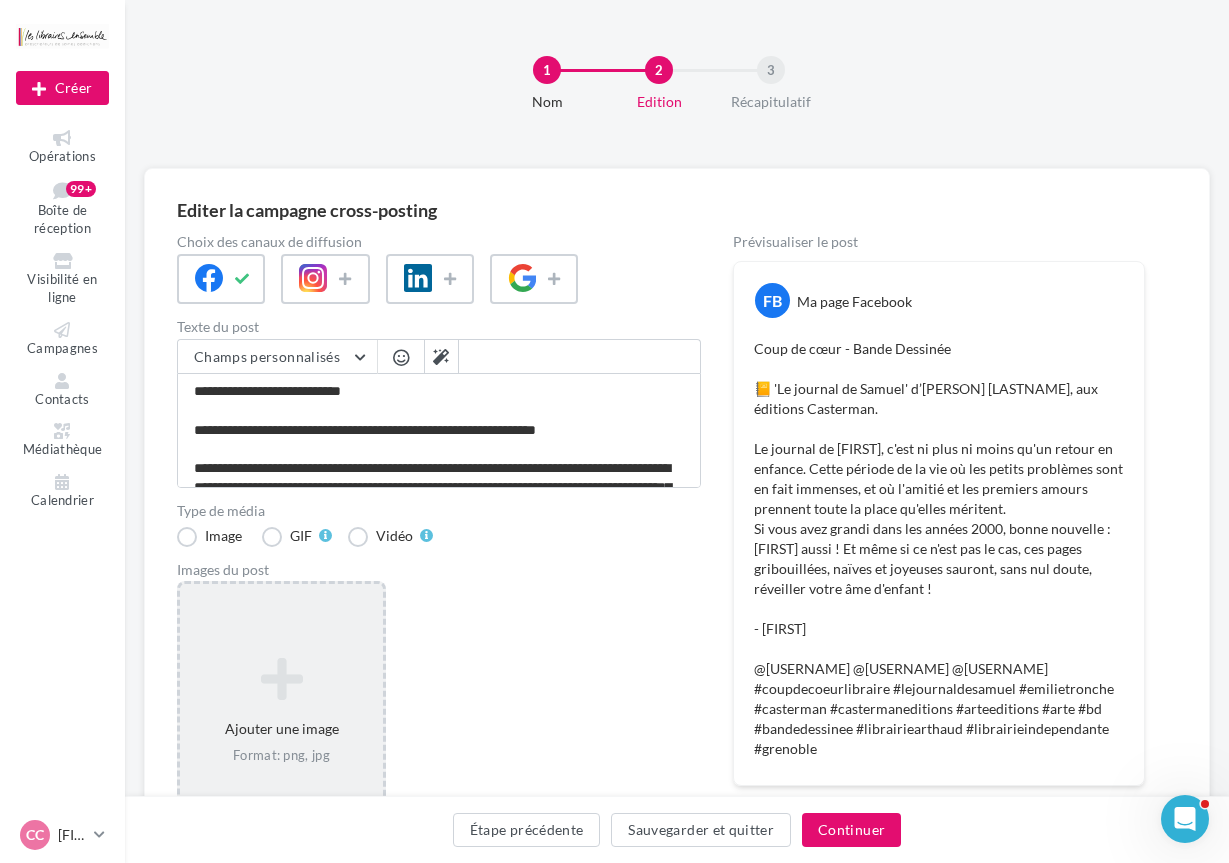 click on "Ajouter une image     Format: png, jpg" at bounding box center [281, 711] 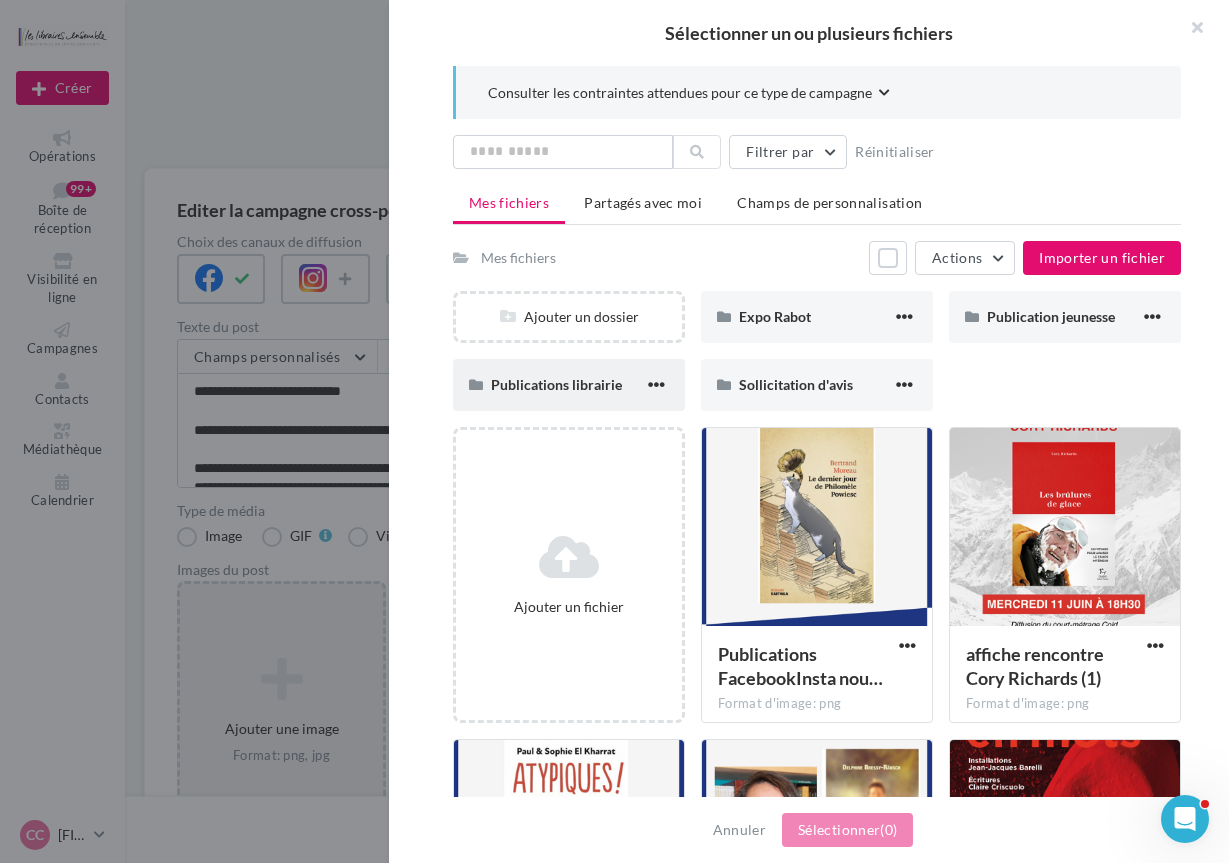 click on "Publications librairie" at bounding box center (569, 385) 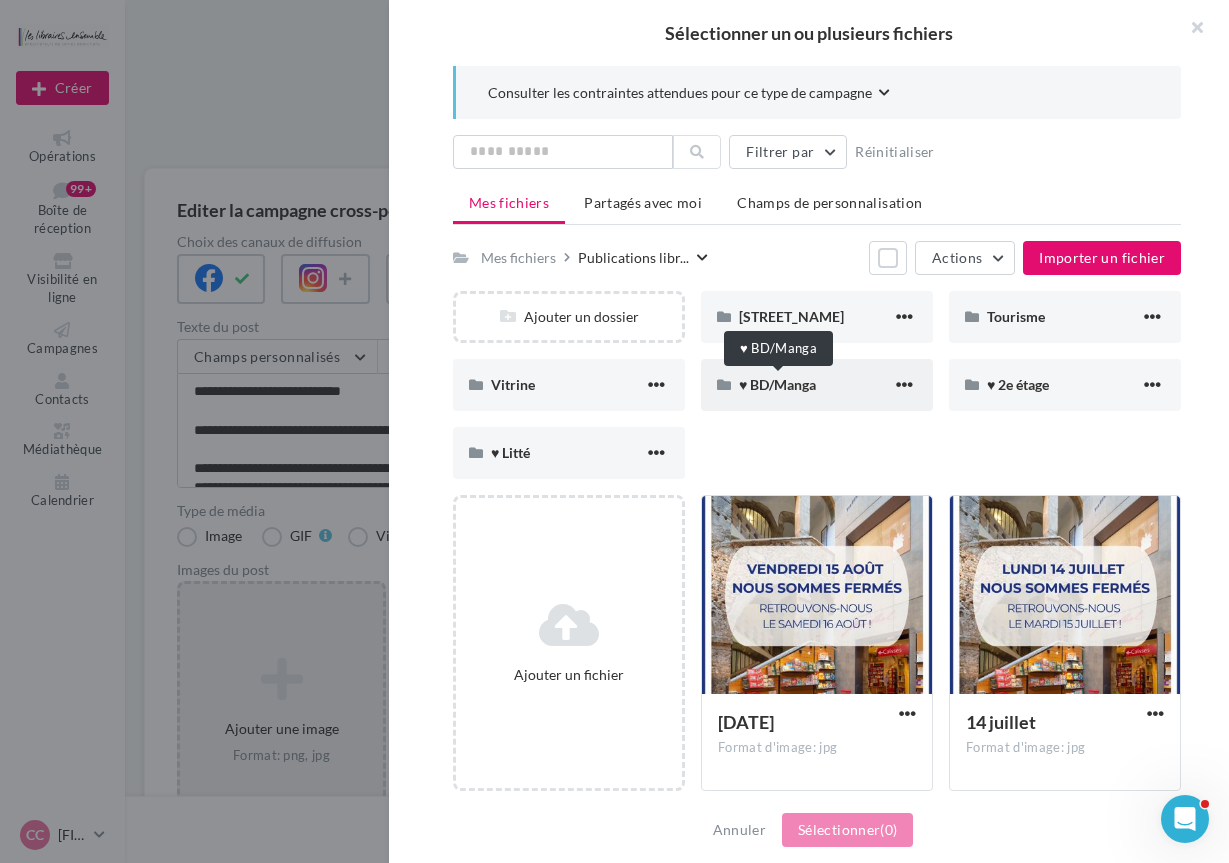 click on "♥  BD/Manga" at bounding box center (777, 384) 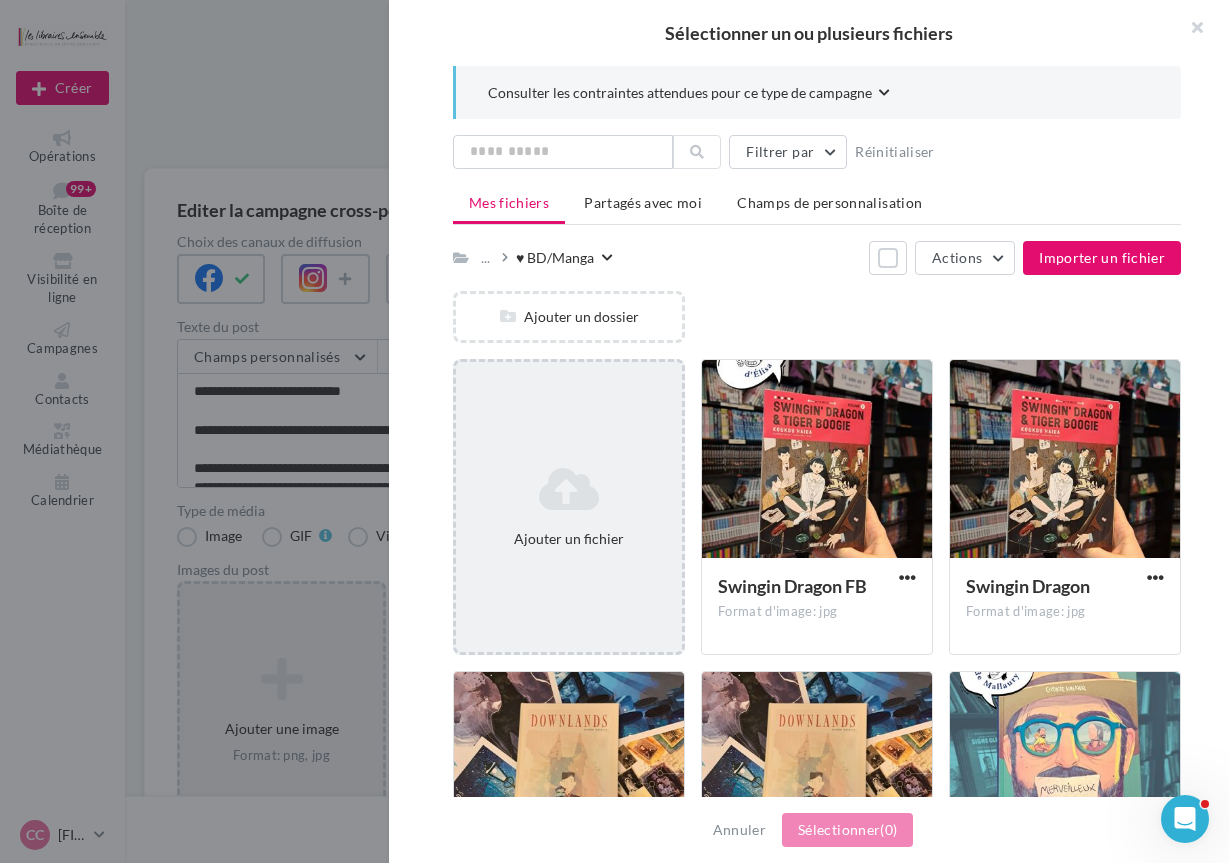 click at bounding box center [569, 489] 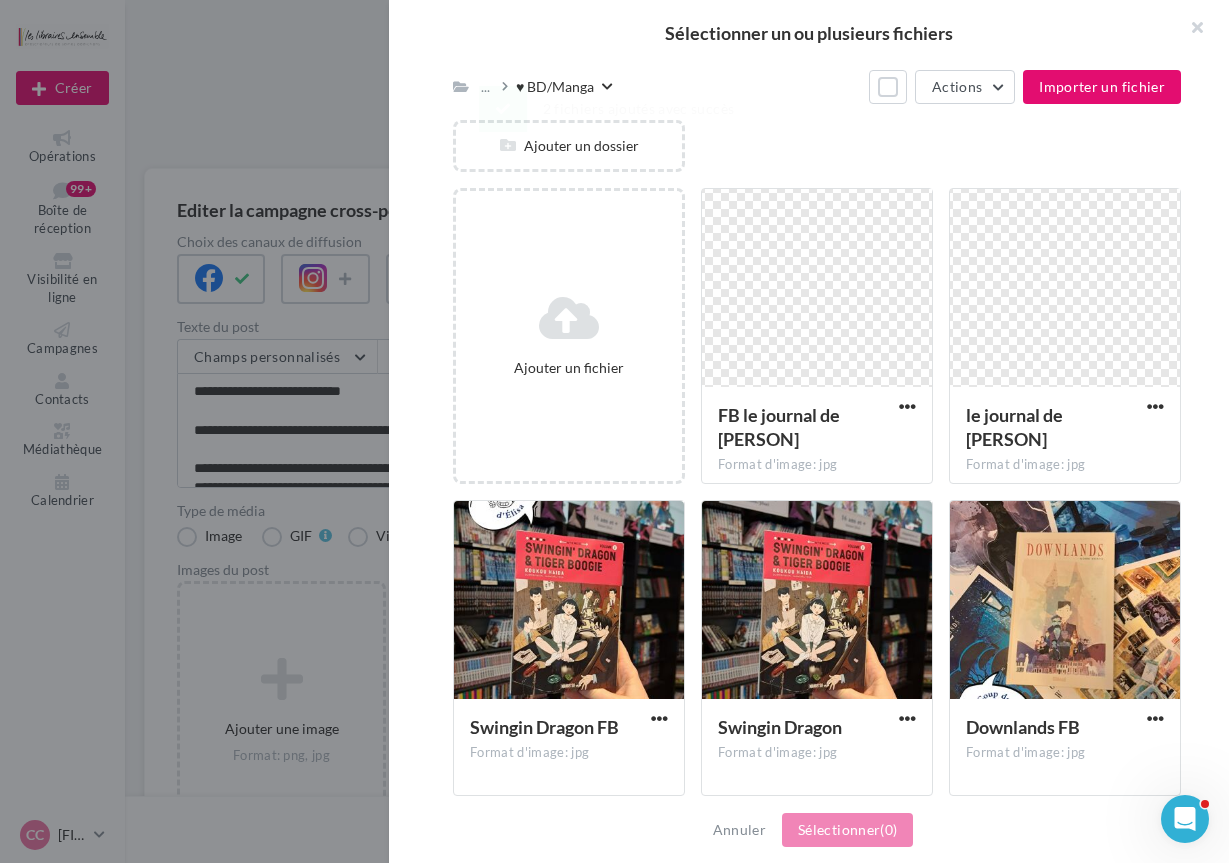 scroll, scrollTop: 204, scrollLeft: 0, axis: vertical 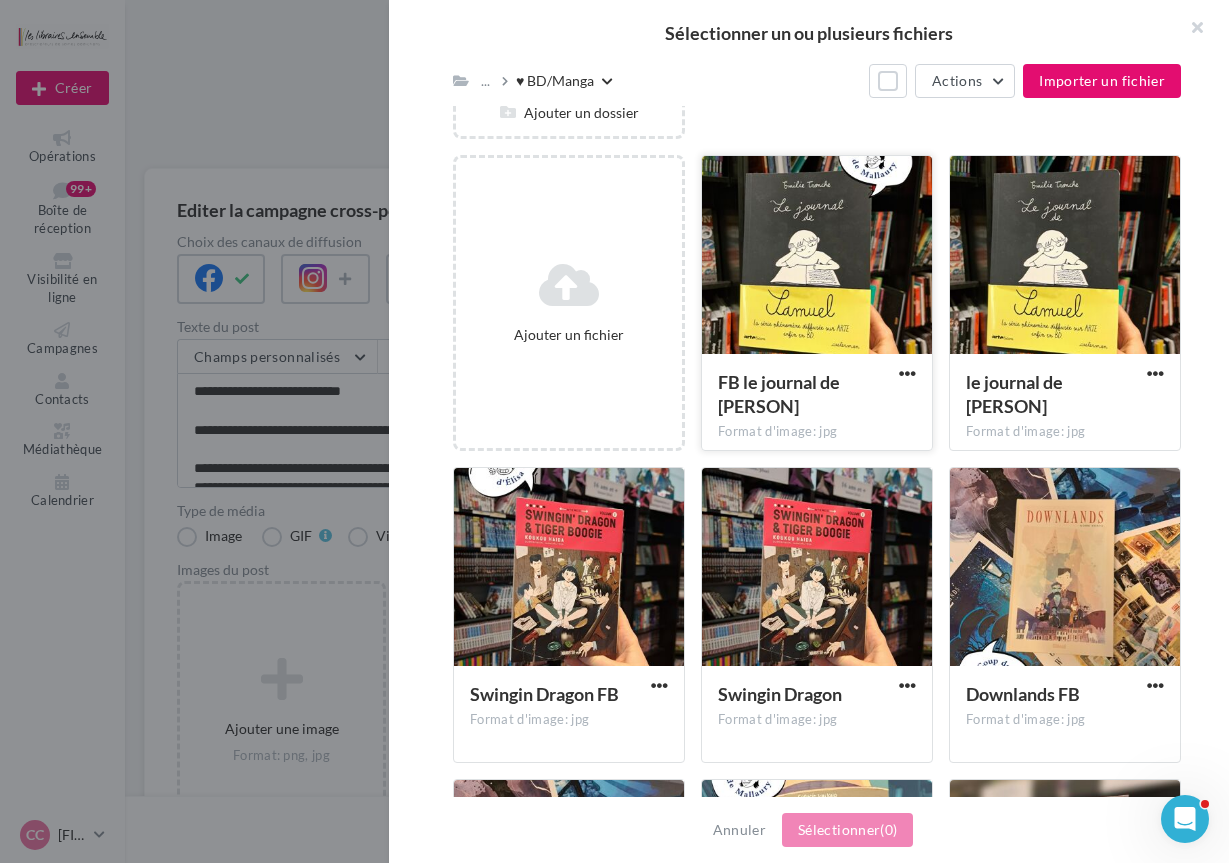 click at bounding box center (817, 256) 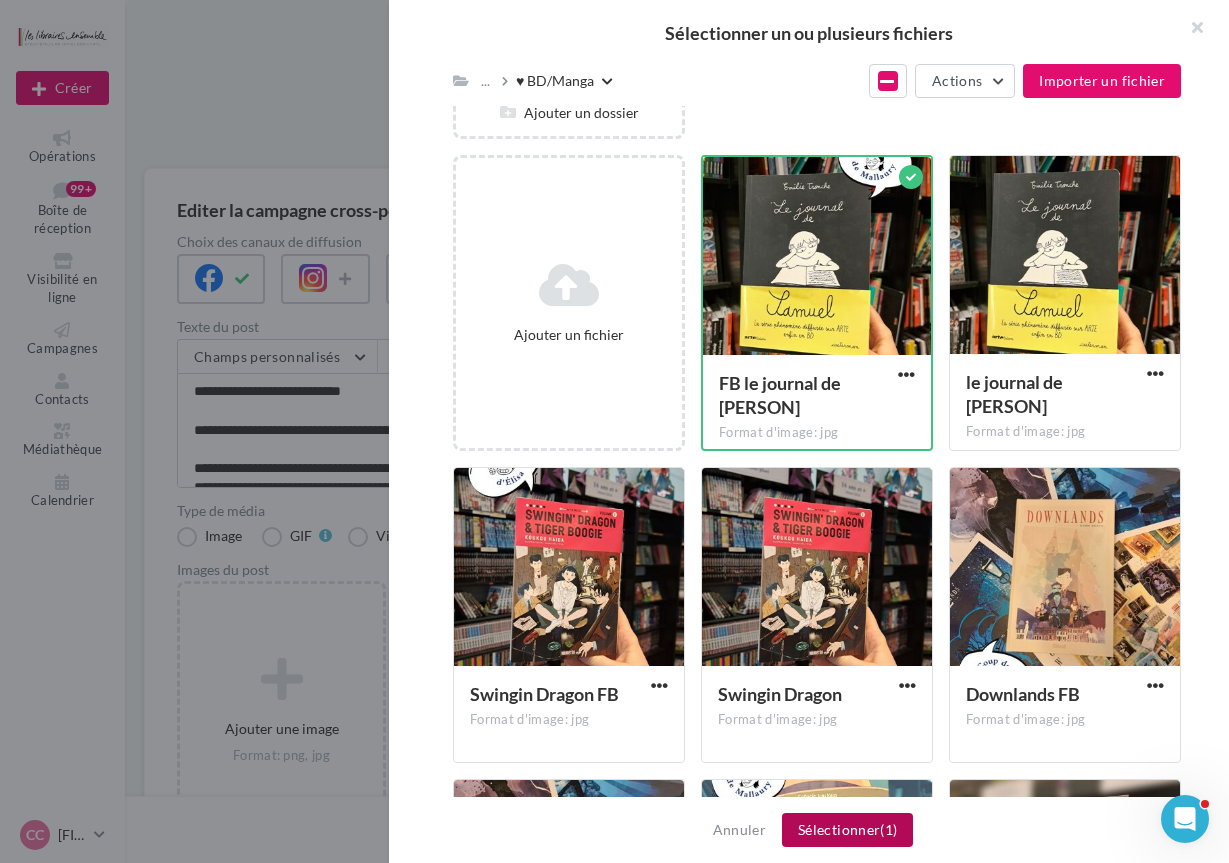 click on "Sélectionner   (1)" at bounding box center [847, 830] 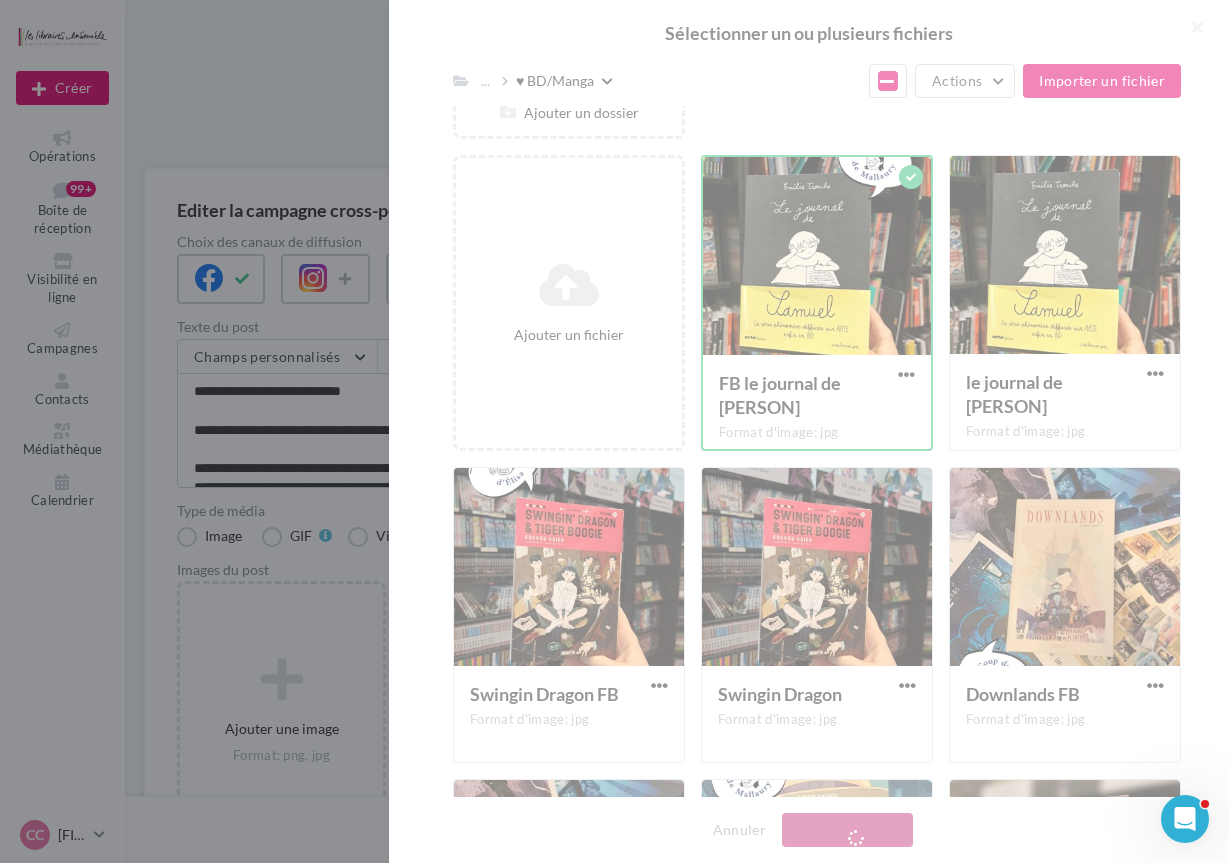 scroll, scrollTop: 204, scrollLeft: 0, axis: vertical 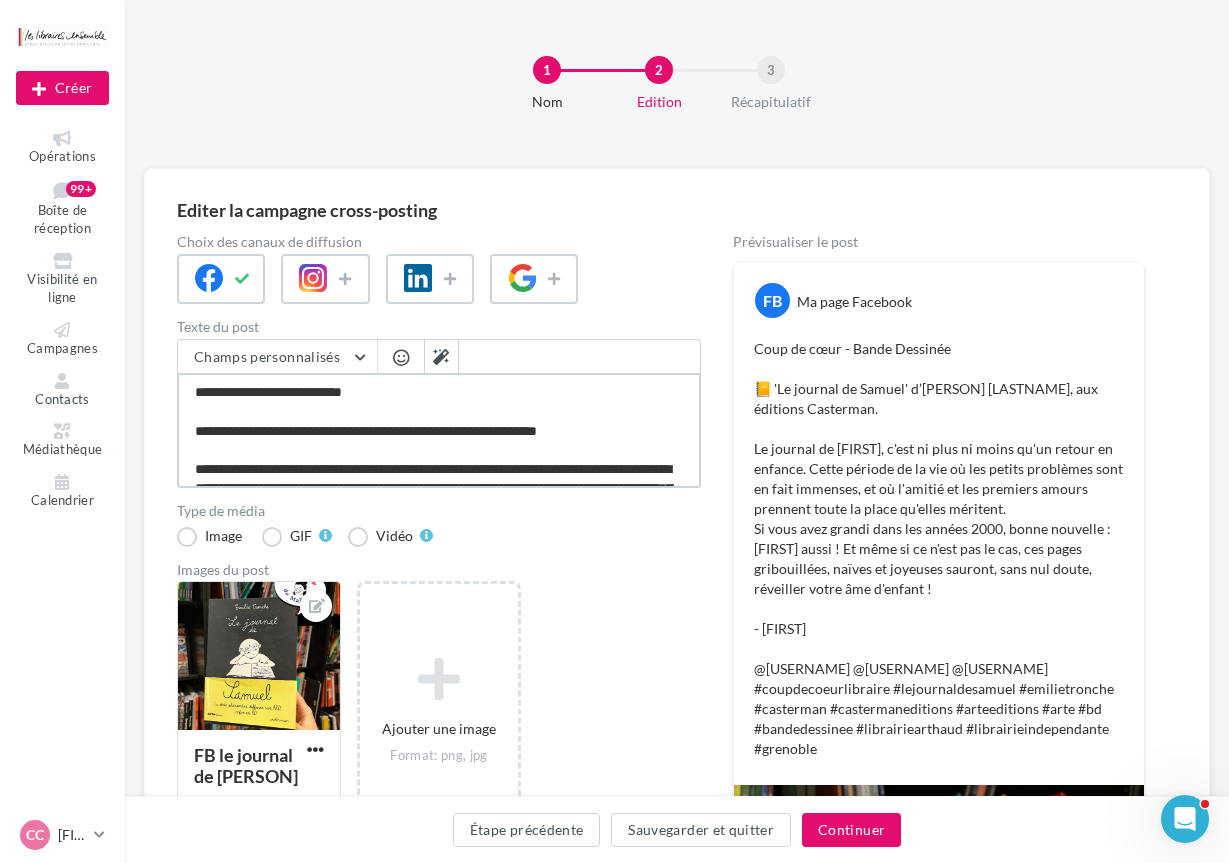click on "**********" at bounding box center [439, 430] 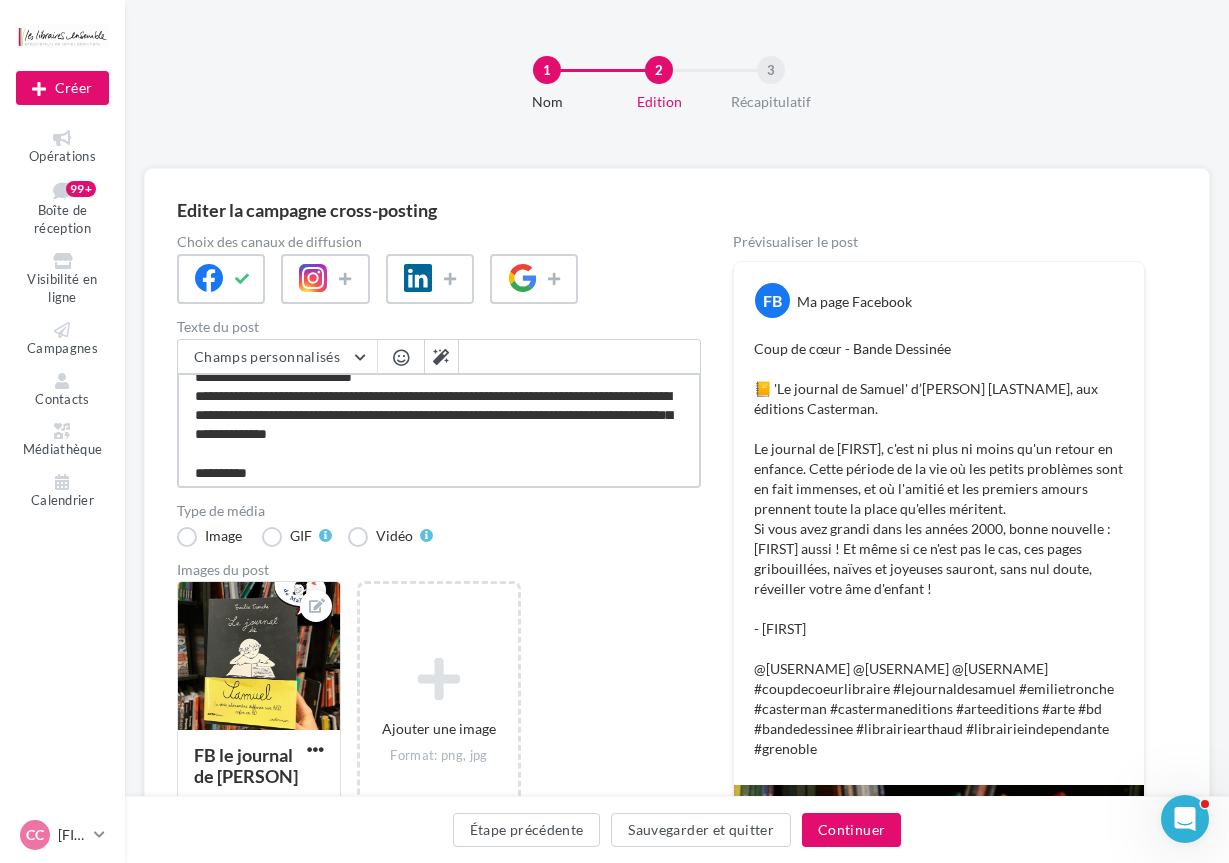 scroll, scrollTop: 232, scrollLeft: 0, axis: vertical 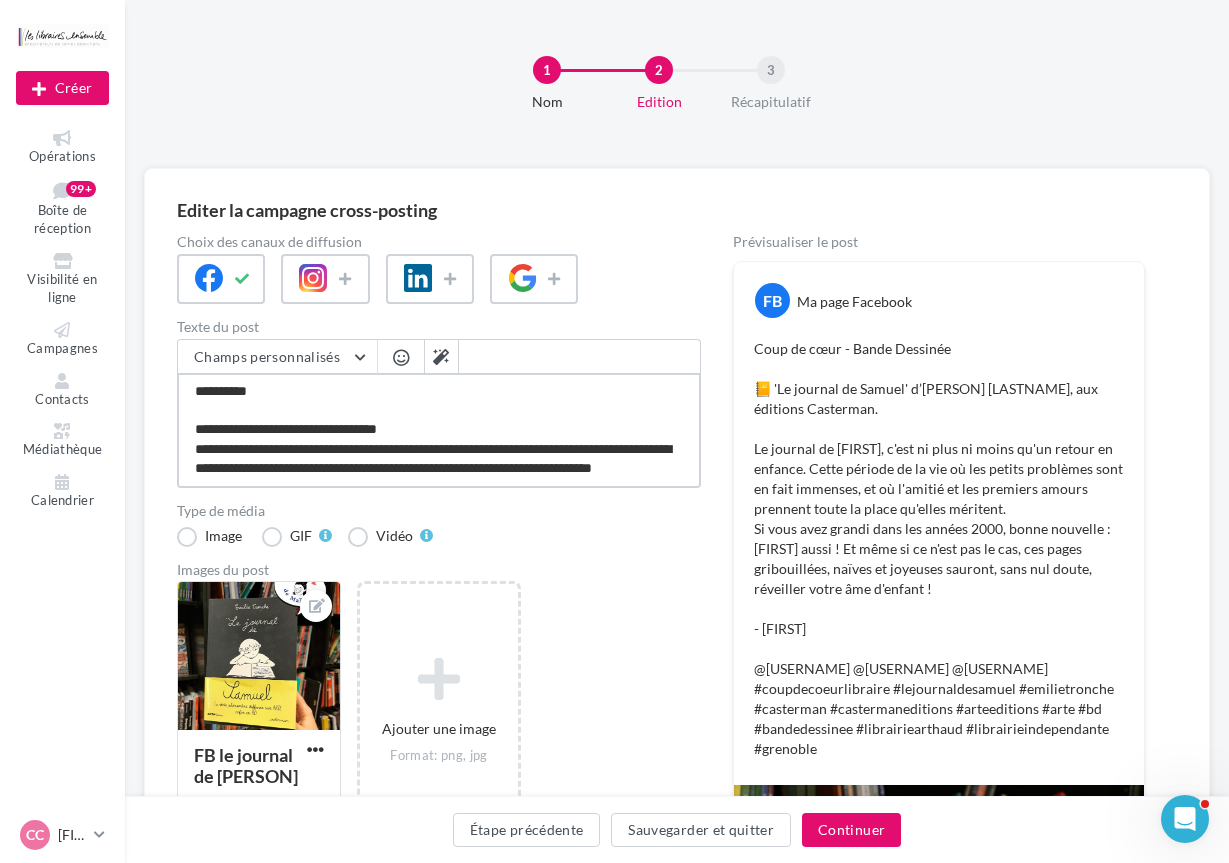 drag, startPoint x: 374, startPoint y: 453, endPoint x: 184, endPoint y: 406, distance: 195.72685 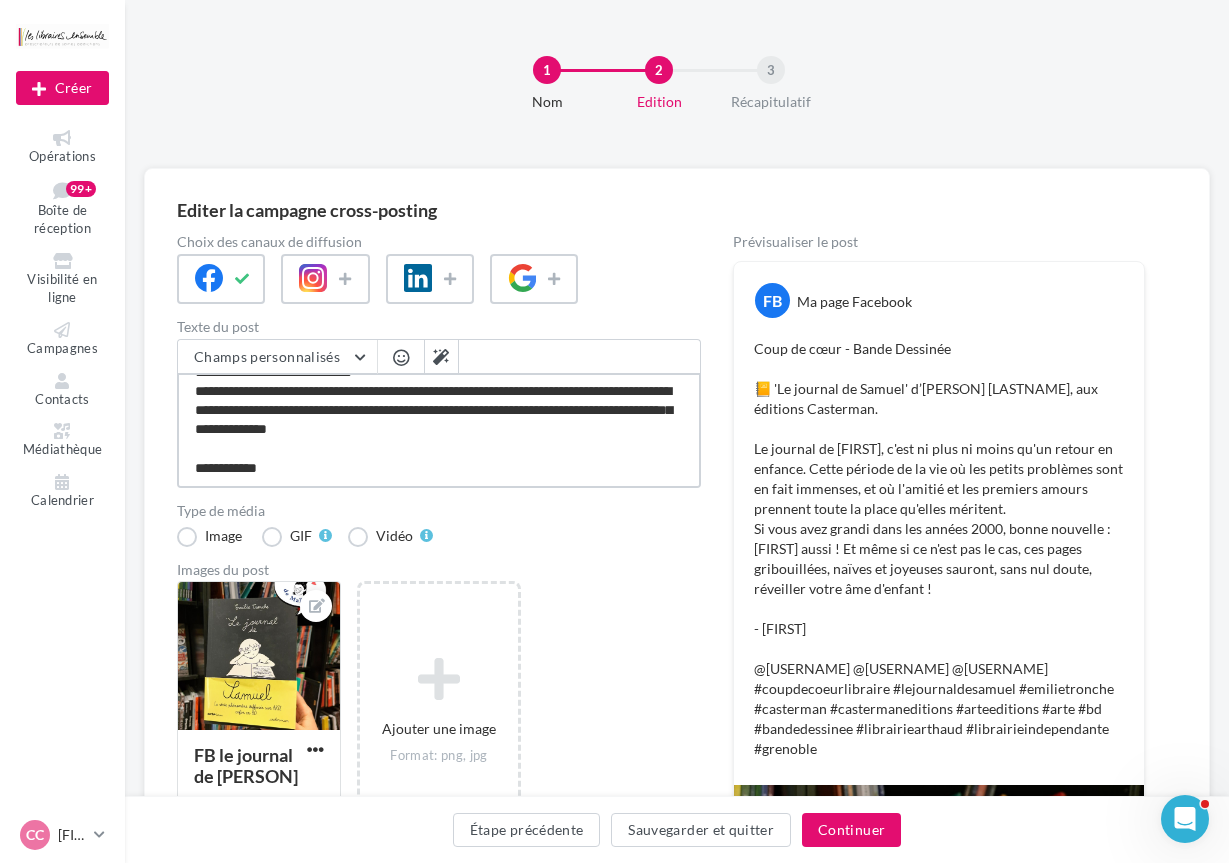 scroll, scrollTop: 167, scrollLeft: 0, axis: vertical 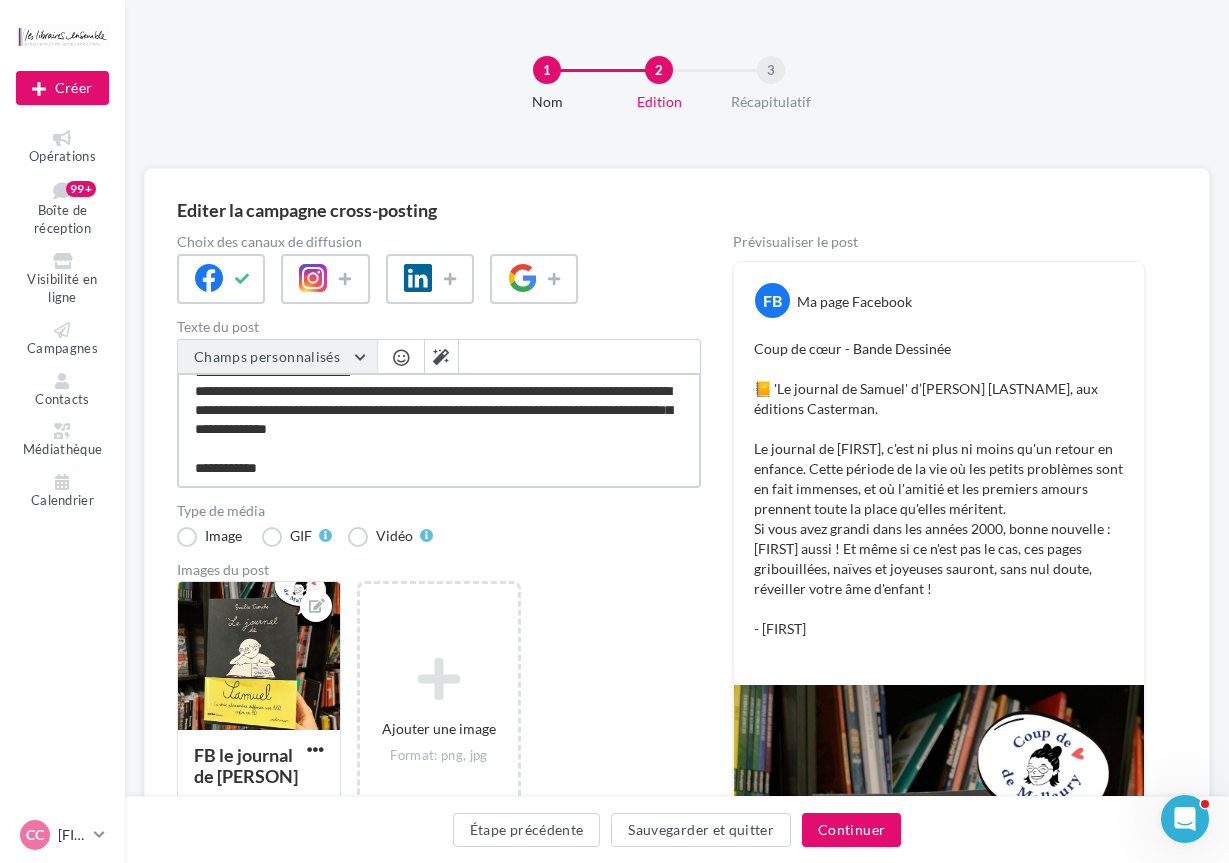 paste on "**********" 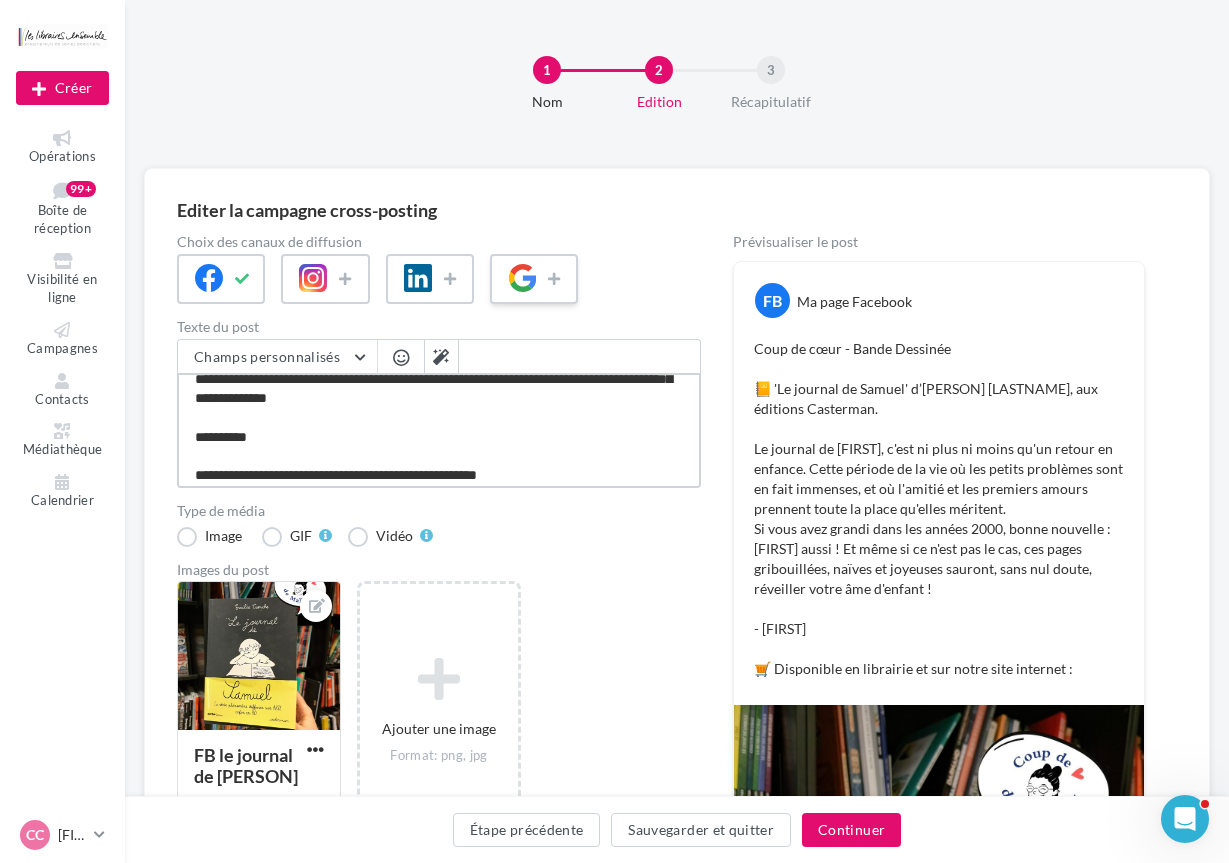 paste on "**********" 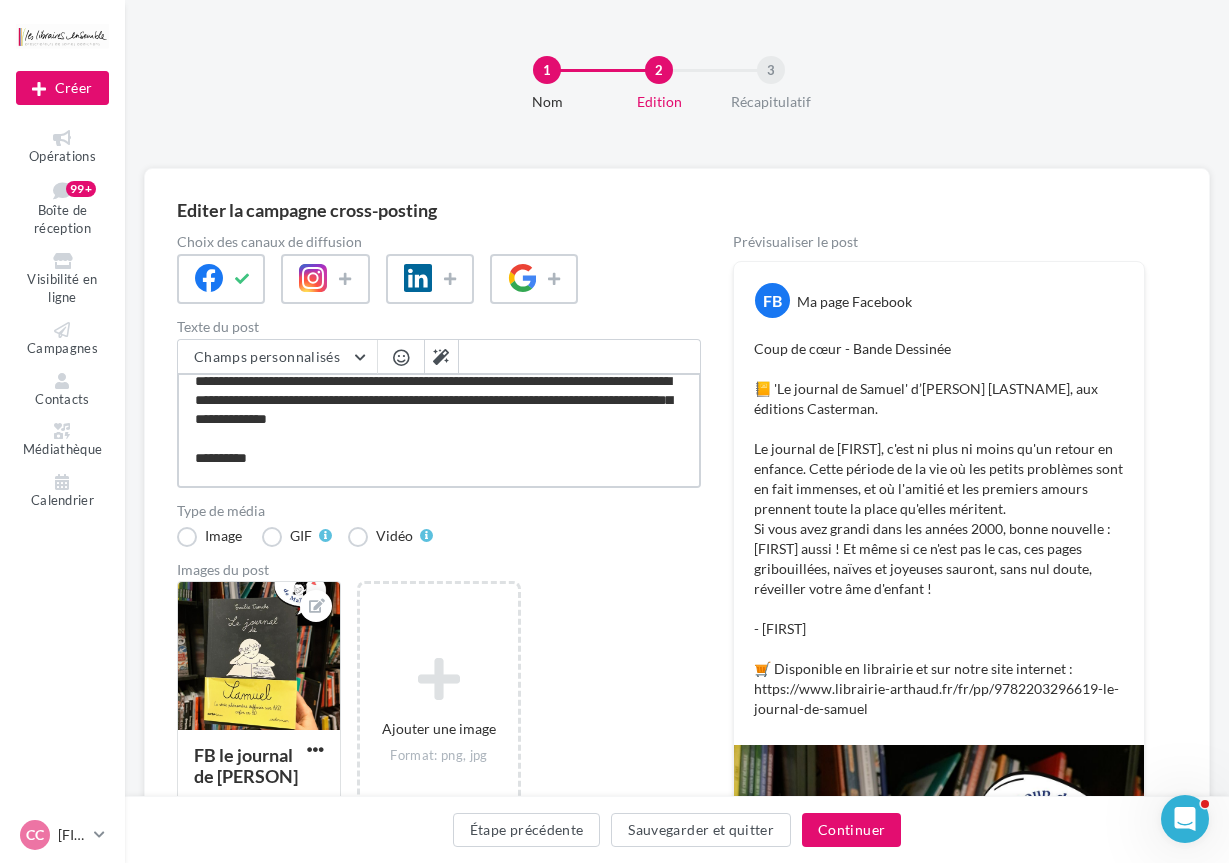 scroll, scrollTop: 193, scrollLeft: 0, axis: vertical 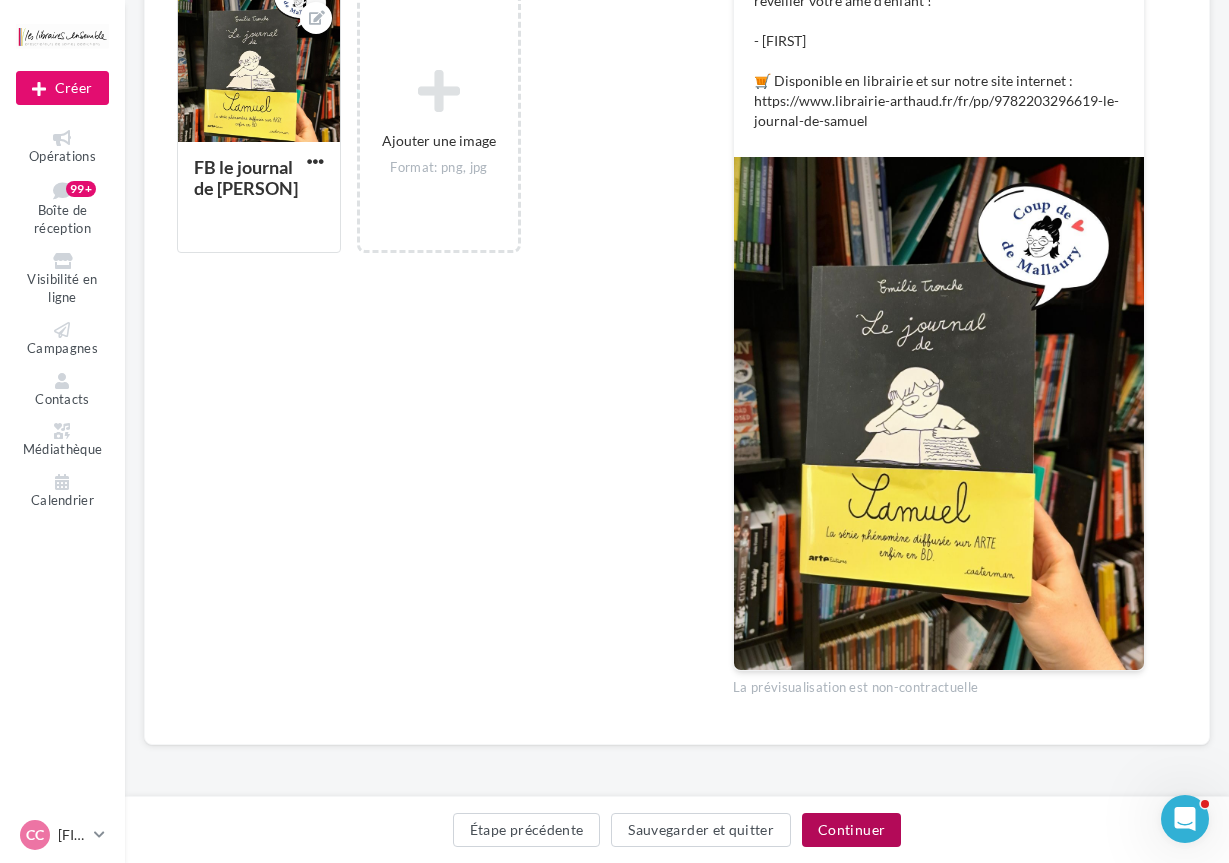 click on "Continuer" at bounding box center [851, 830] 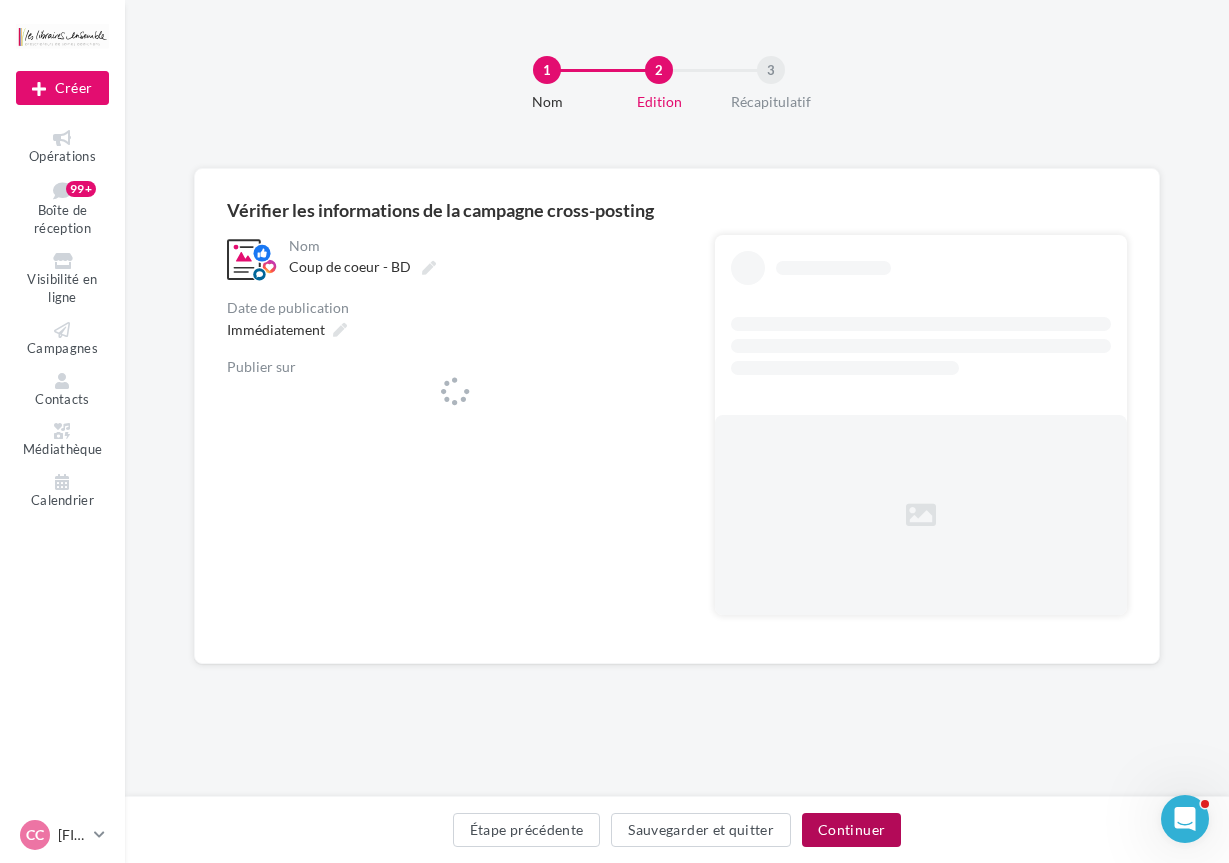 scroll, scrollTop: 0, scrollLeft: 0, axis: both 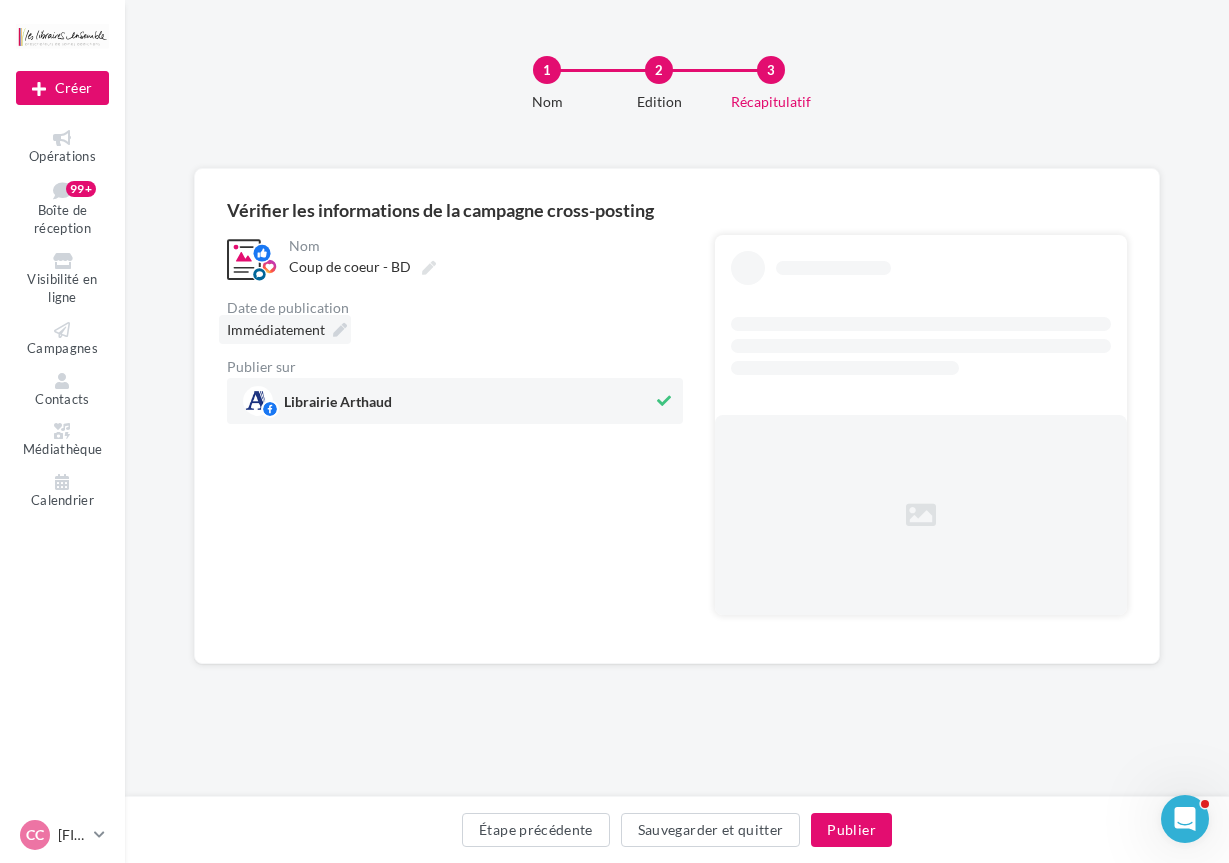 click on "Immédiatement" at bounding box center [285, 329] 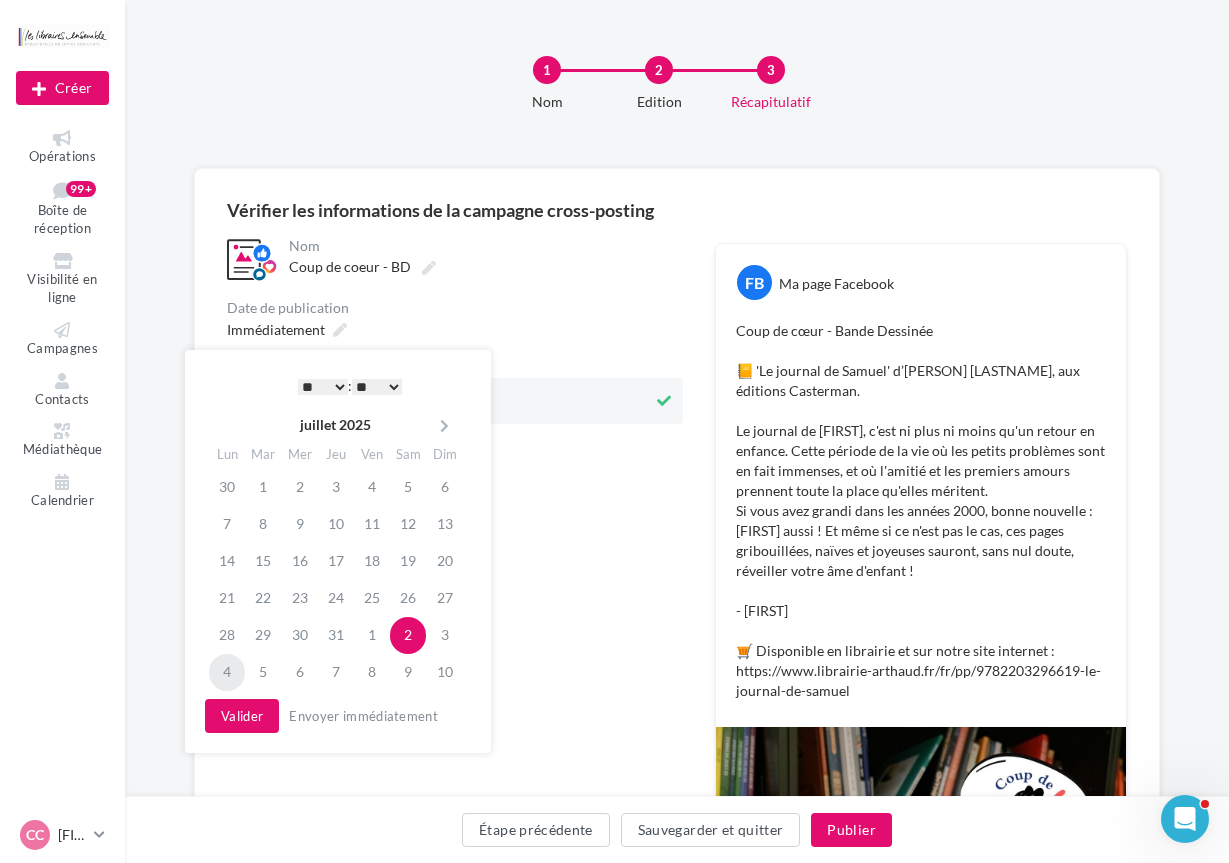 click on "4" at bounding box center (227, 672) 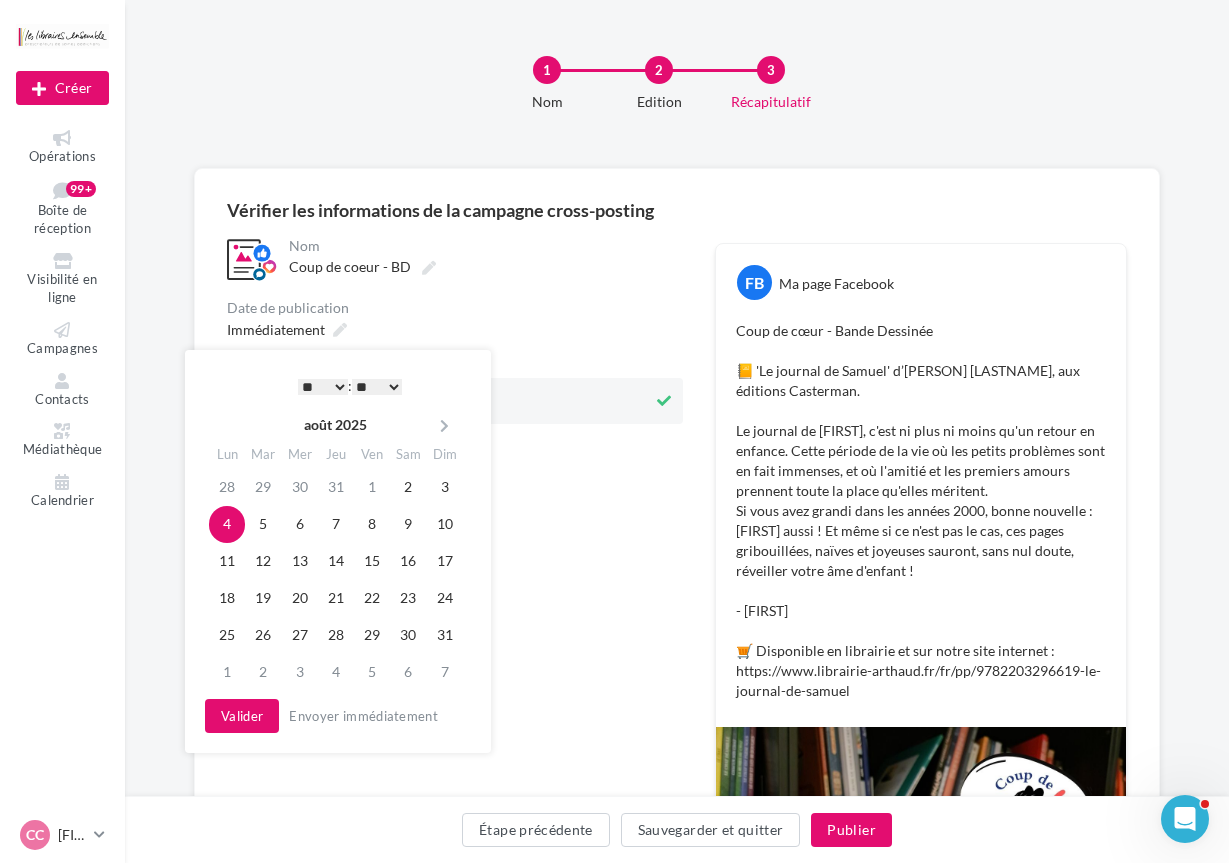 click on "* * * * * * * * * * ** ** ** ** ** ** ** ** ** ** ** ** ** **" at bounding box center [323, 387] 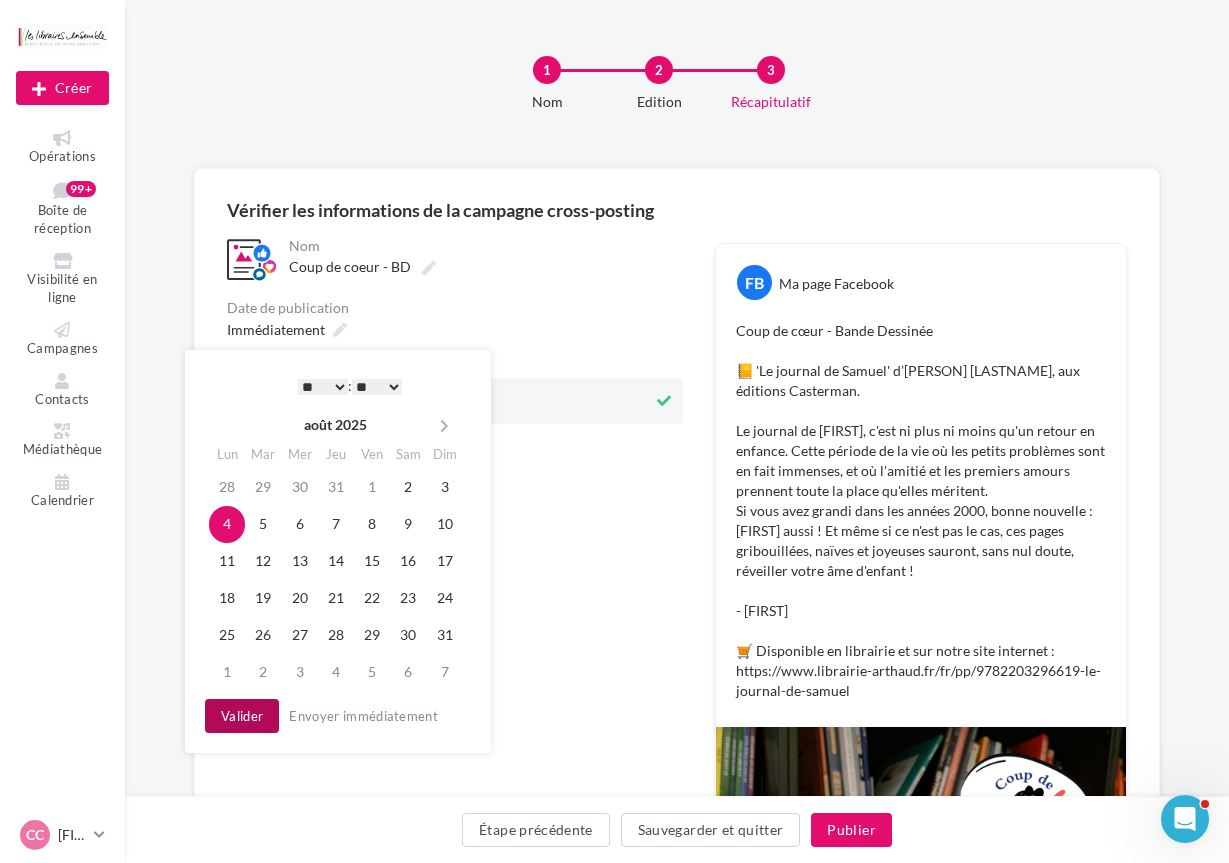 click on "Valider" at bounding box center [242, 716] 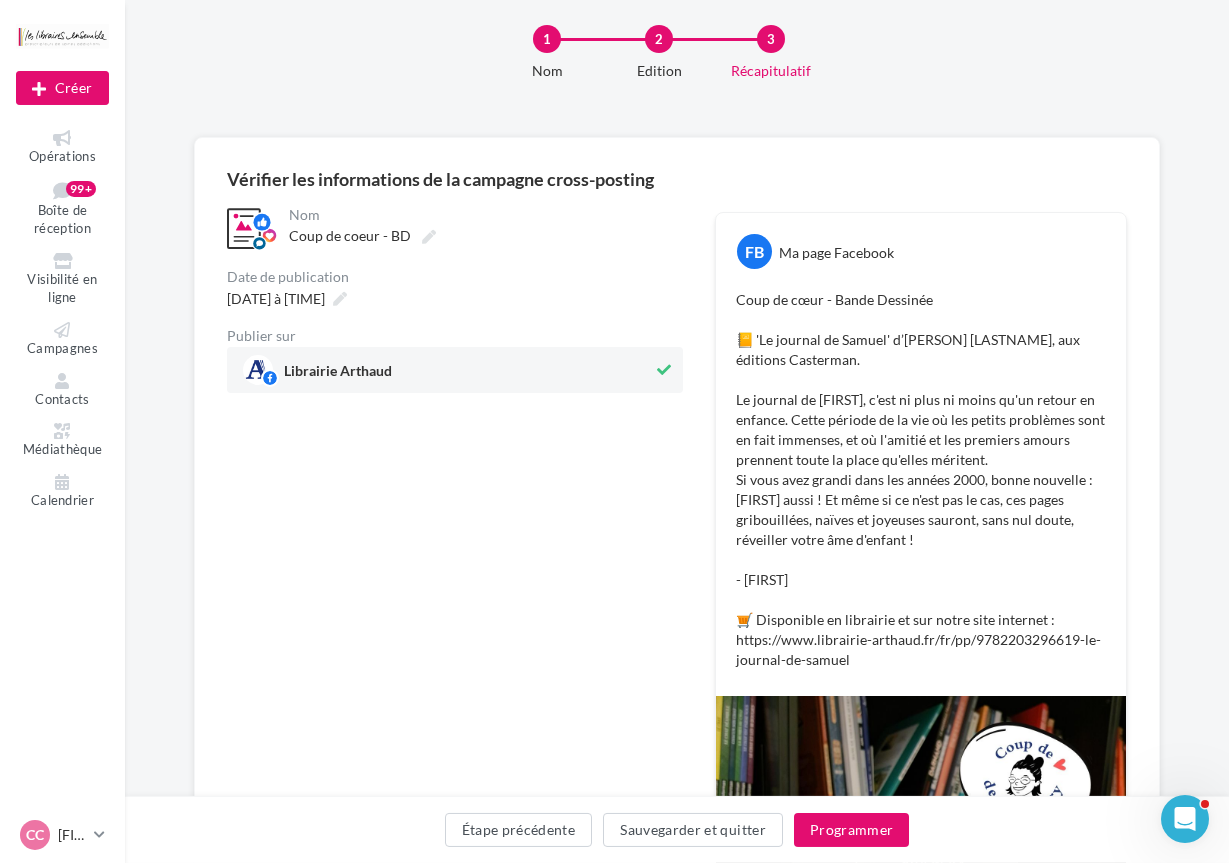 scroll, scrollTop: 0, scrollLeft: 0, axis: both 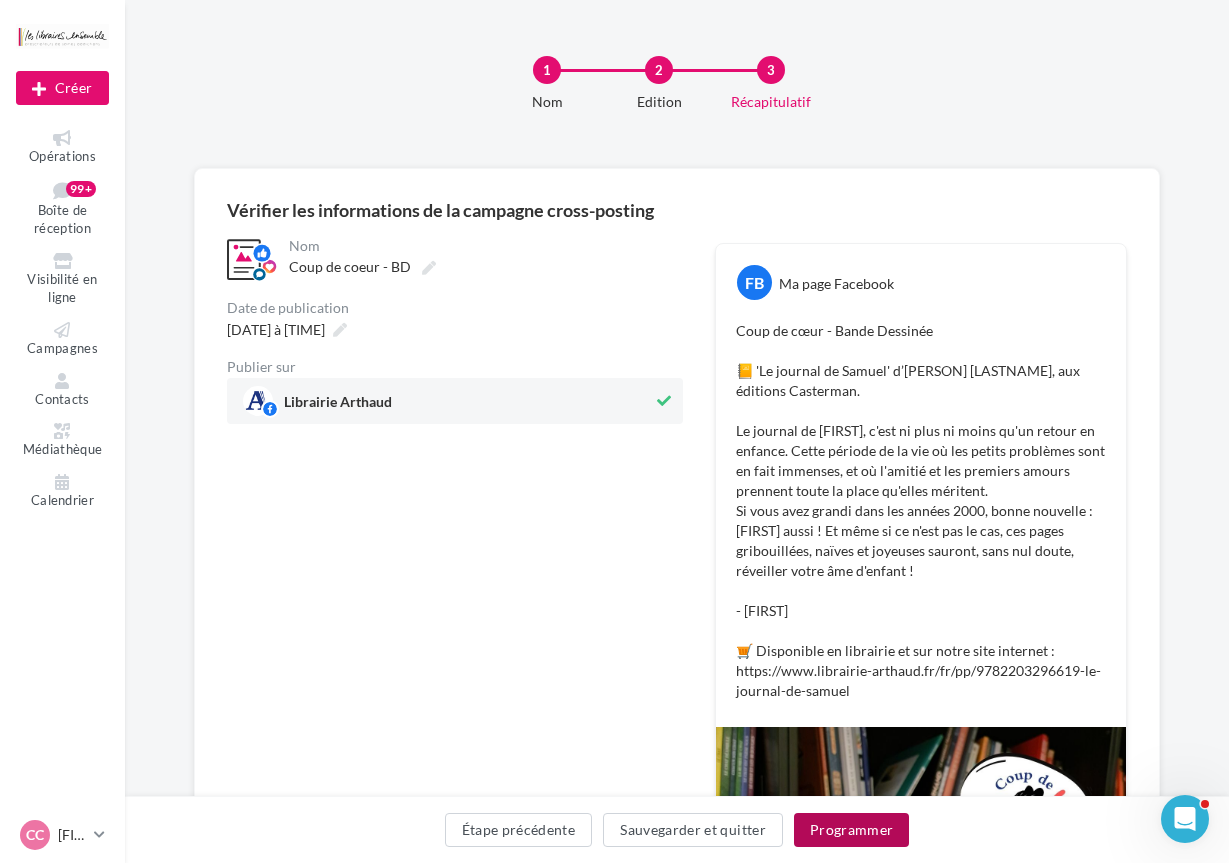 click on "Programmer" at bounding box center (852, 830) 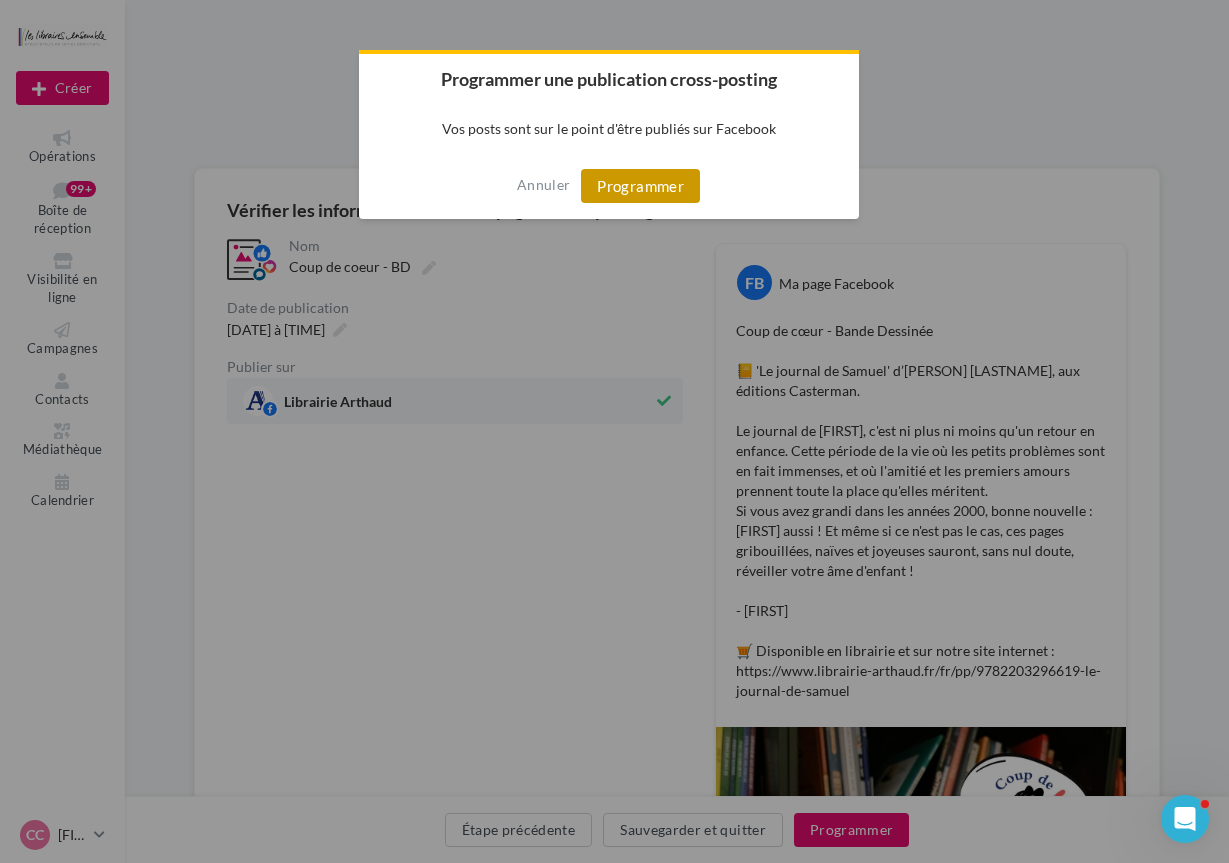 click on "Programmer" at bounding box center [640, 186] 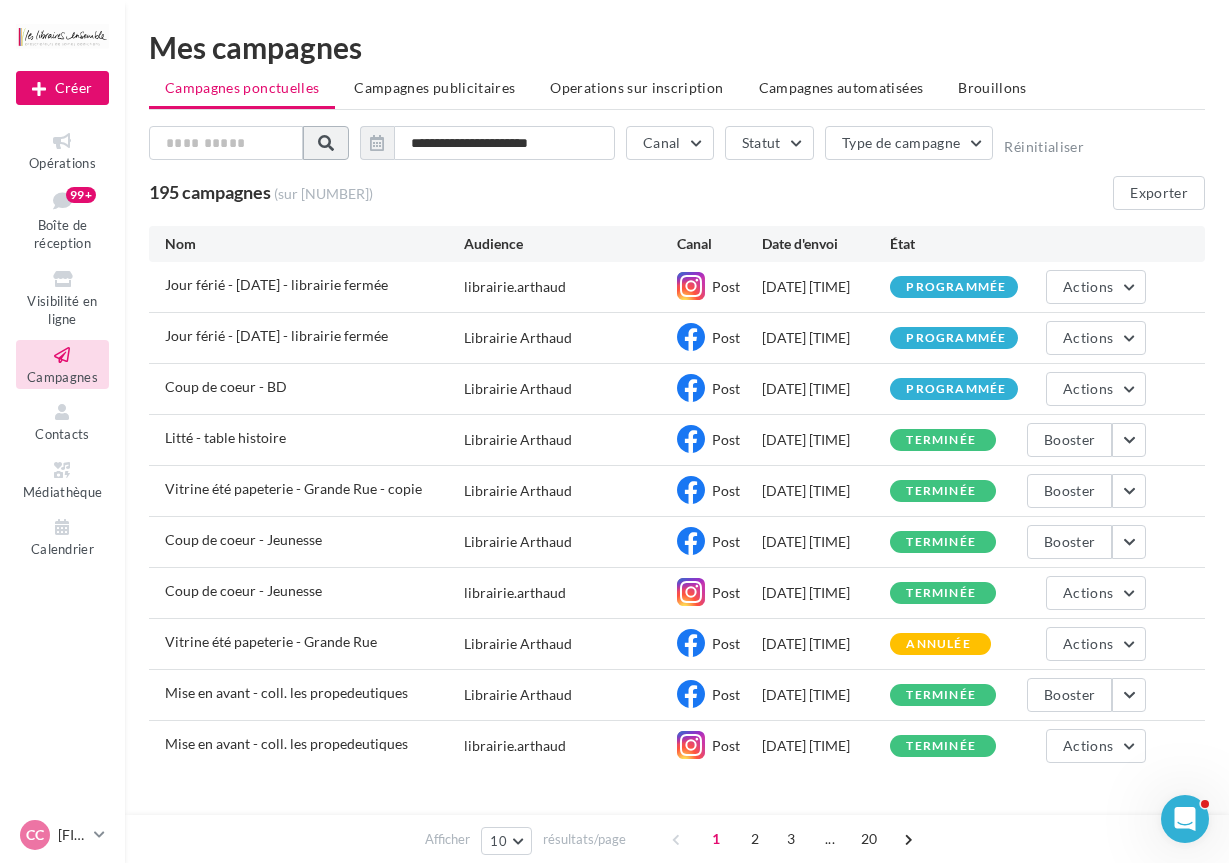 scroll, scrollTop: 0, scrollLeft: 0, axis: both 